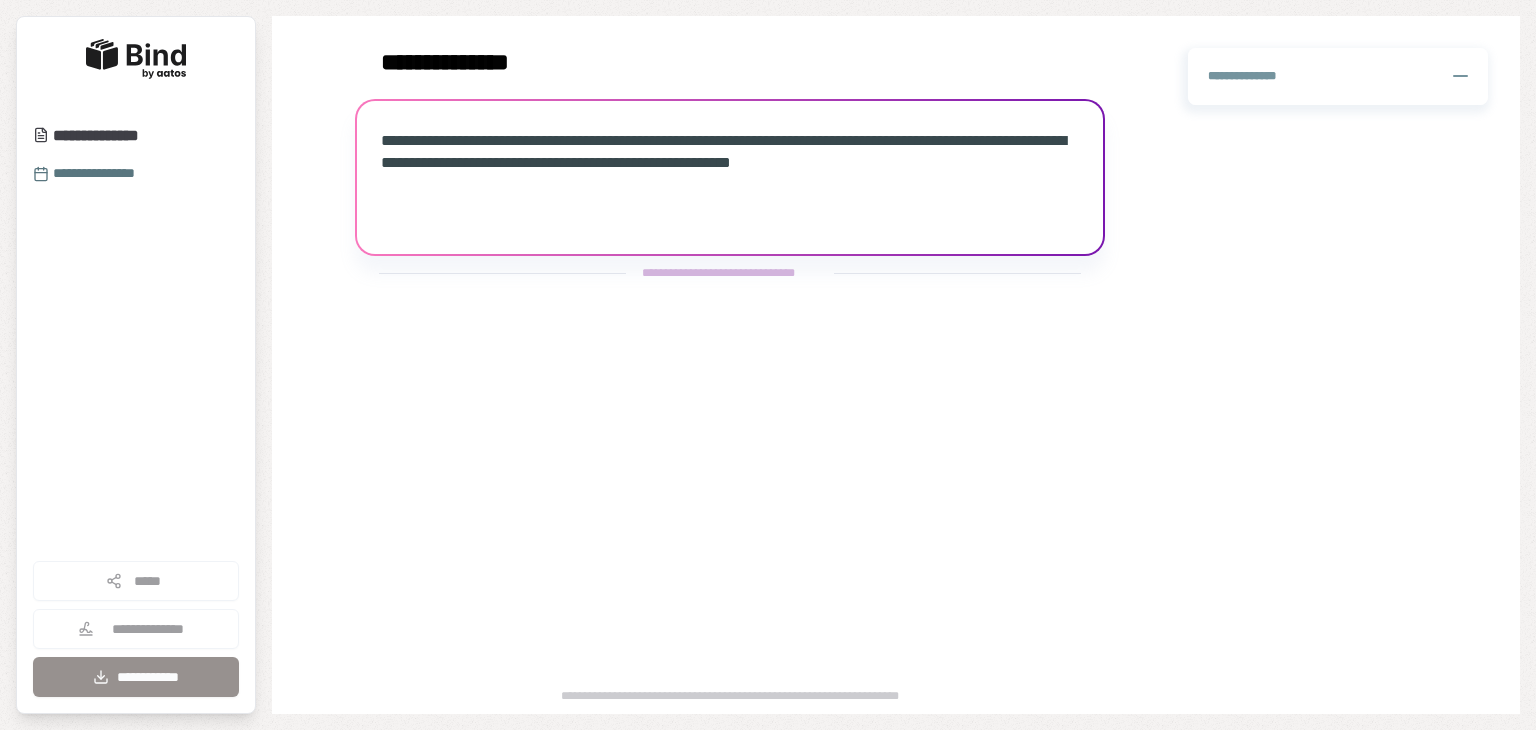 scroll, scrollTop: 0, scrollLeft: 0, axis: both 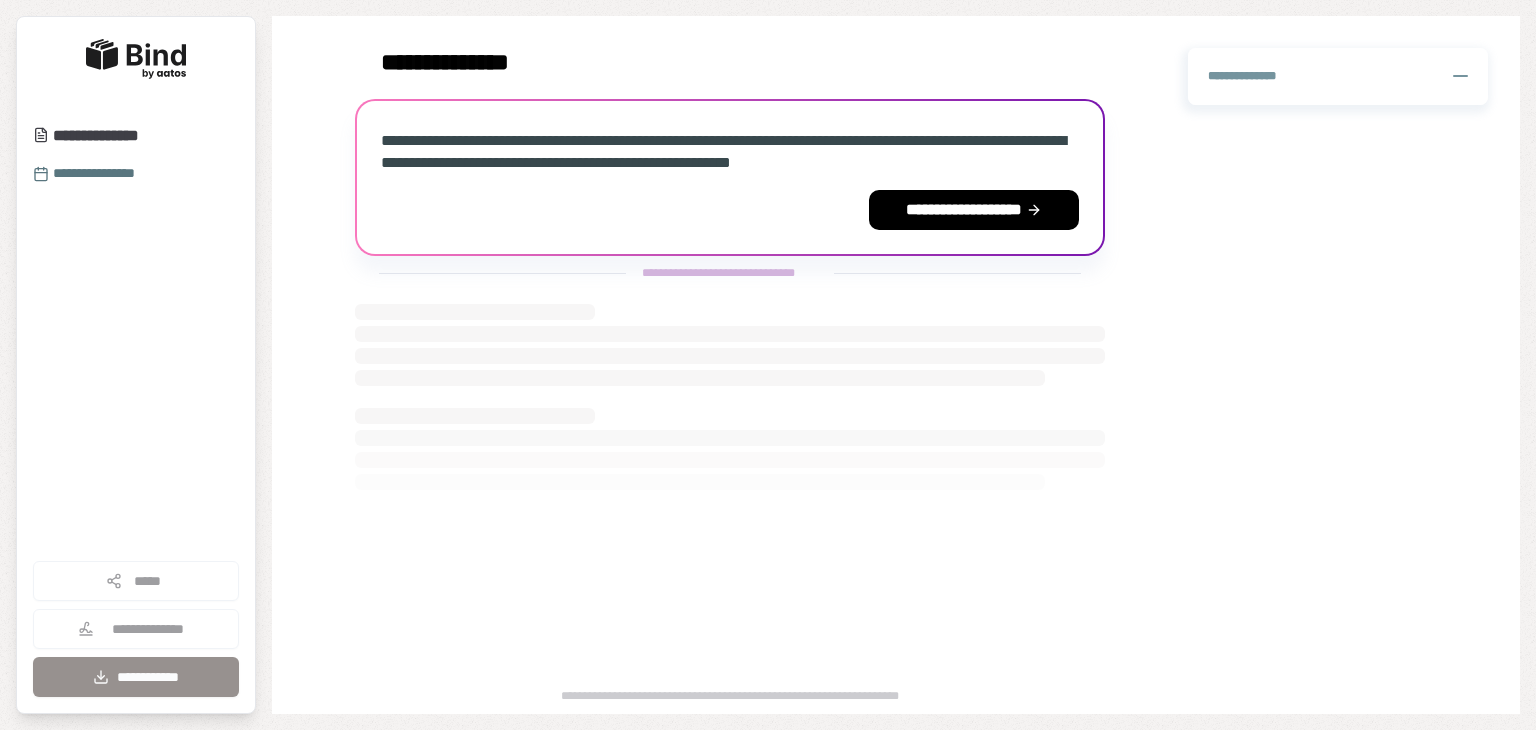 click on "**********" at bounding box center [136, 629] 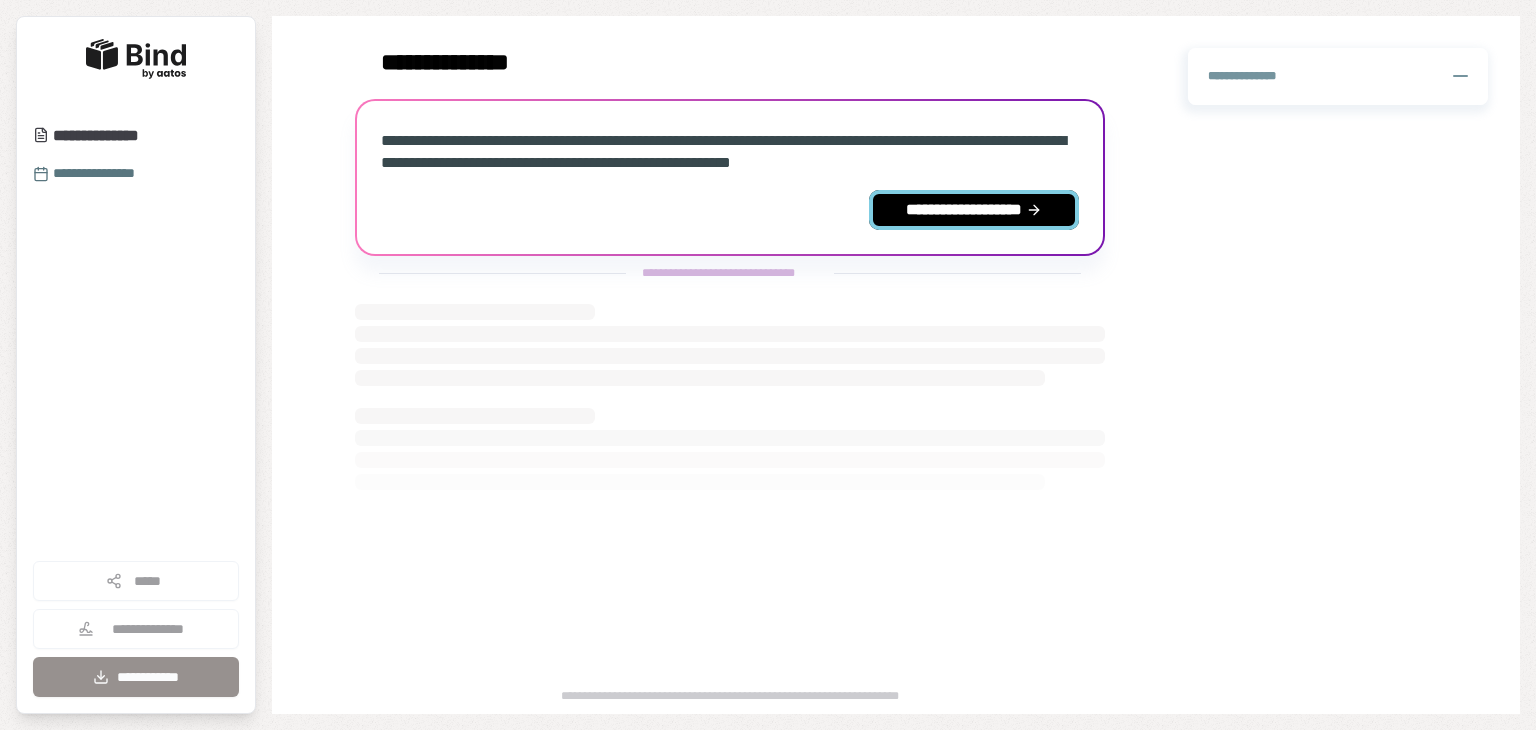 click on "**********" at bounding box center [974, 210] 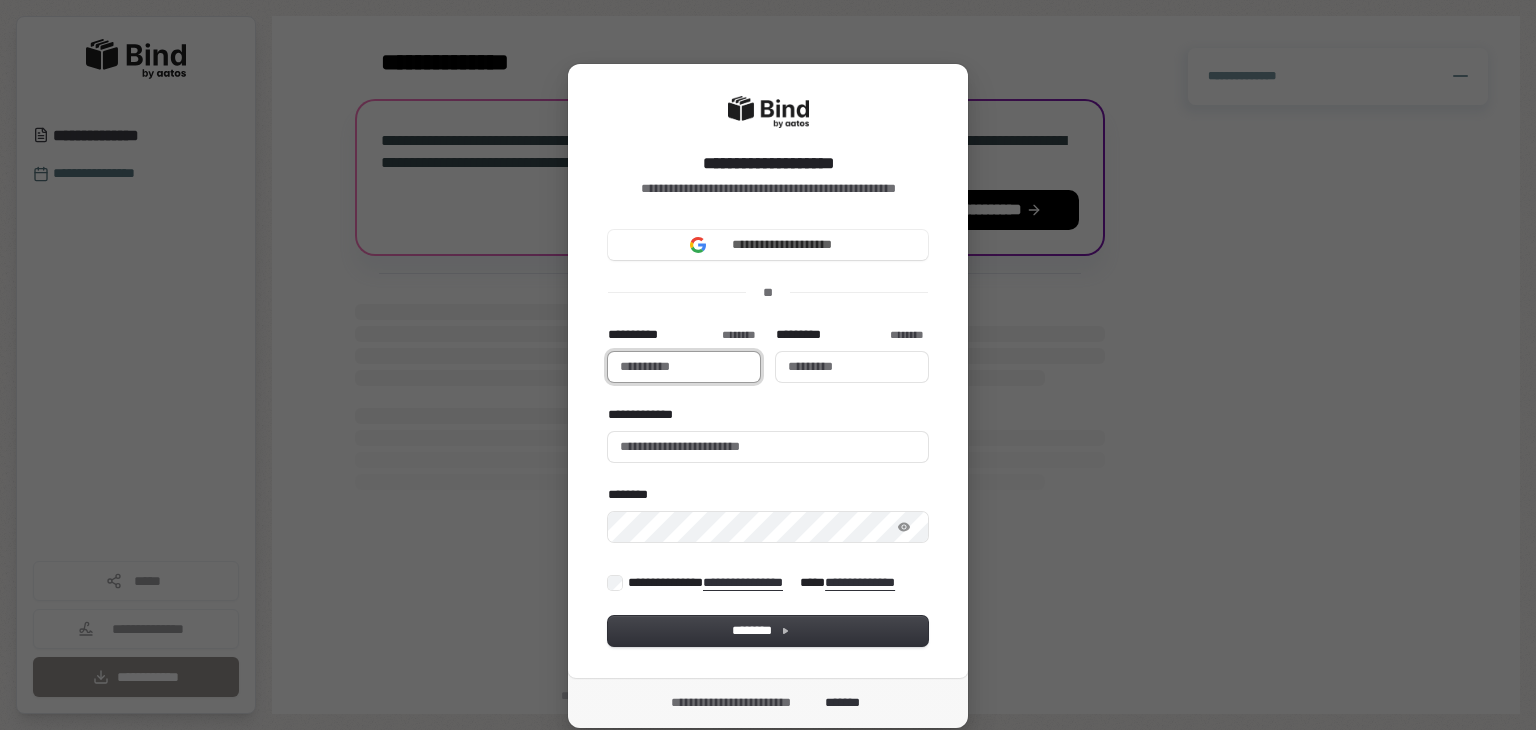 type 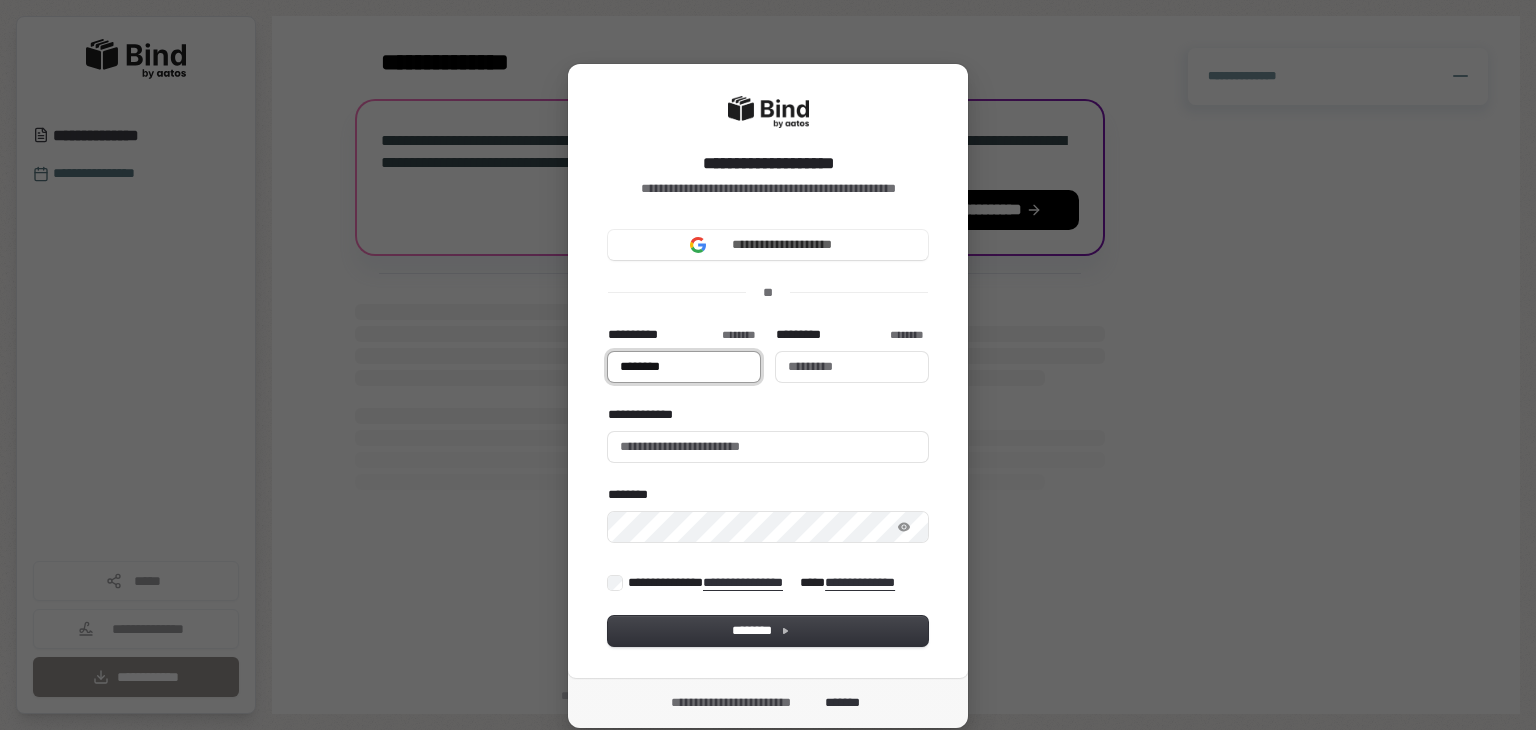 type on "********" 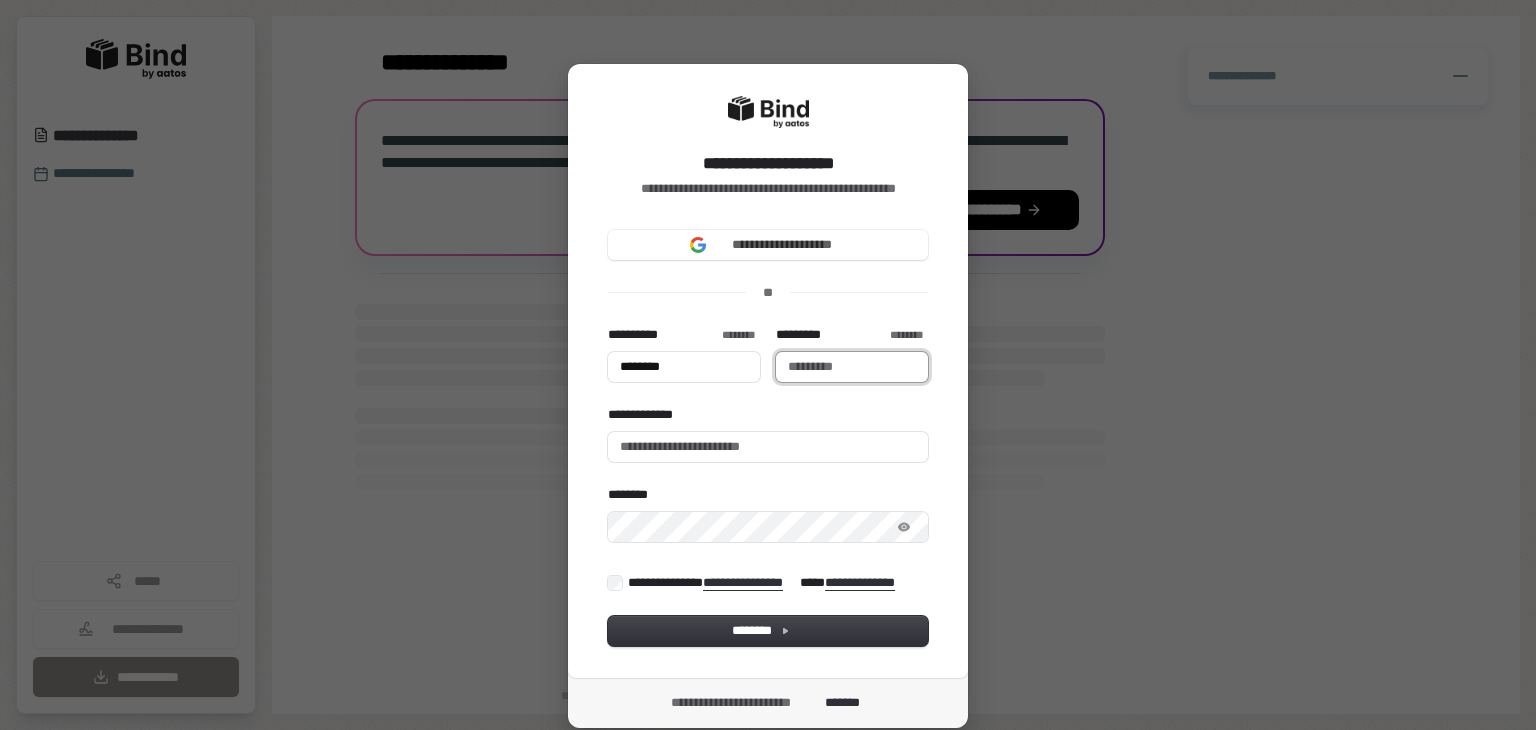 type on "********" 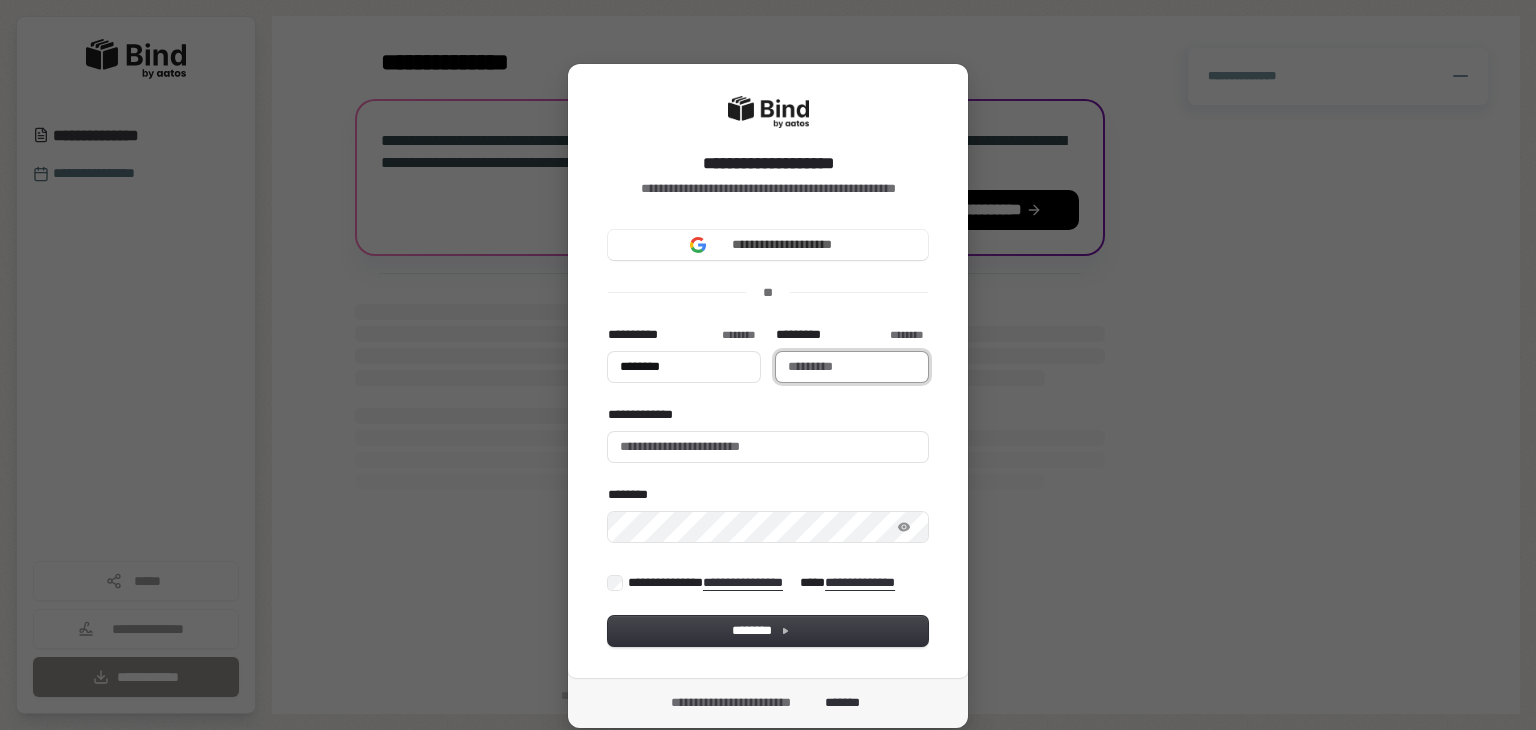 type on "********" 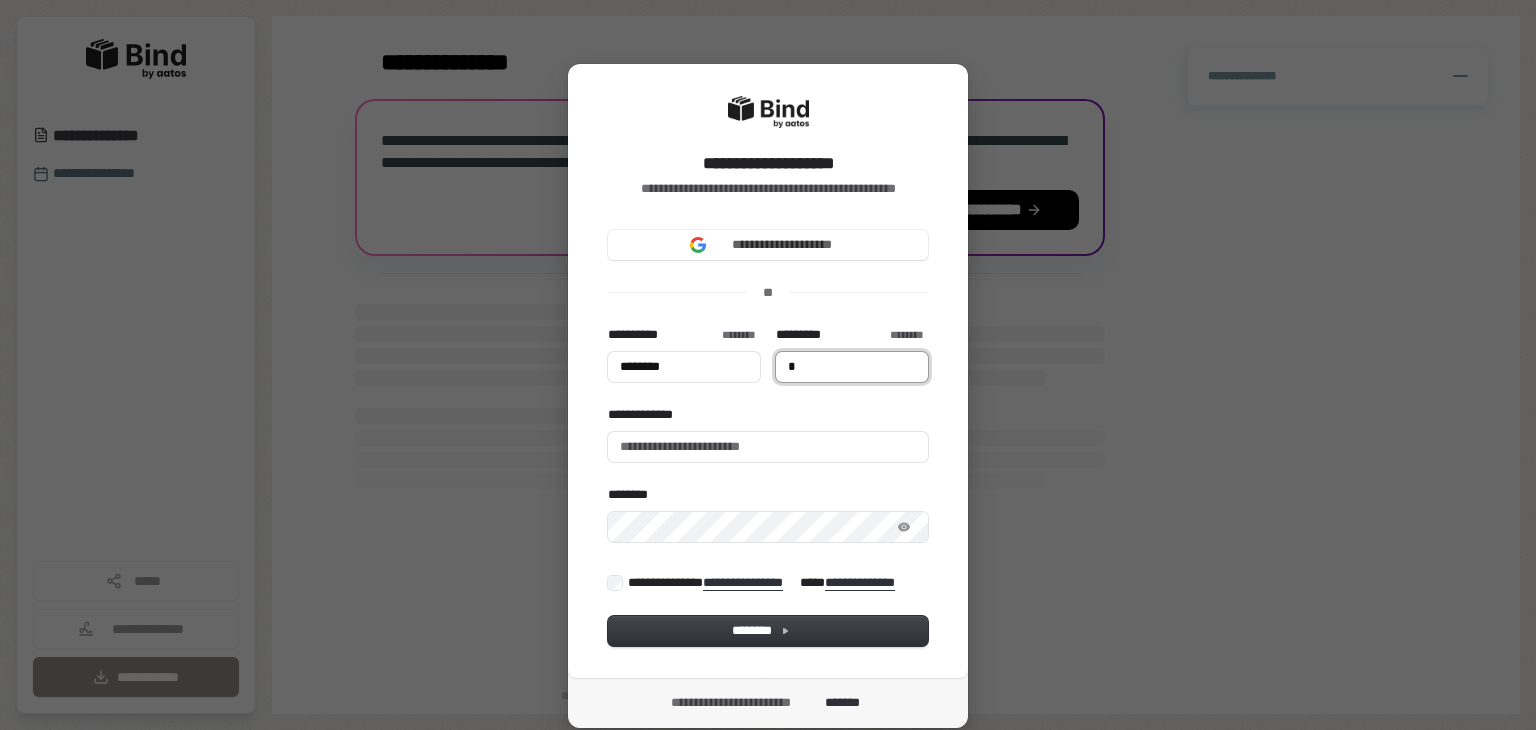type on "********" 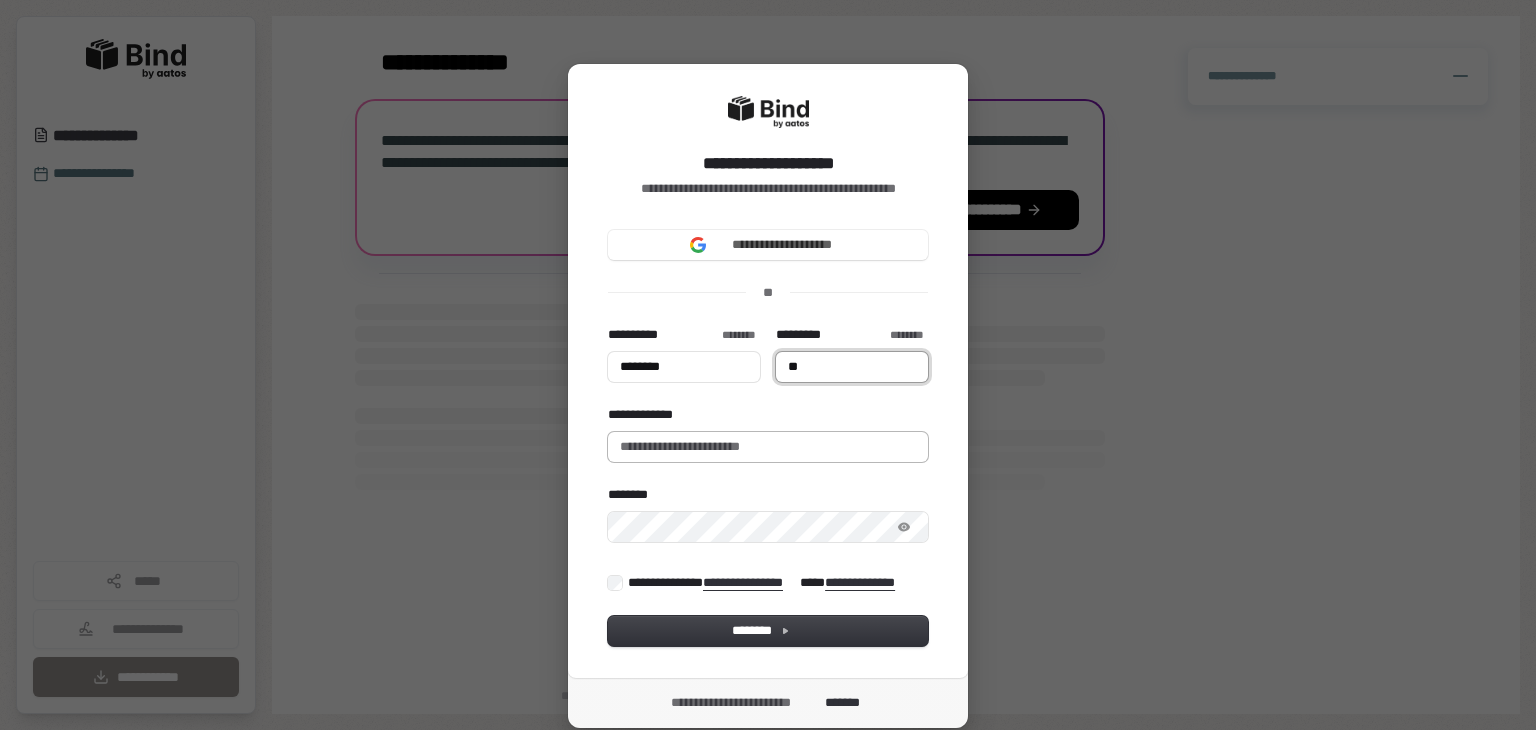 type on "*********" 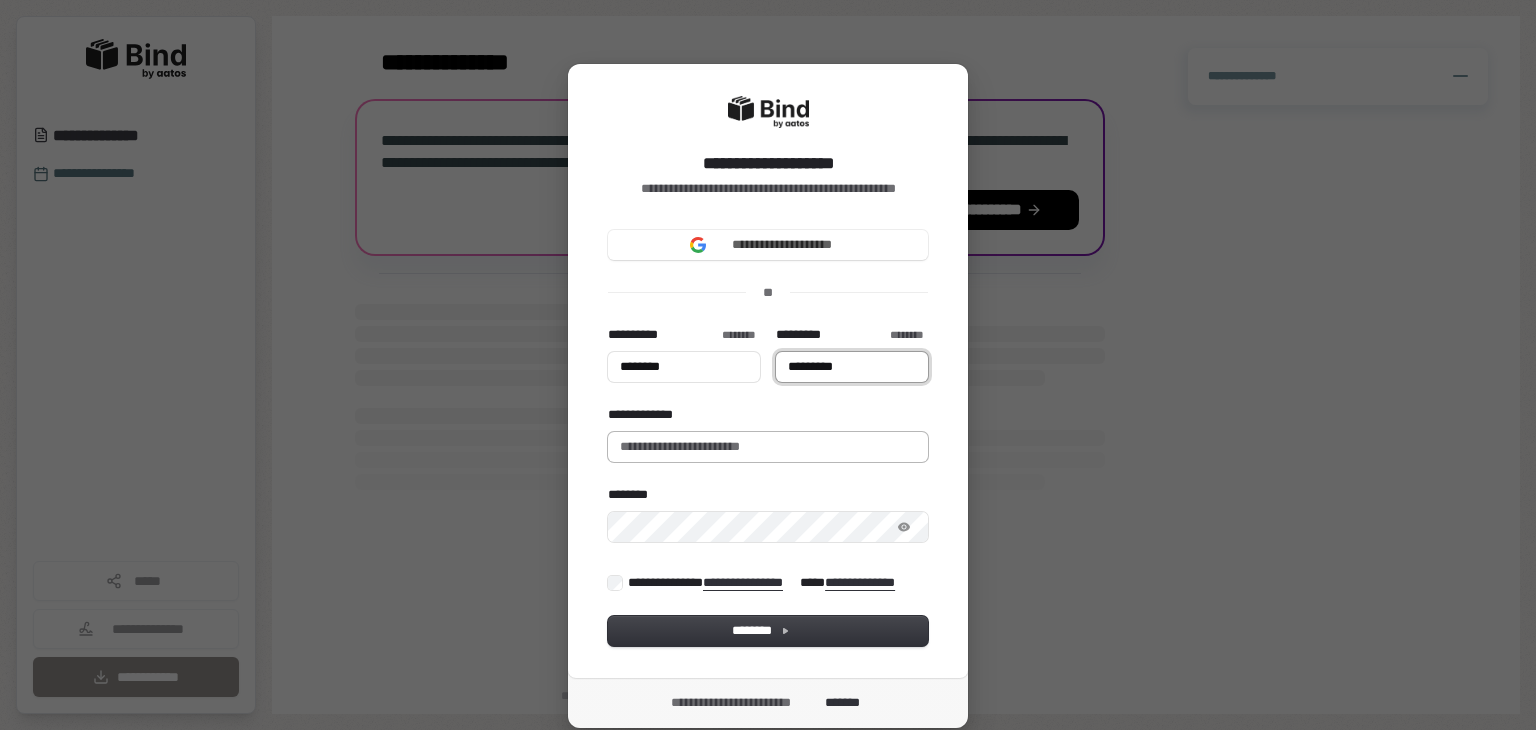 type on "********" 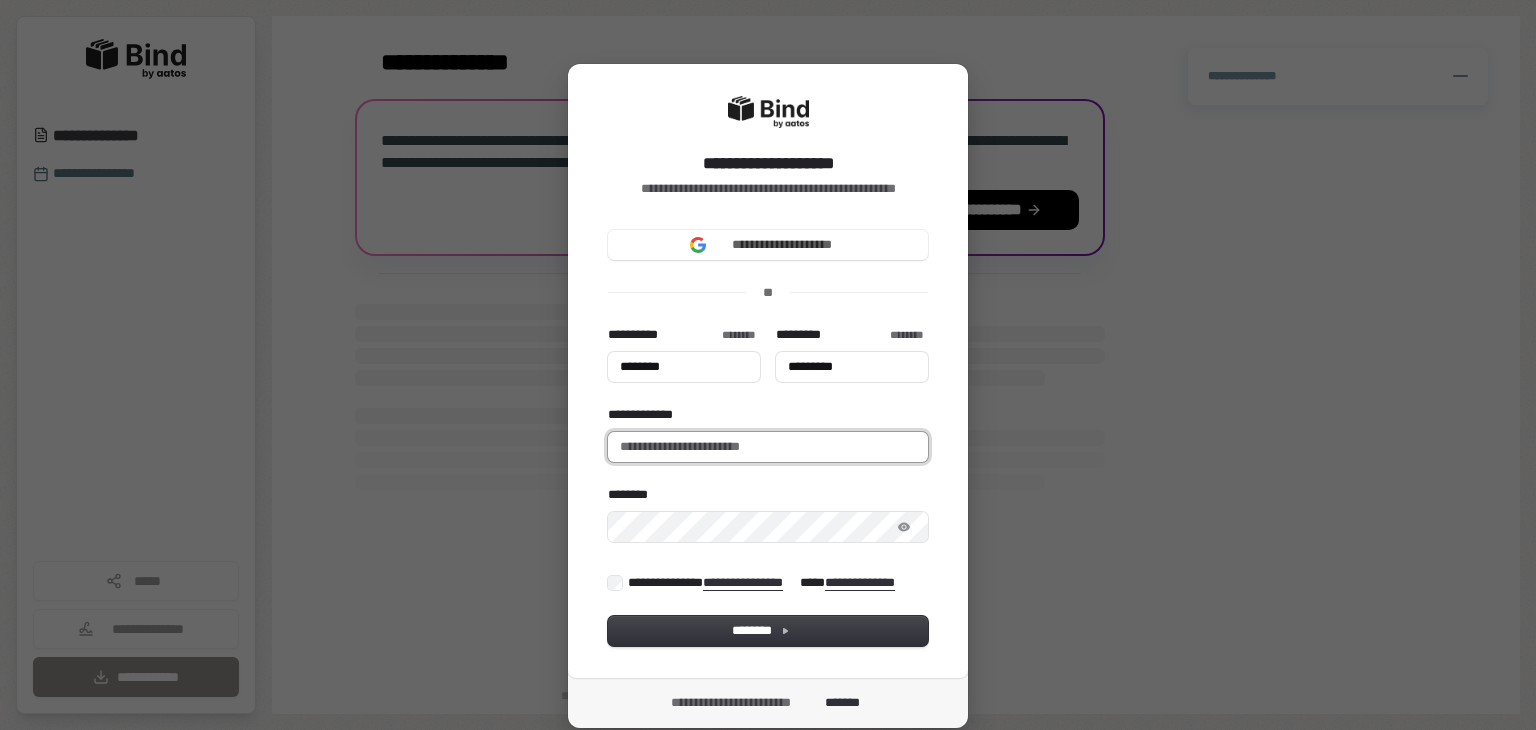 type on "********" 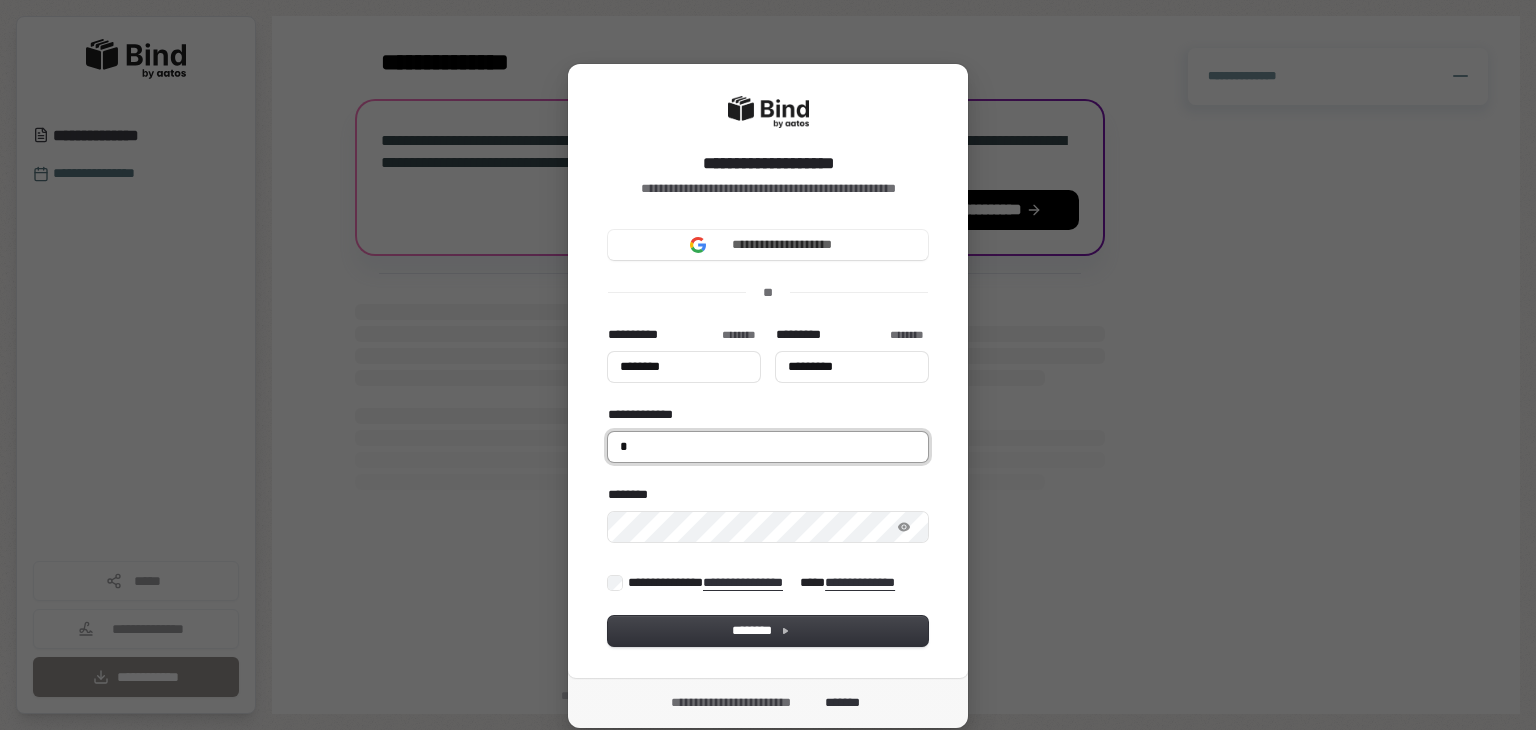 type on "********" 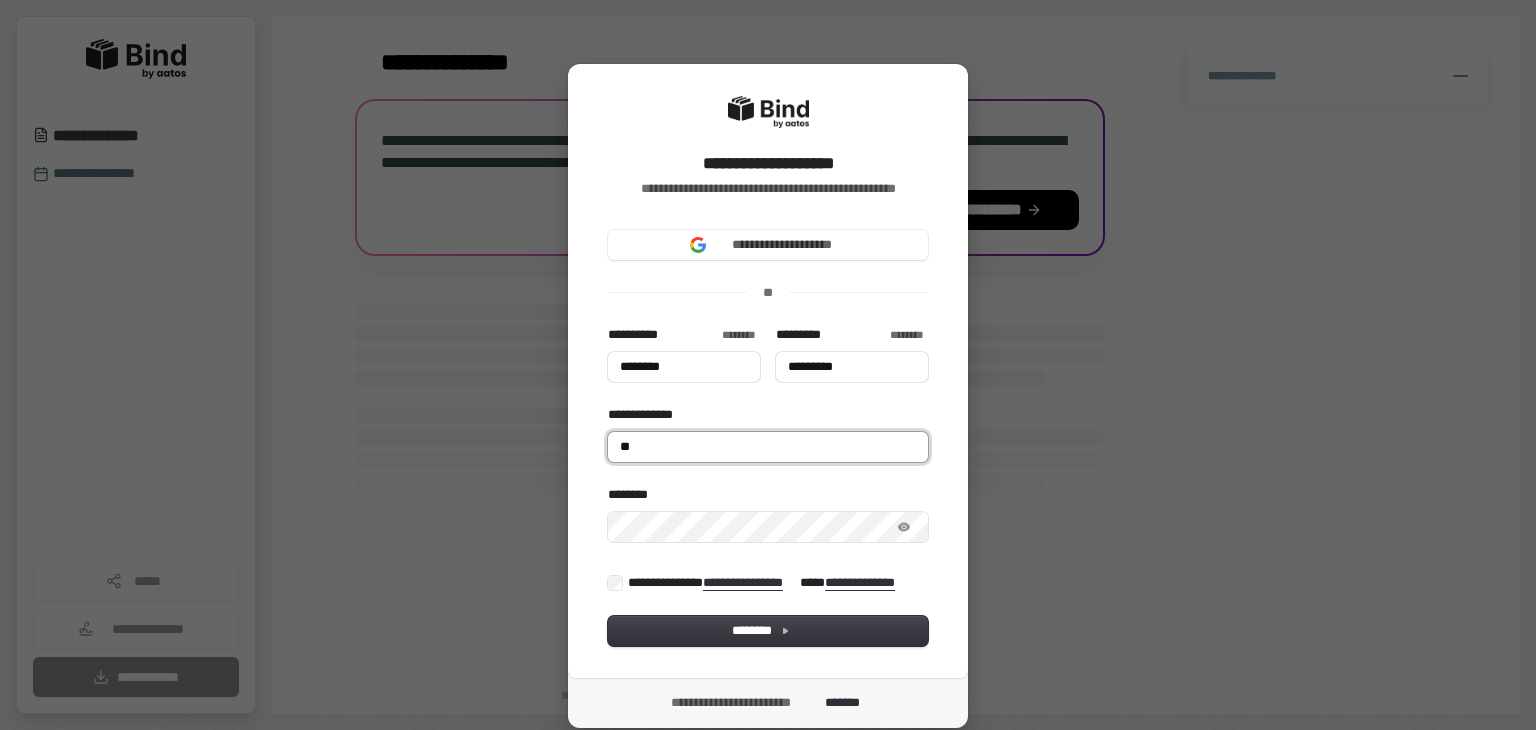 type on "********" 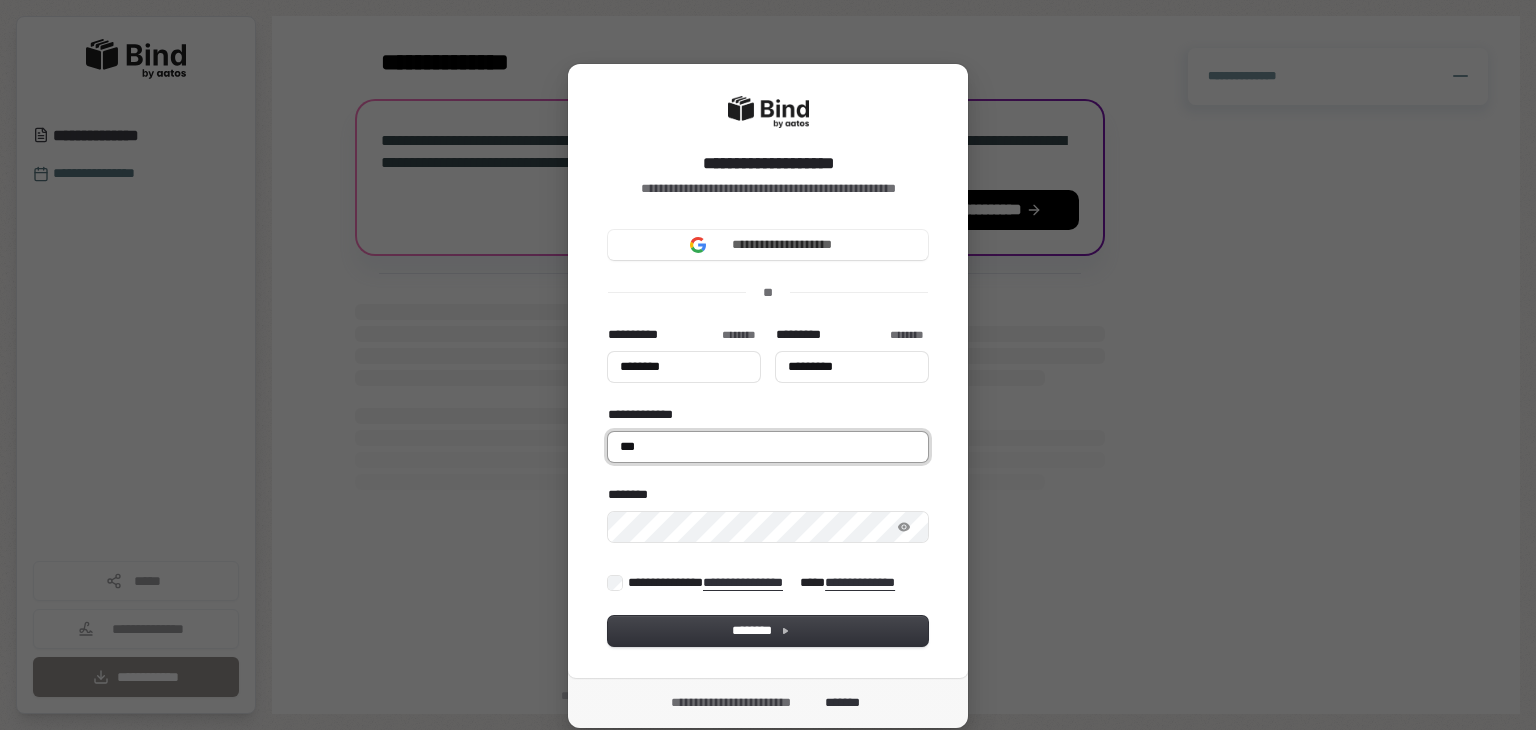 type on "********" 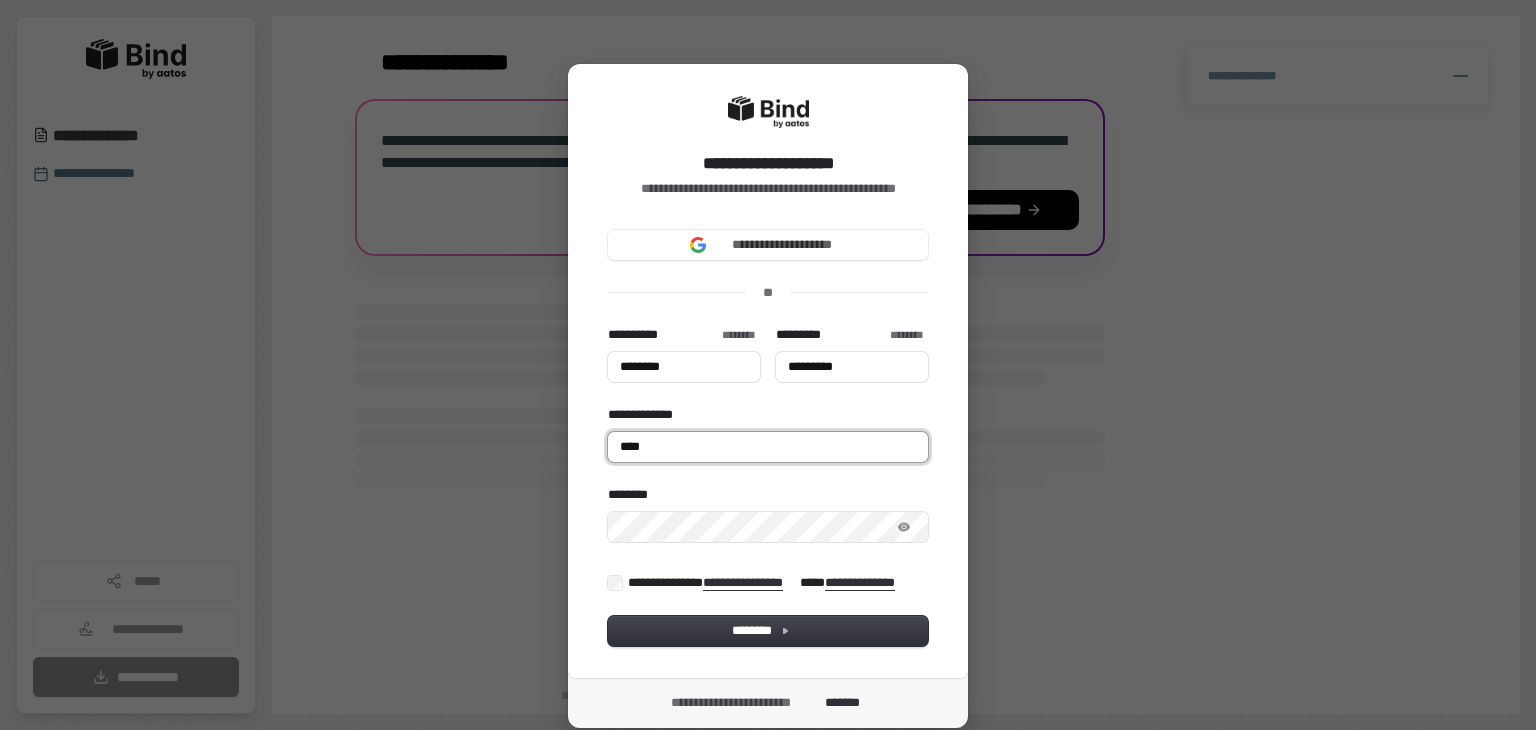 type on "********" 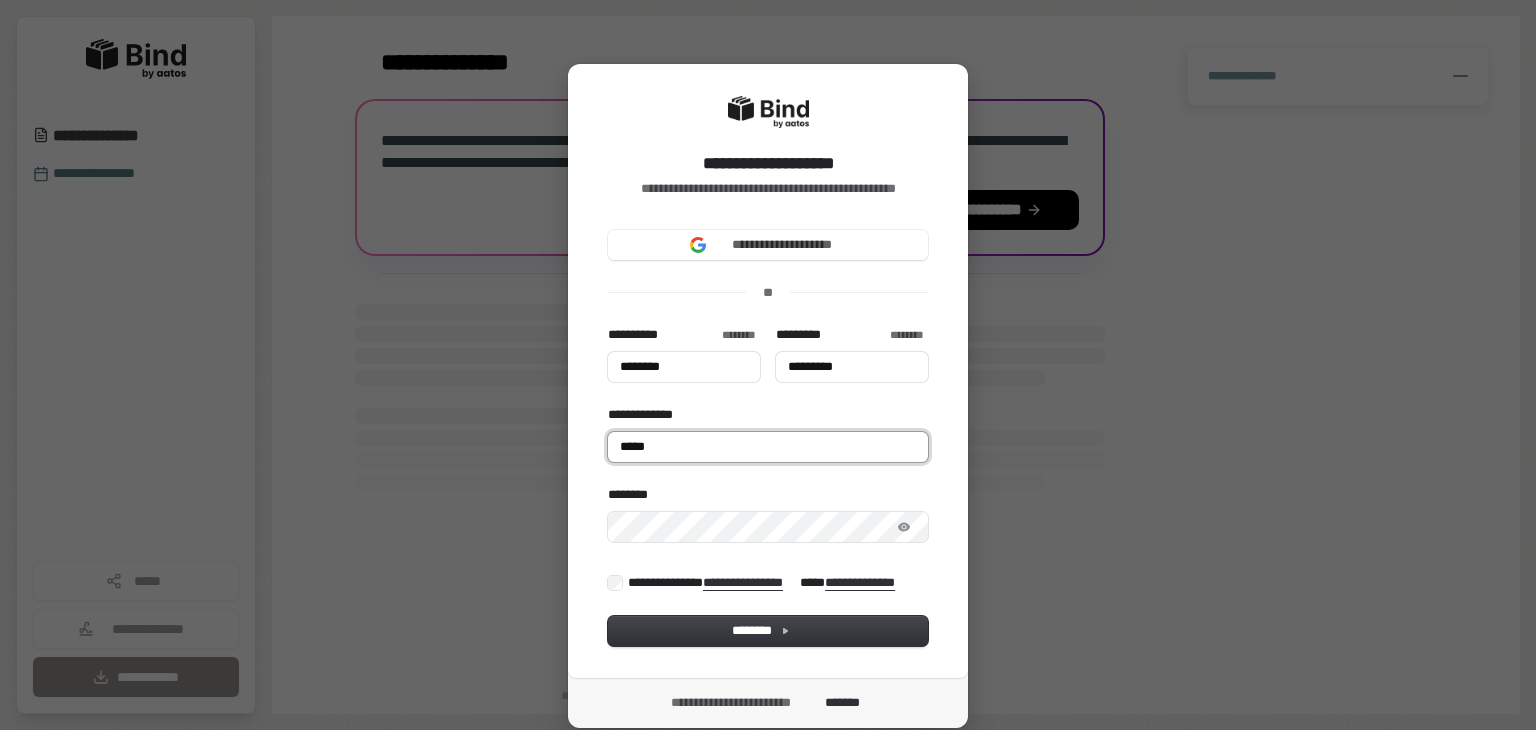 type on "********" 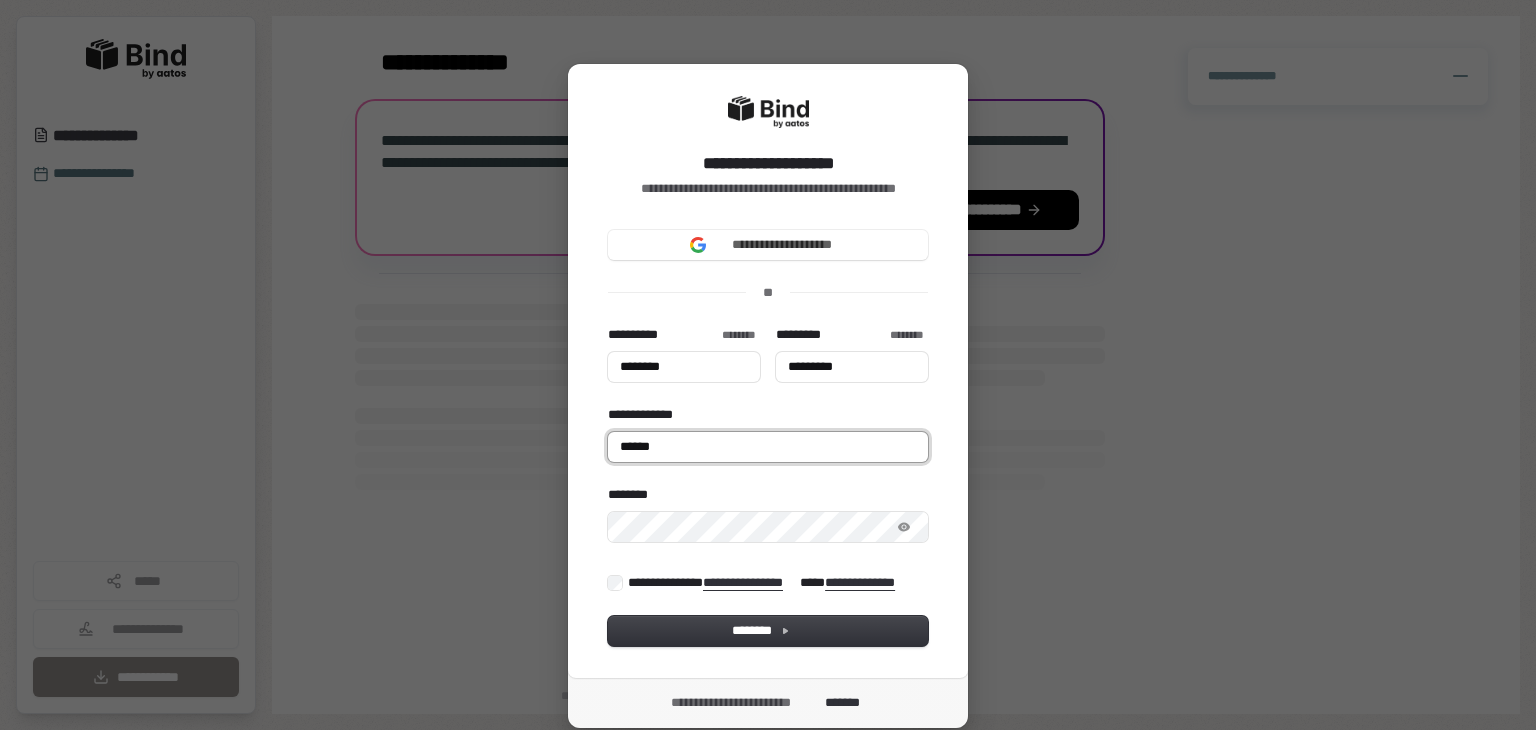 type on "********" 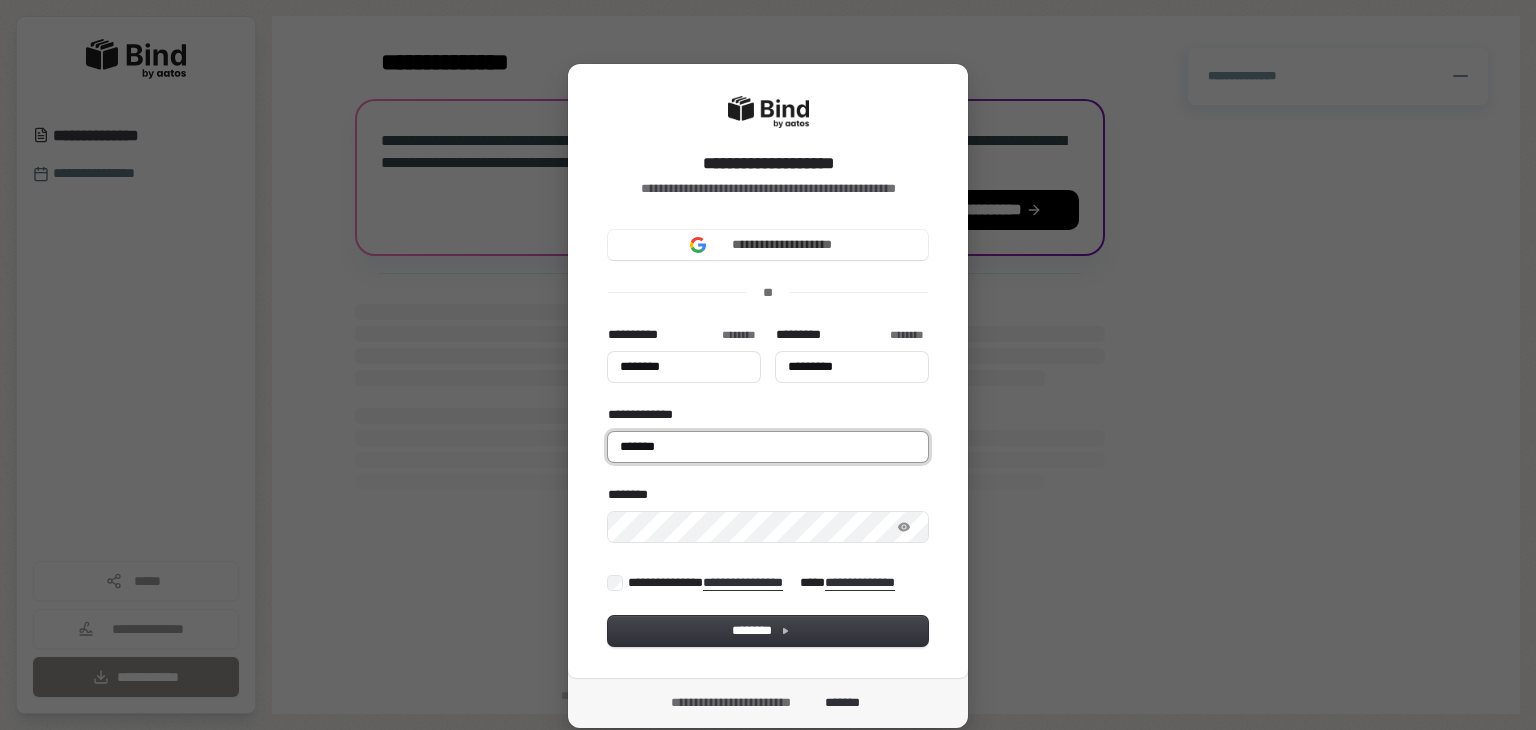 type on "********" 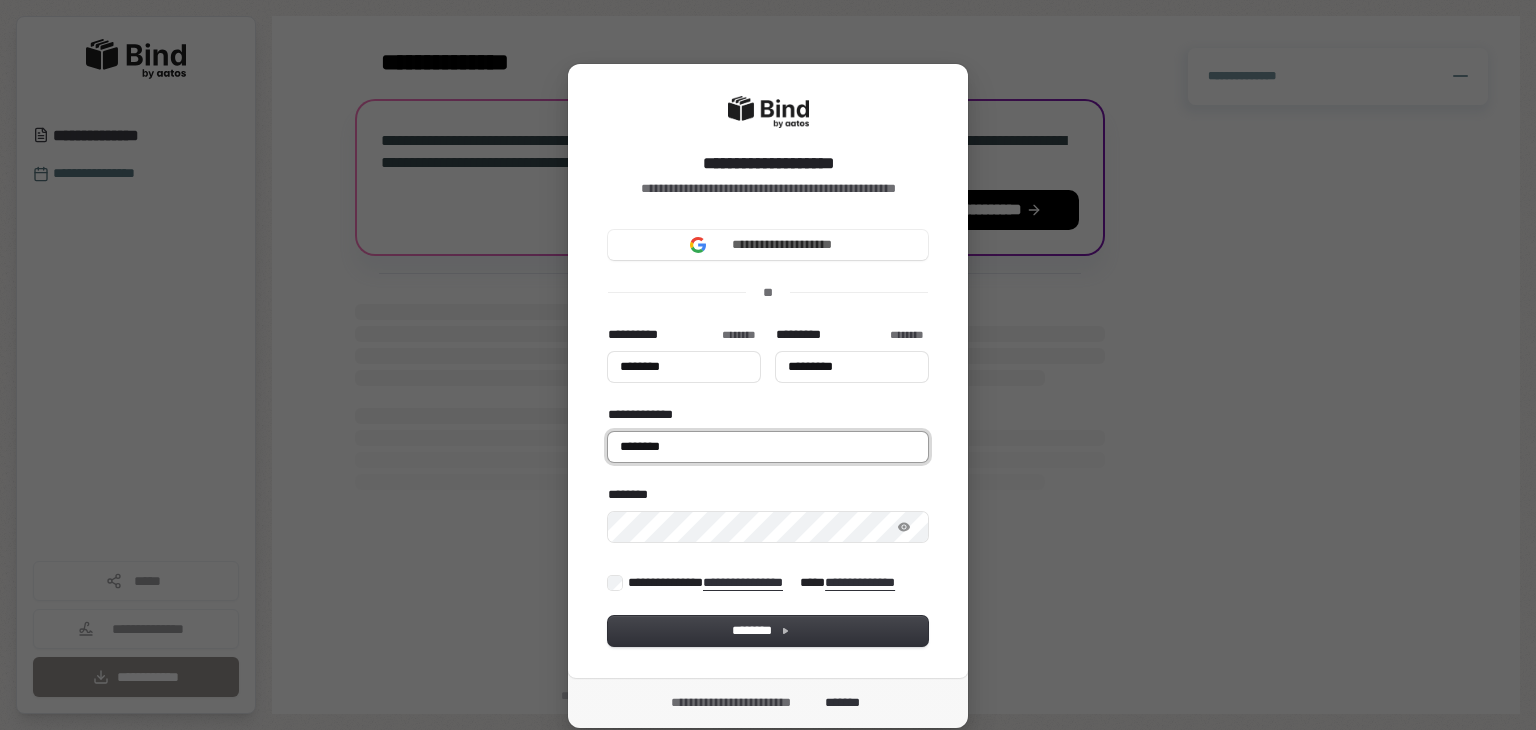 type on "********" 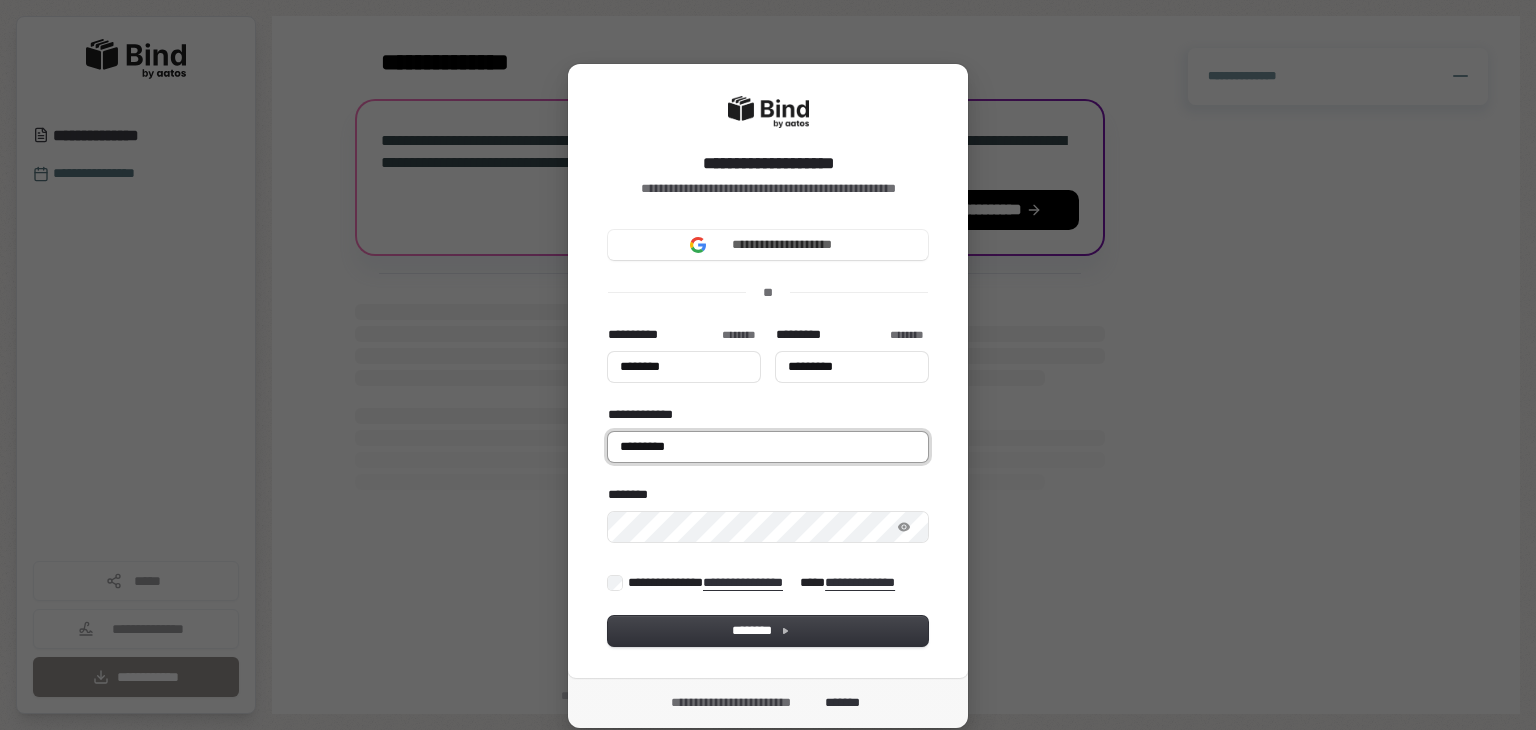 type on "********" 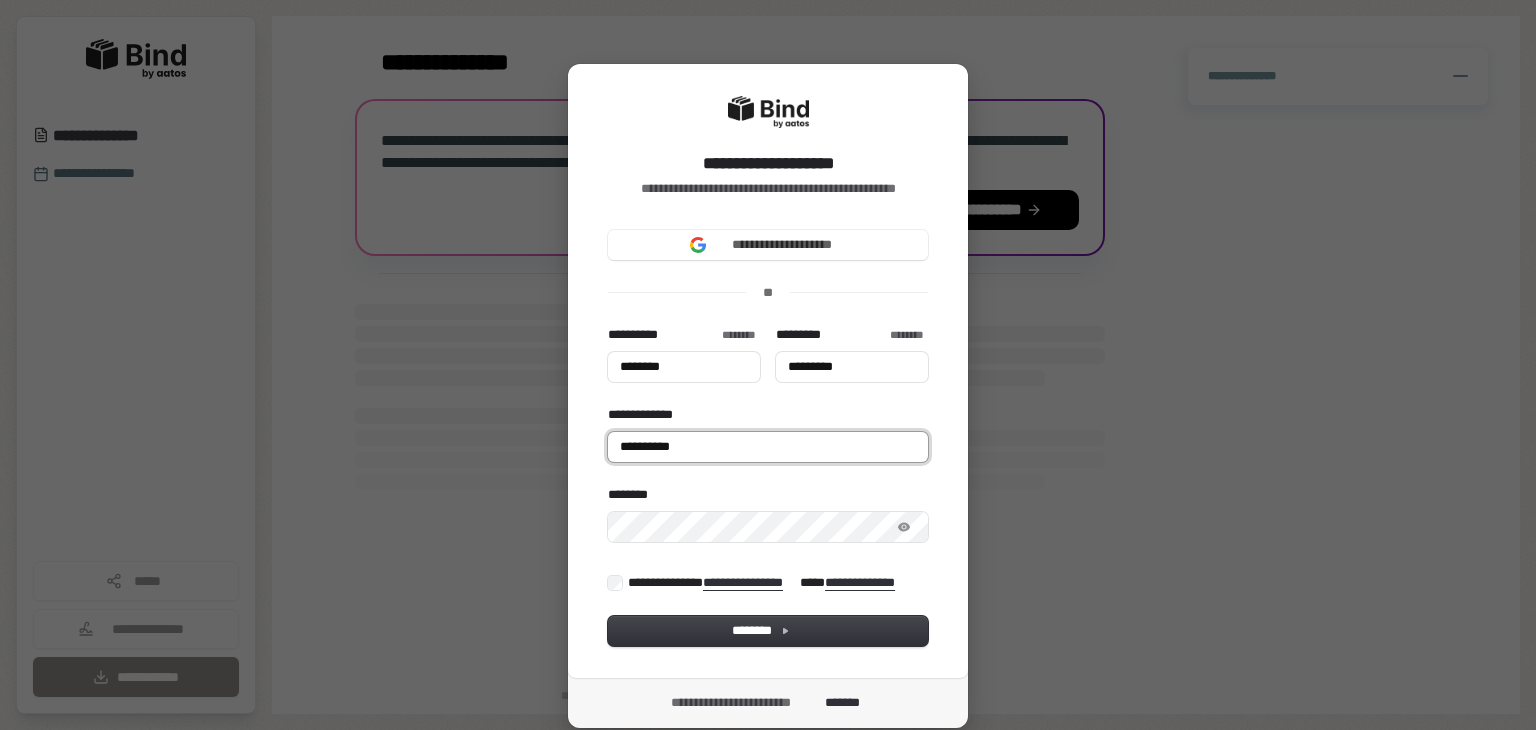 type on "********" 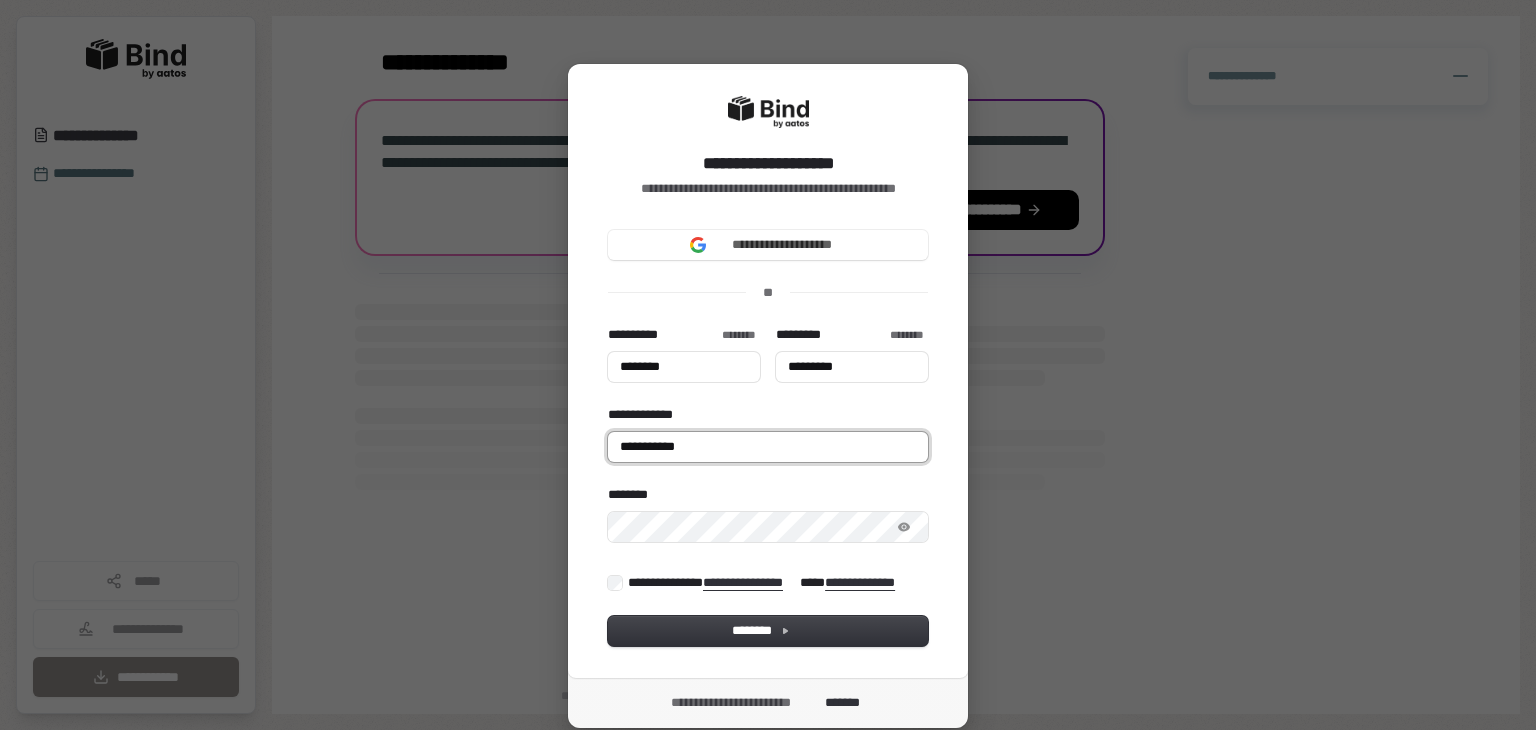 type on "********" 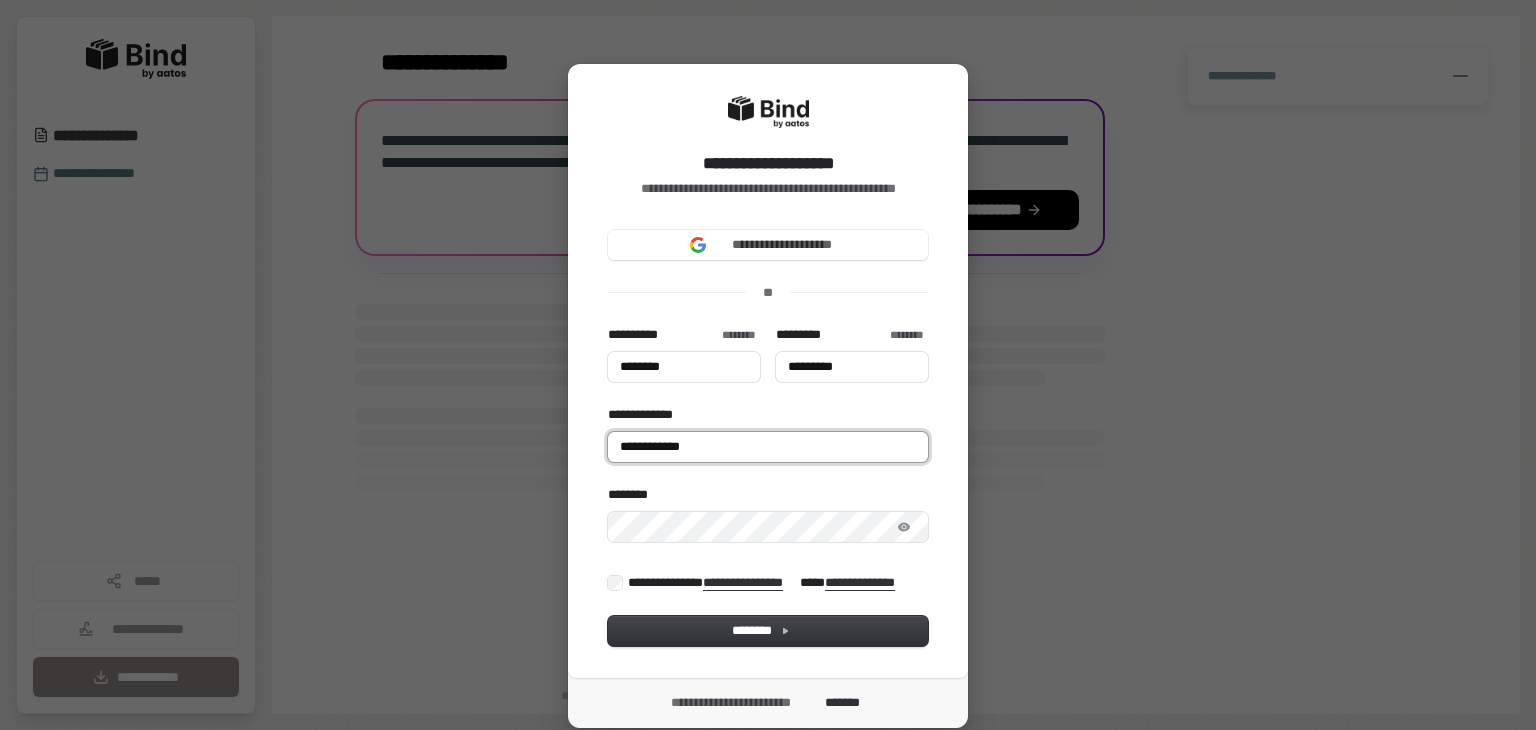type on "********" 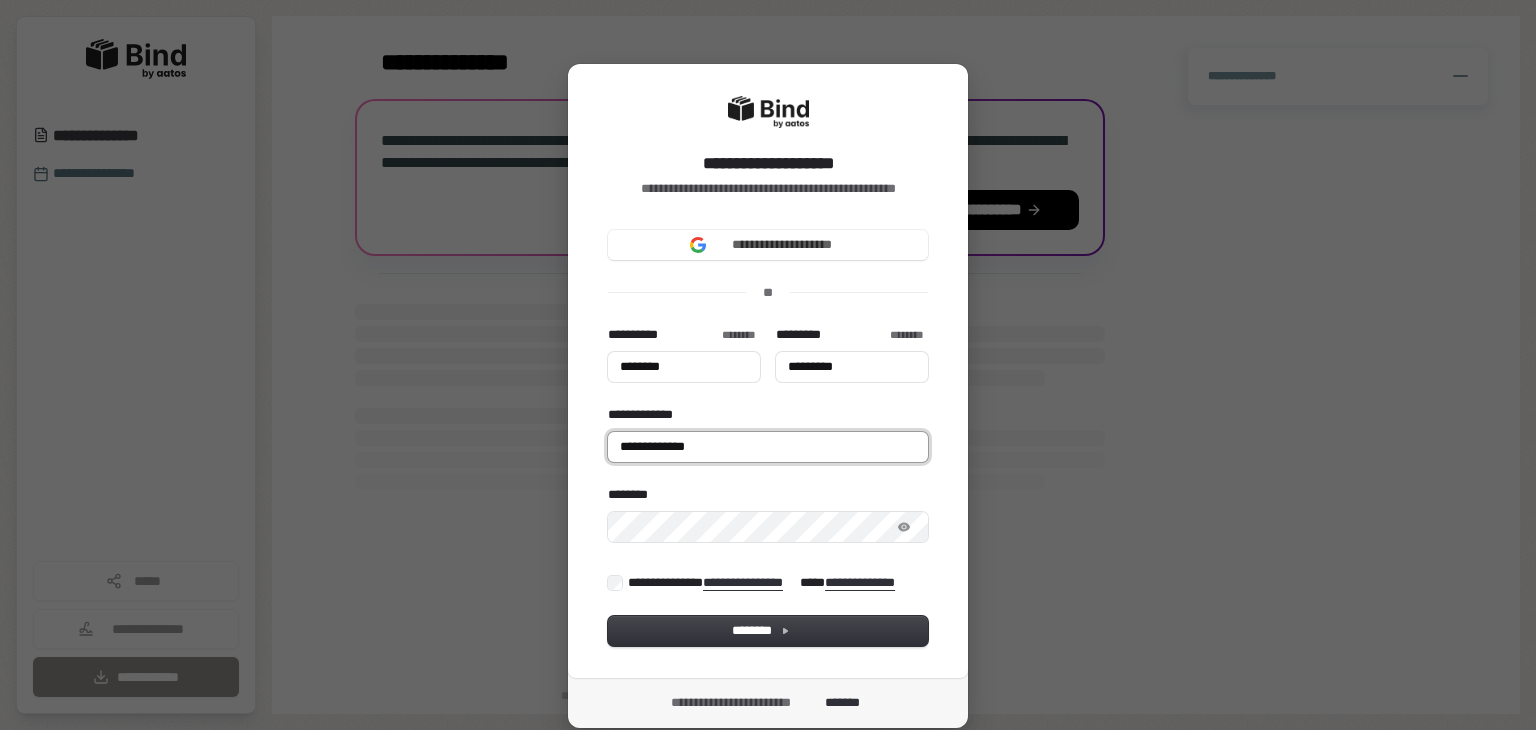 type on "********" 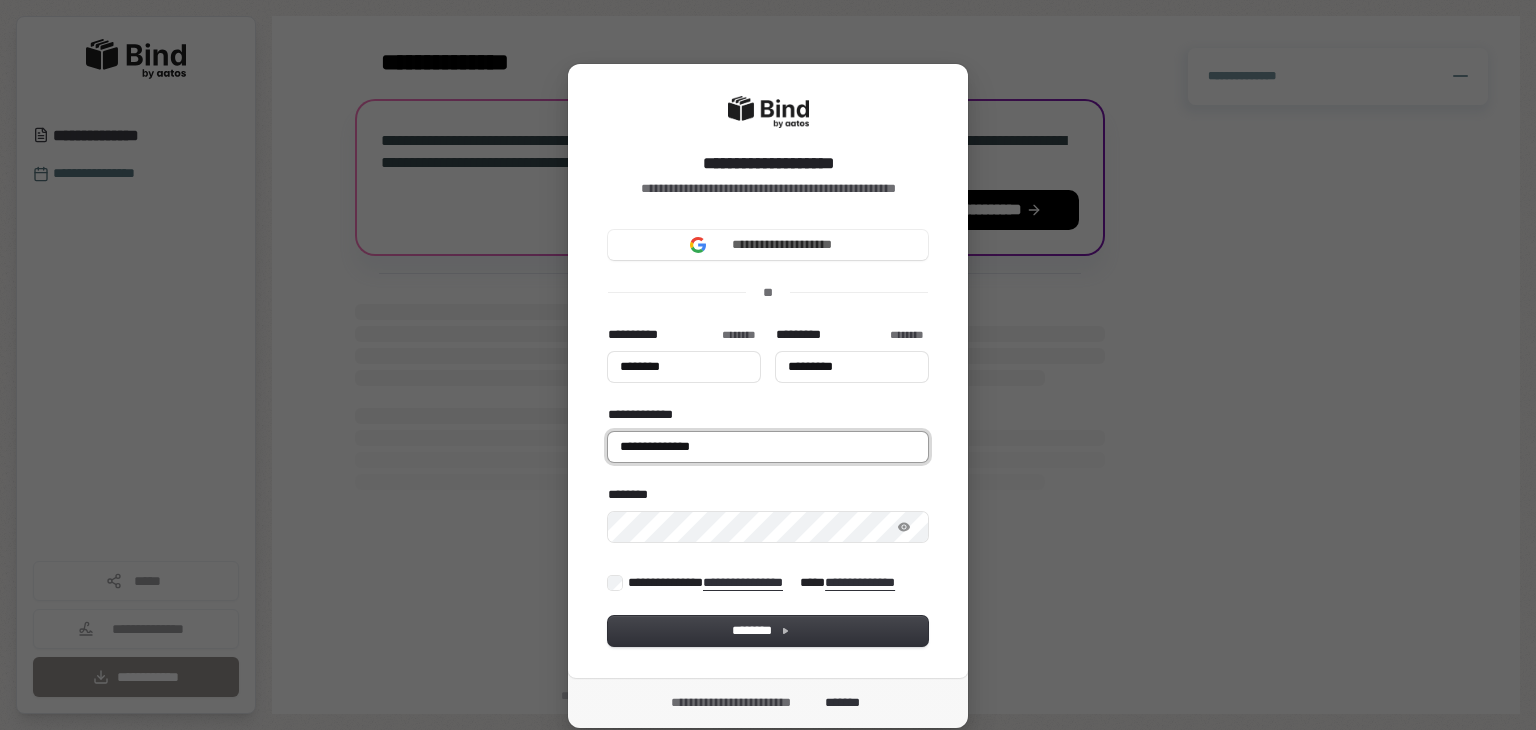 type on "********" 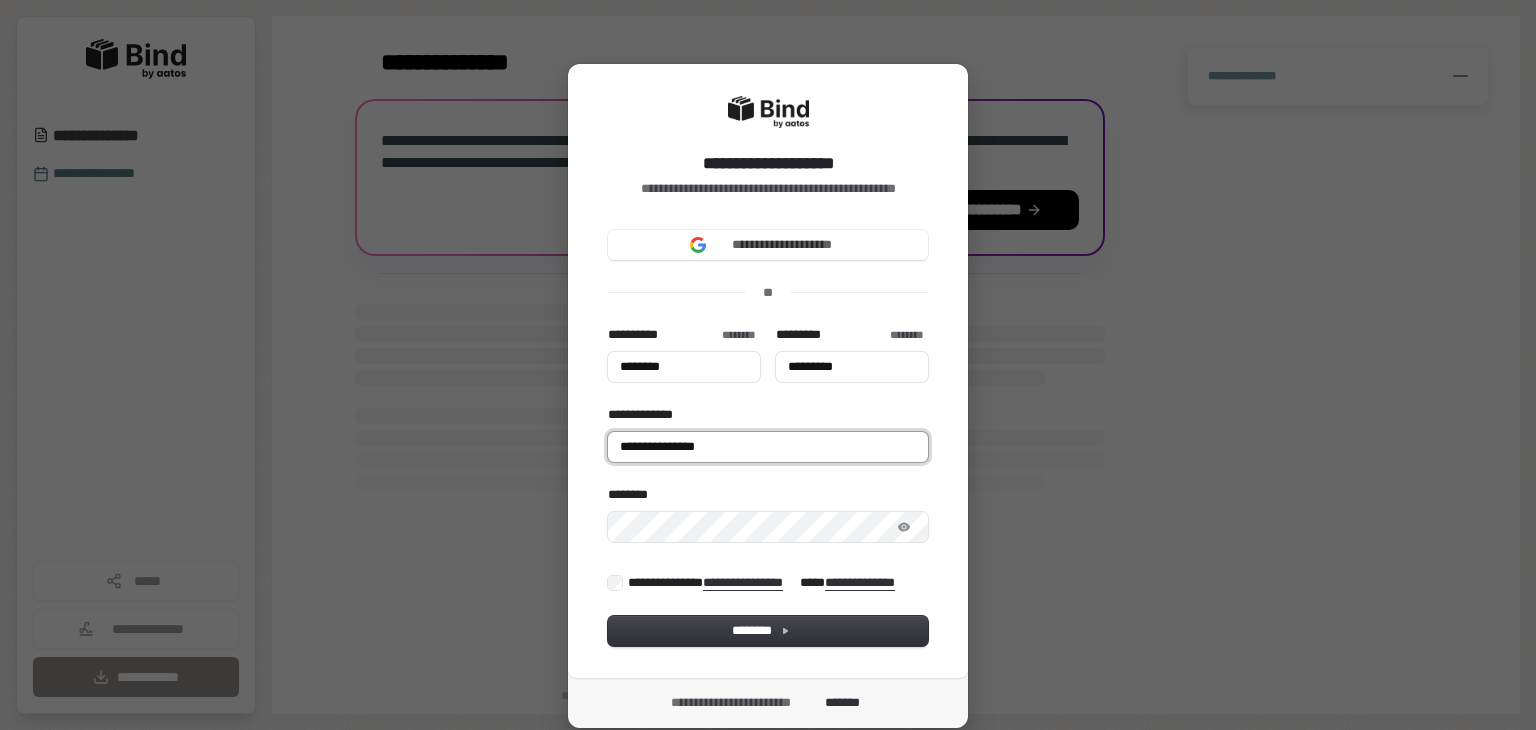 type on "********" 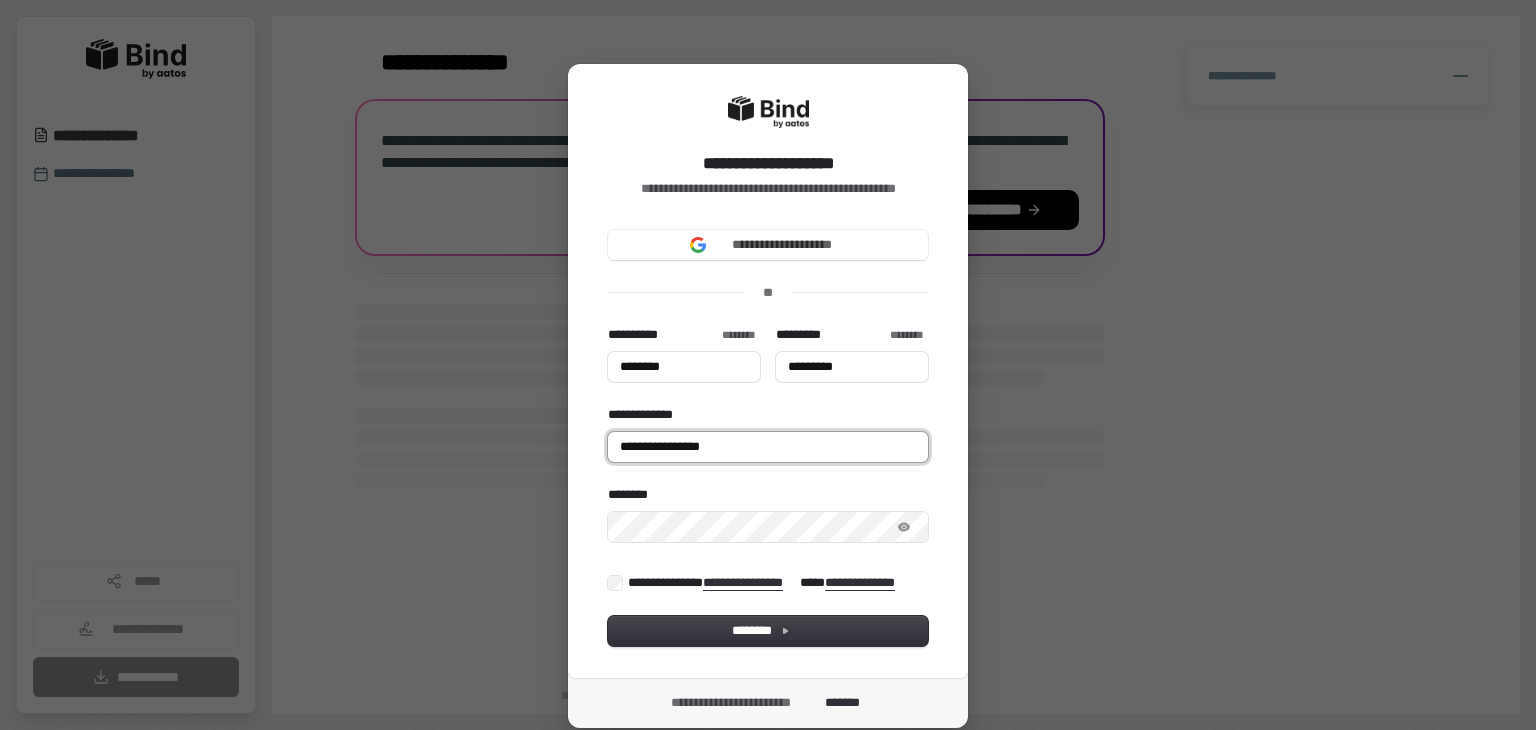 type on "********" 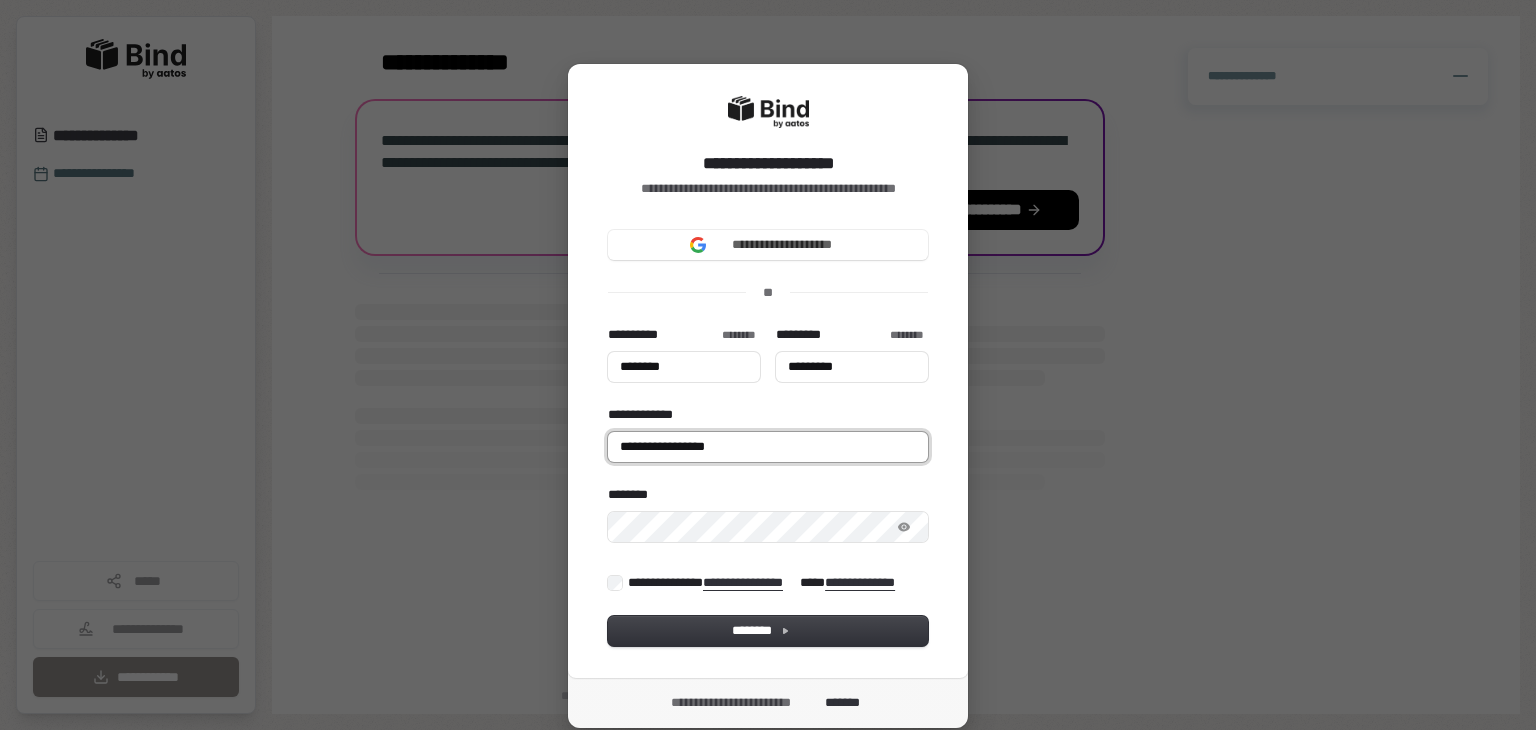type on "********" 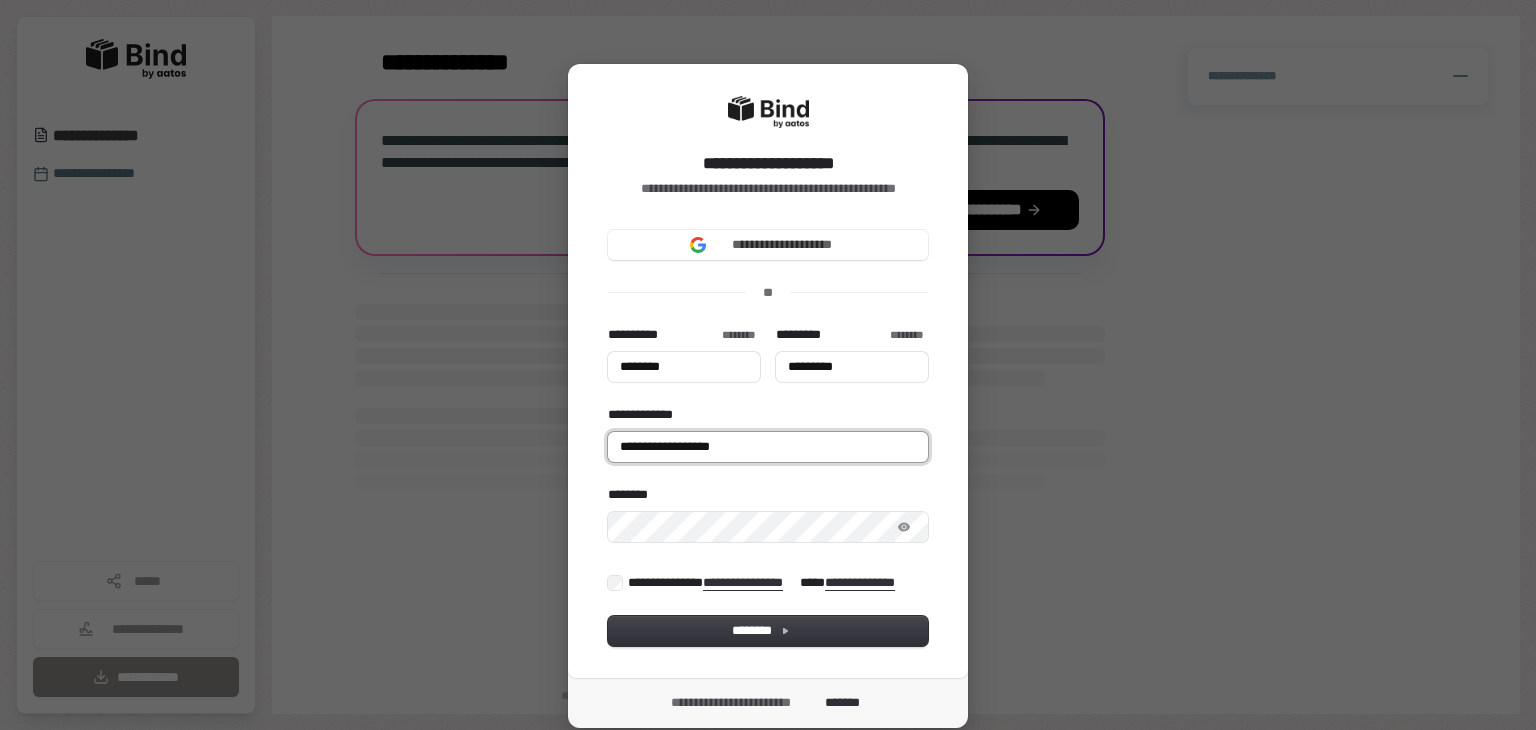 type on "********" 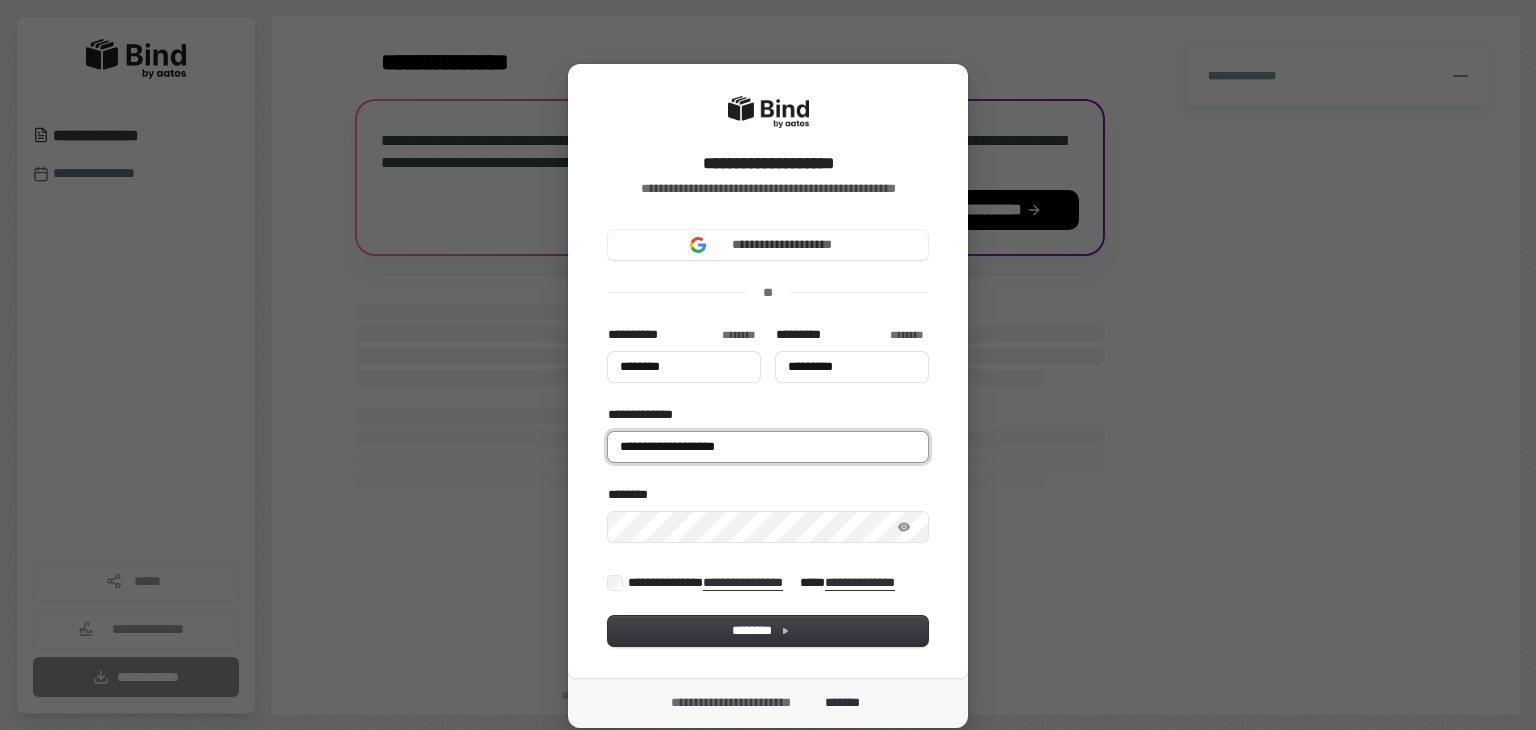 type on "********" 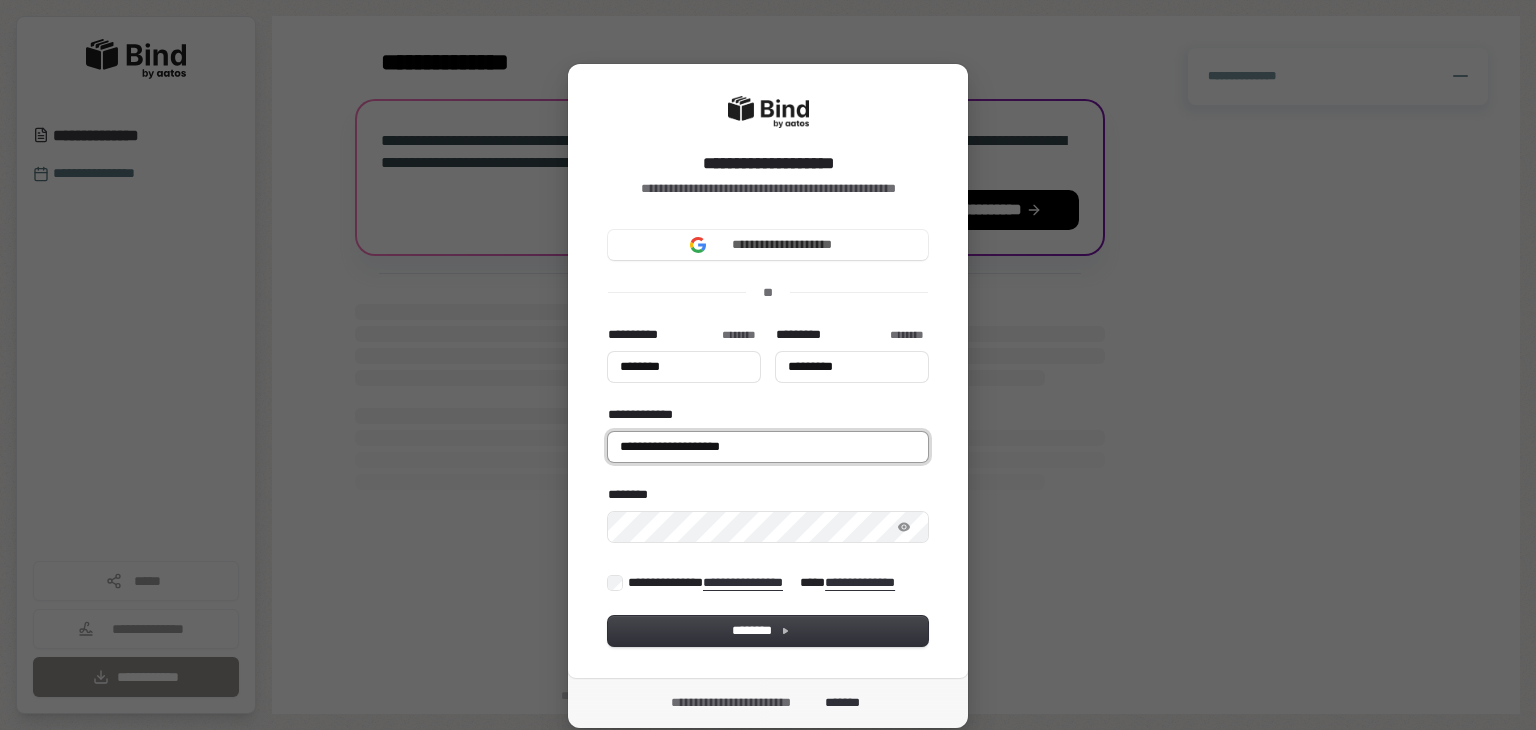 type on "********" 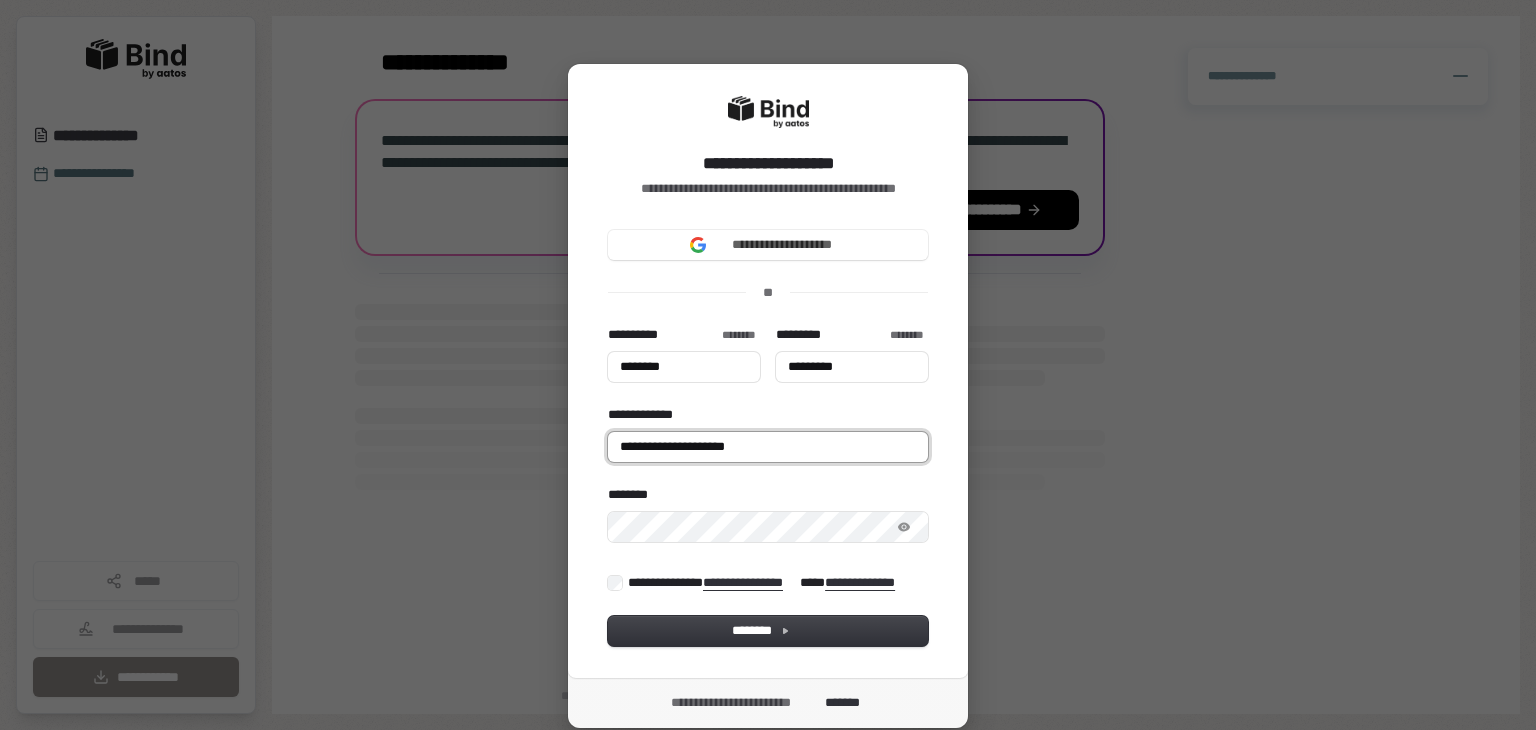 type on "********" 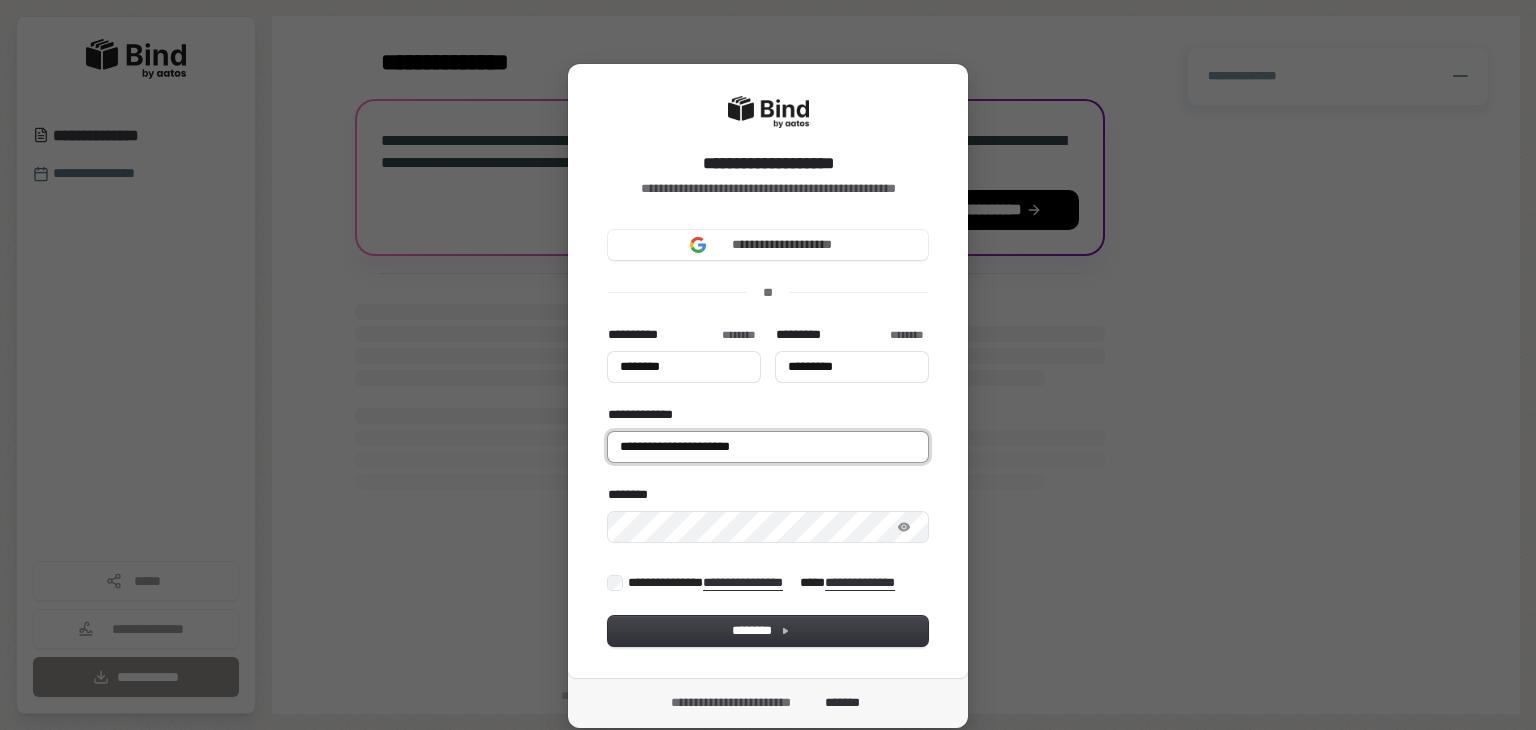 type on "********" 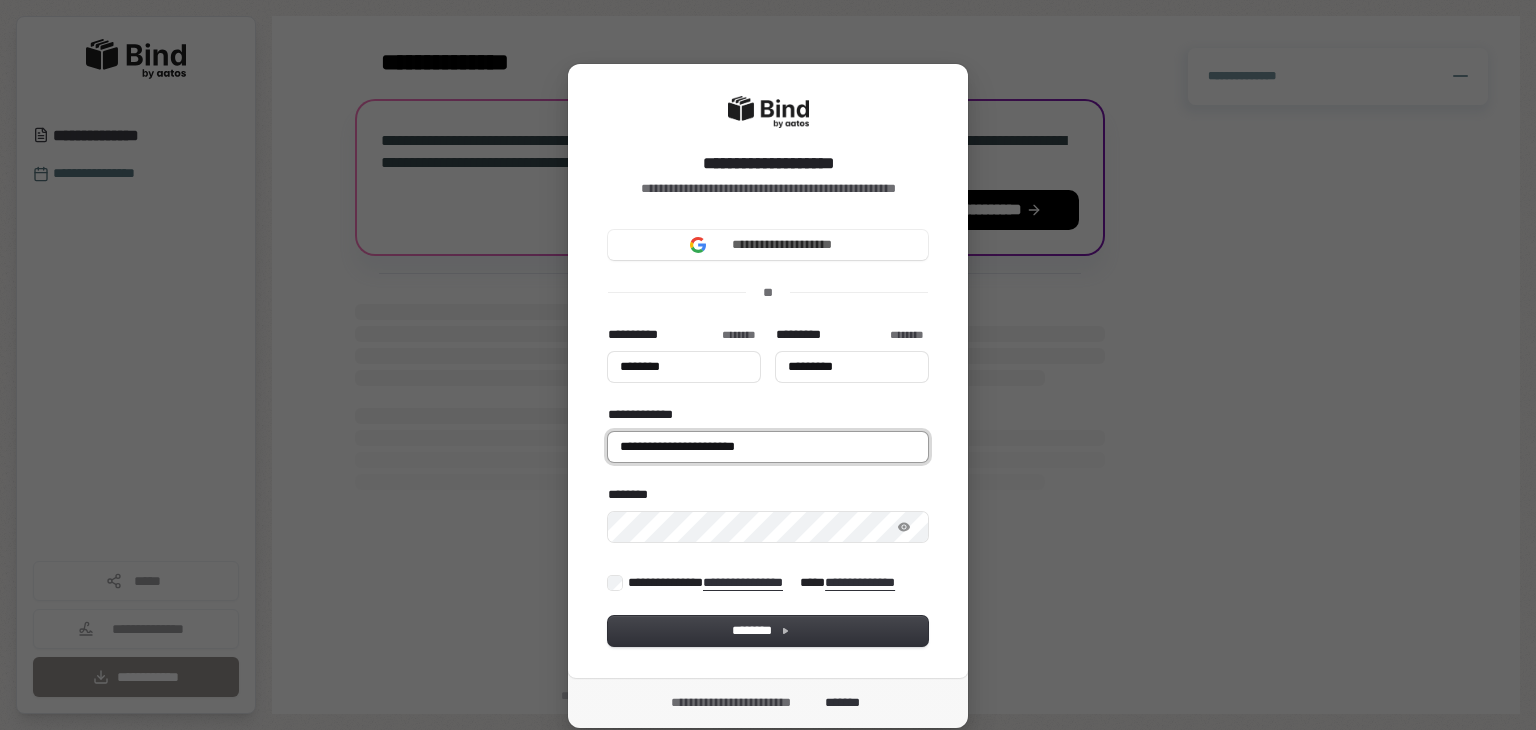 type on "********" 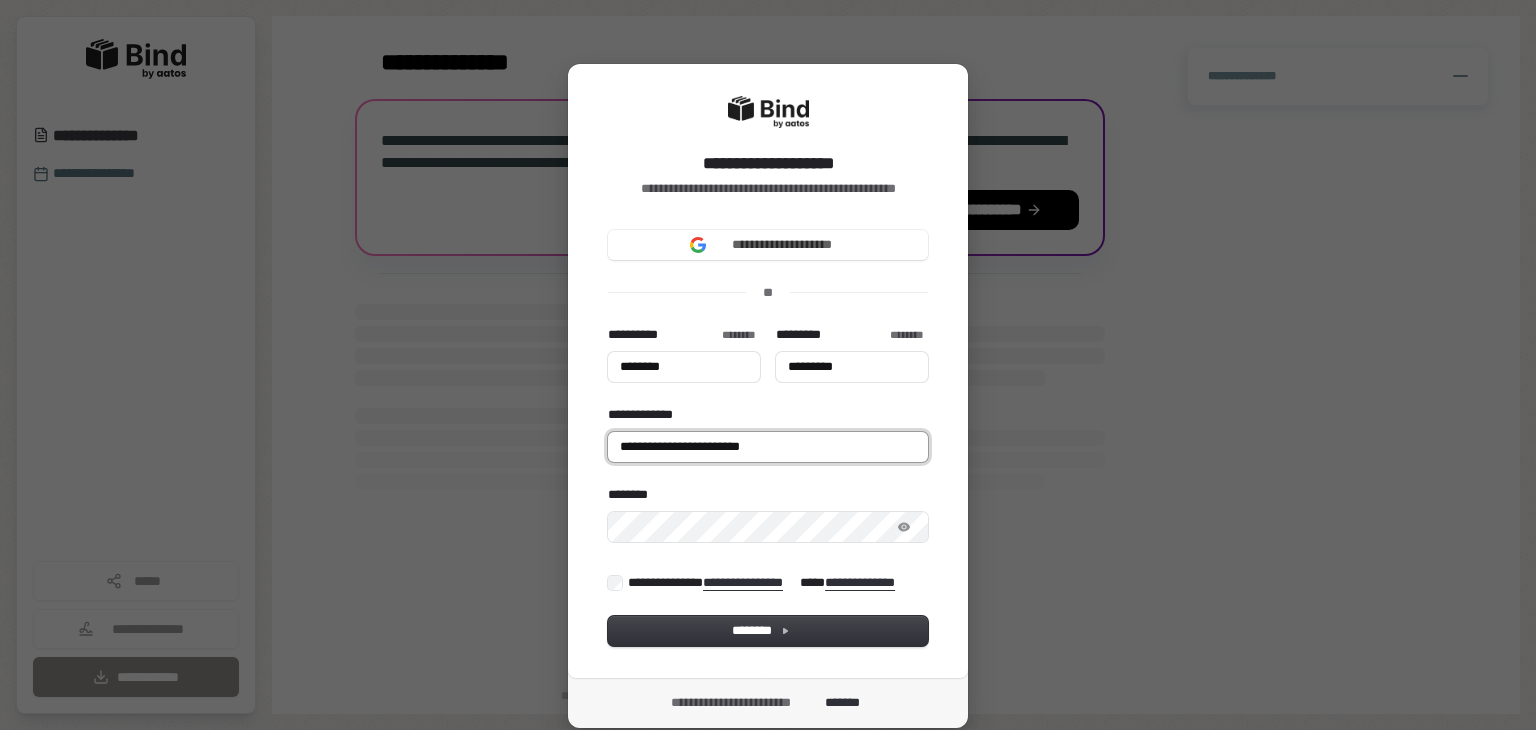type on "********" 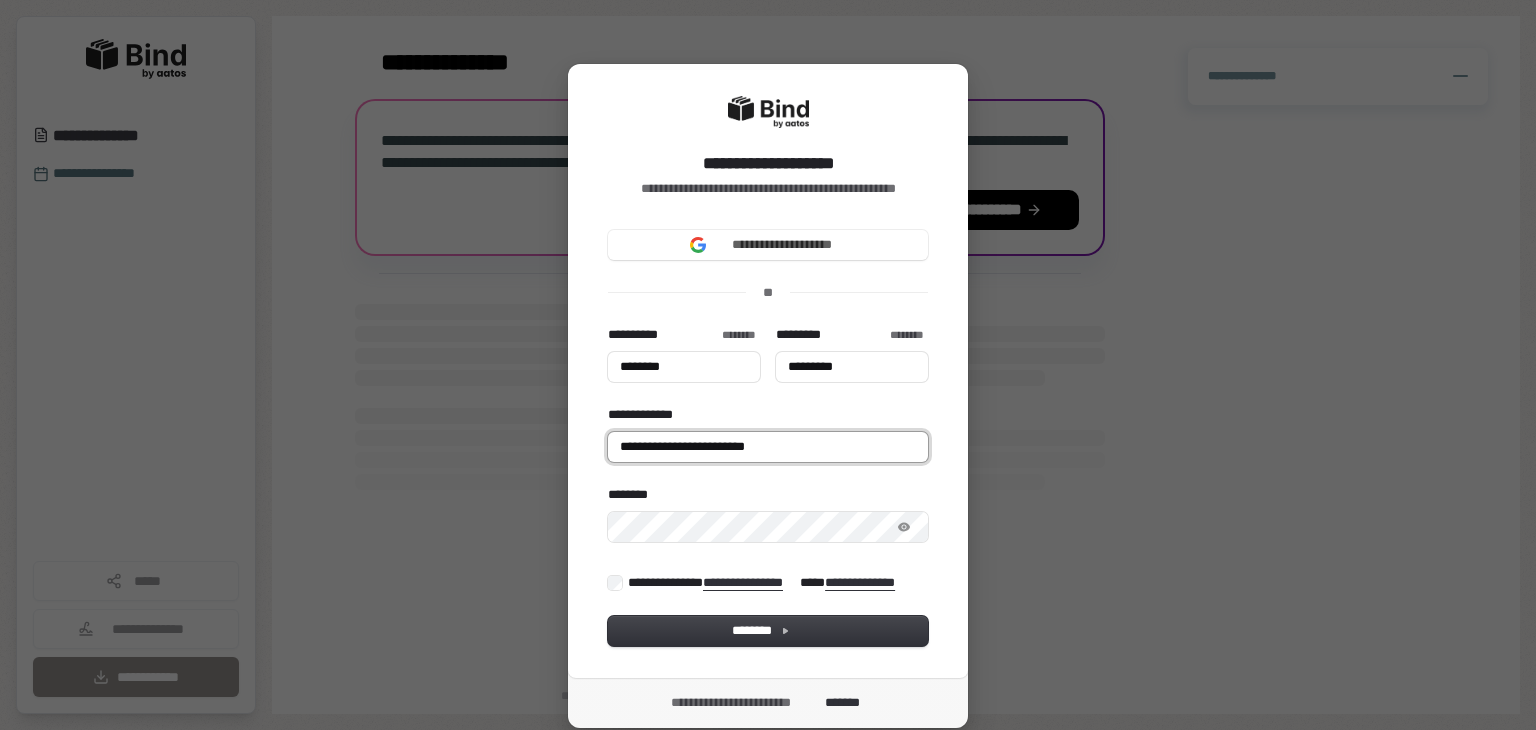 type on "********" 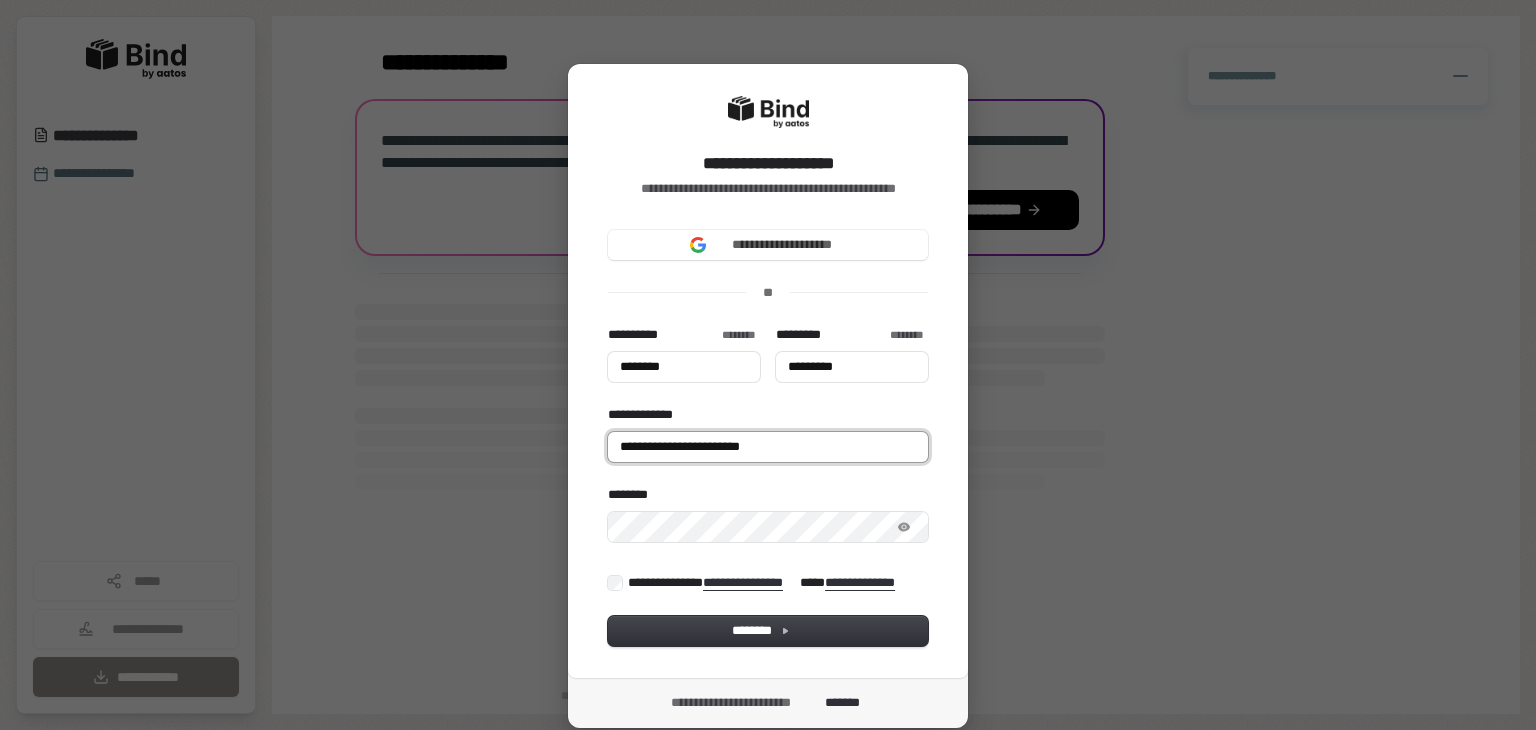 type on "********" 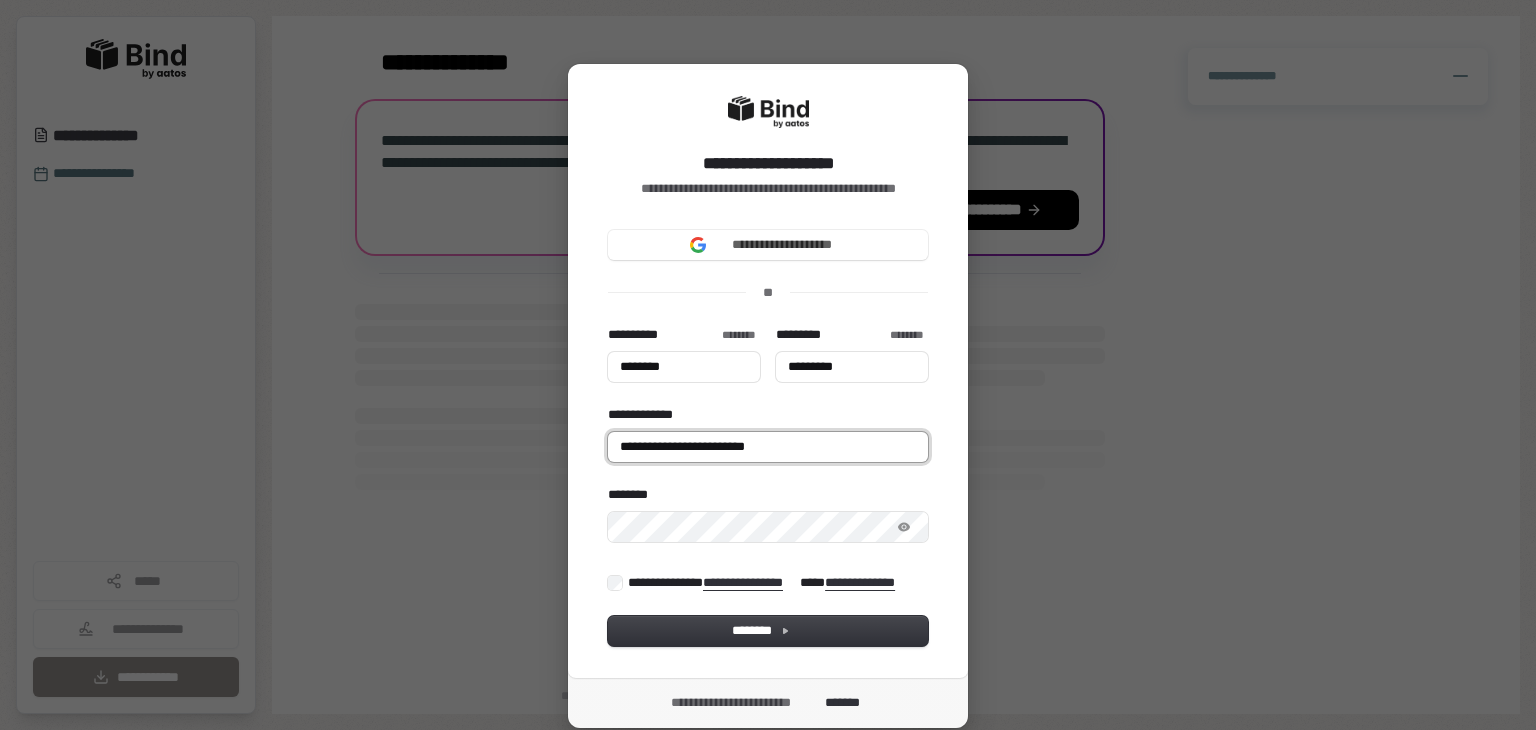 type on "********" 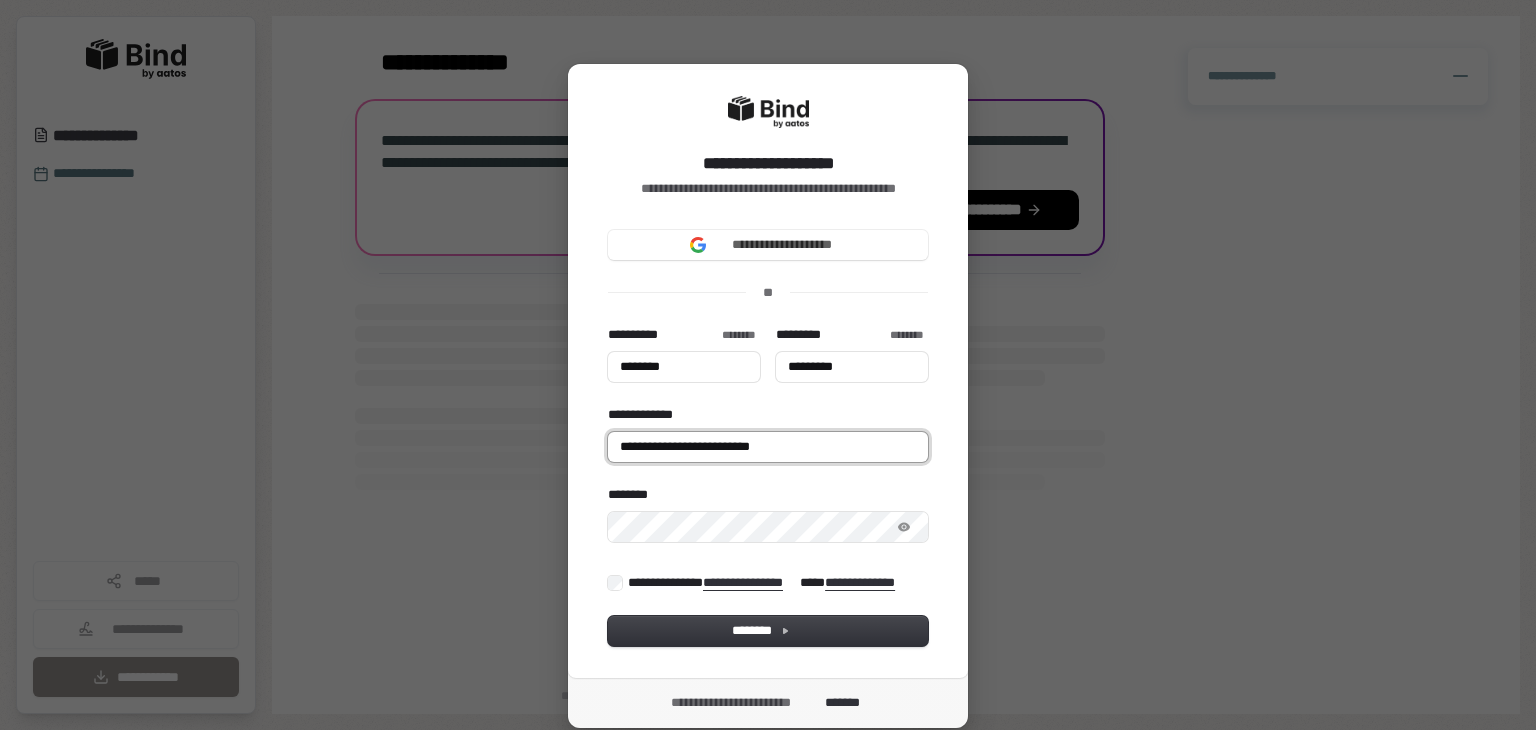 type on "**********" 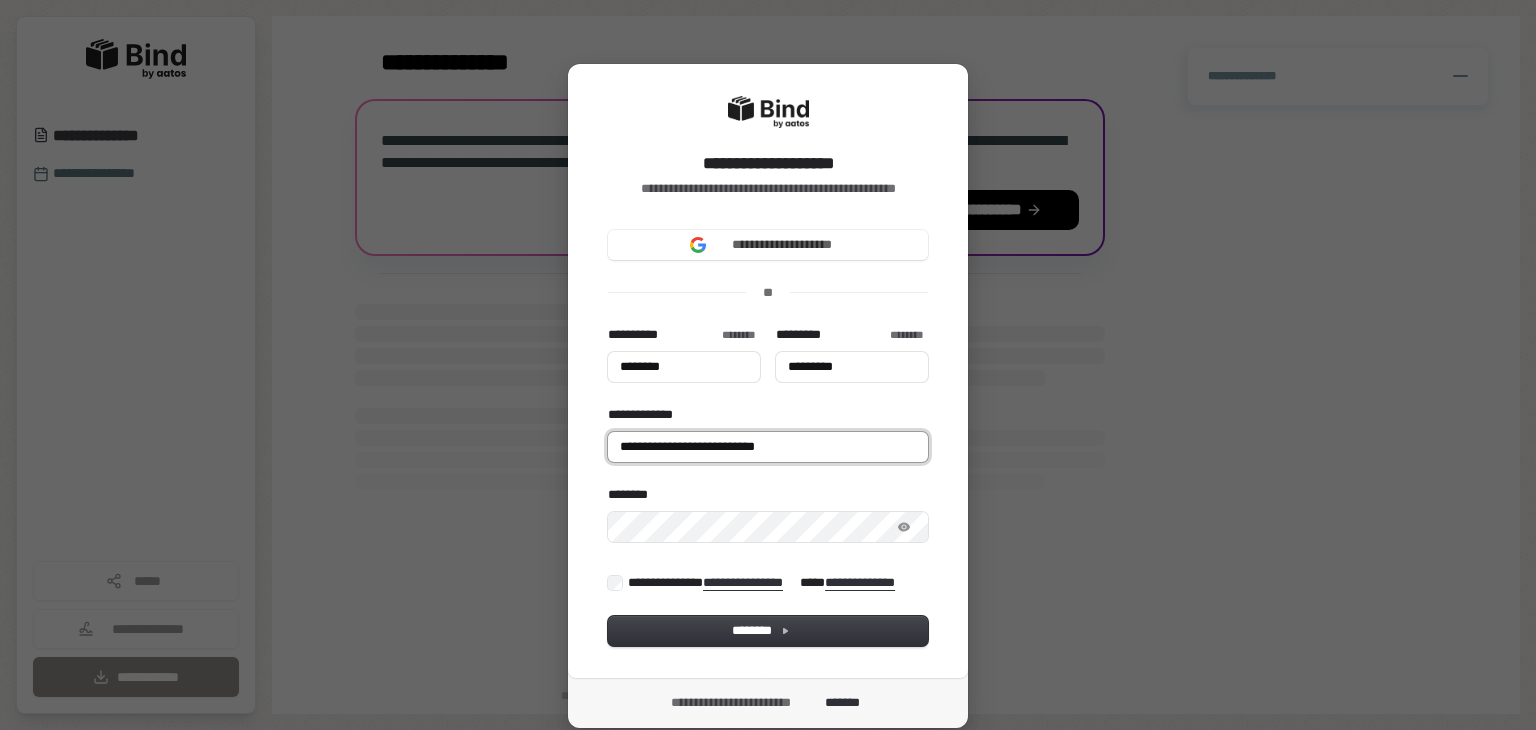 type on "********" 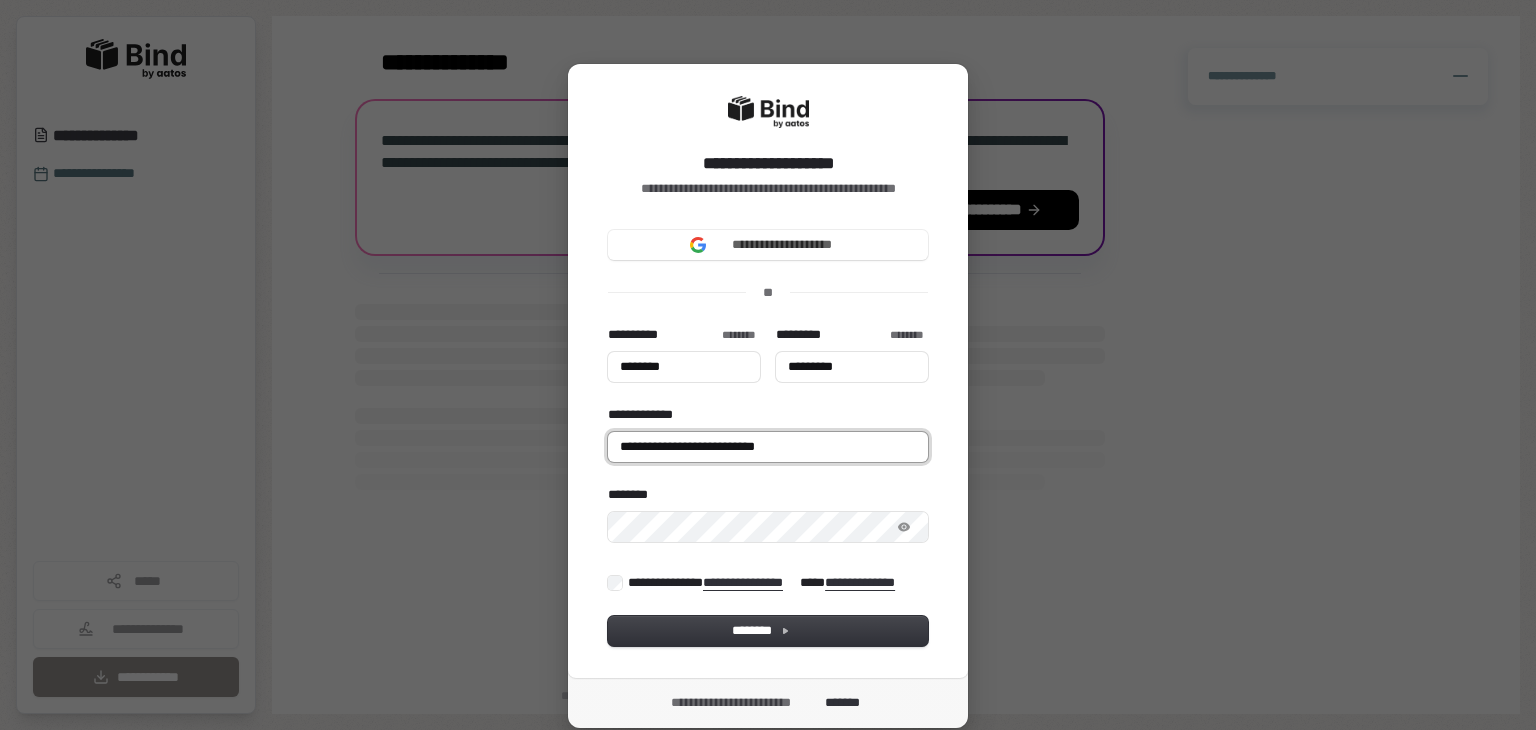 type on "**********" 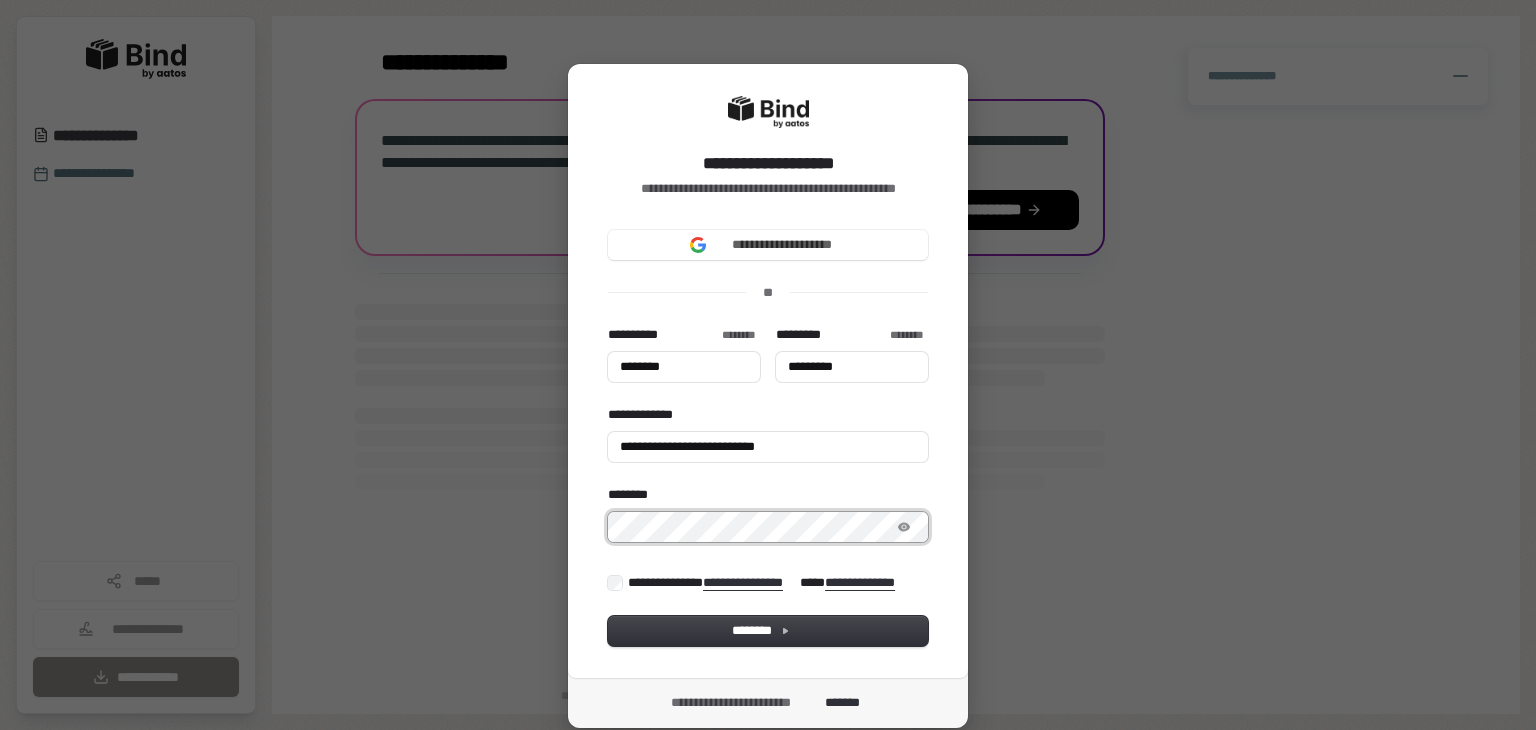 type on "********" 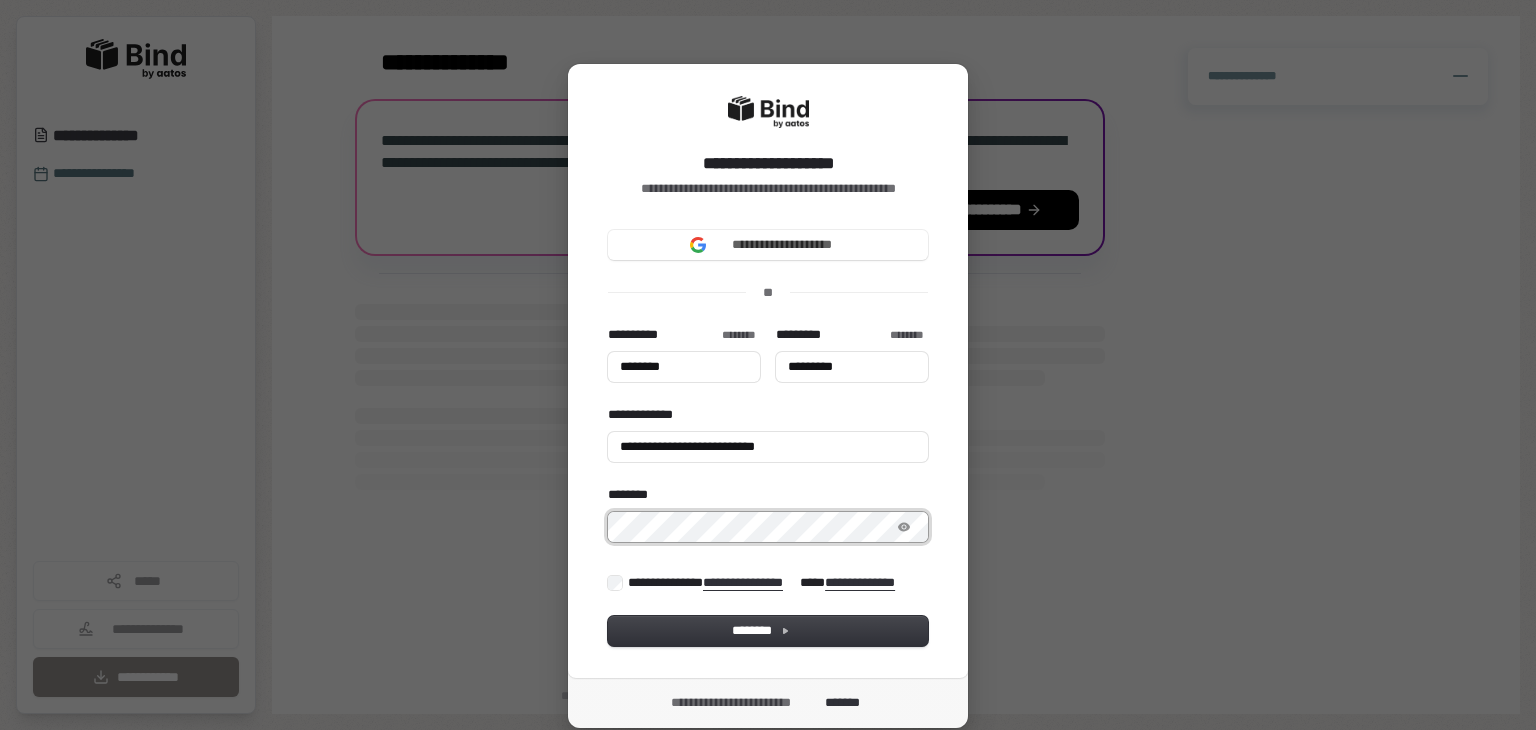 type on "*********" 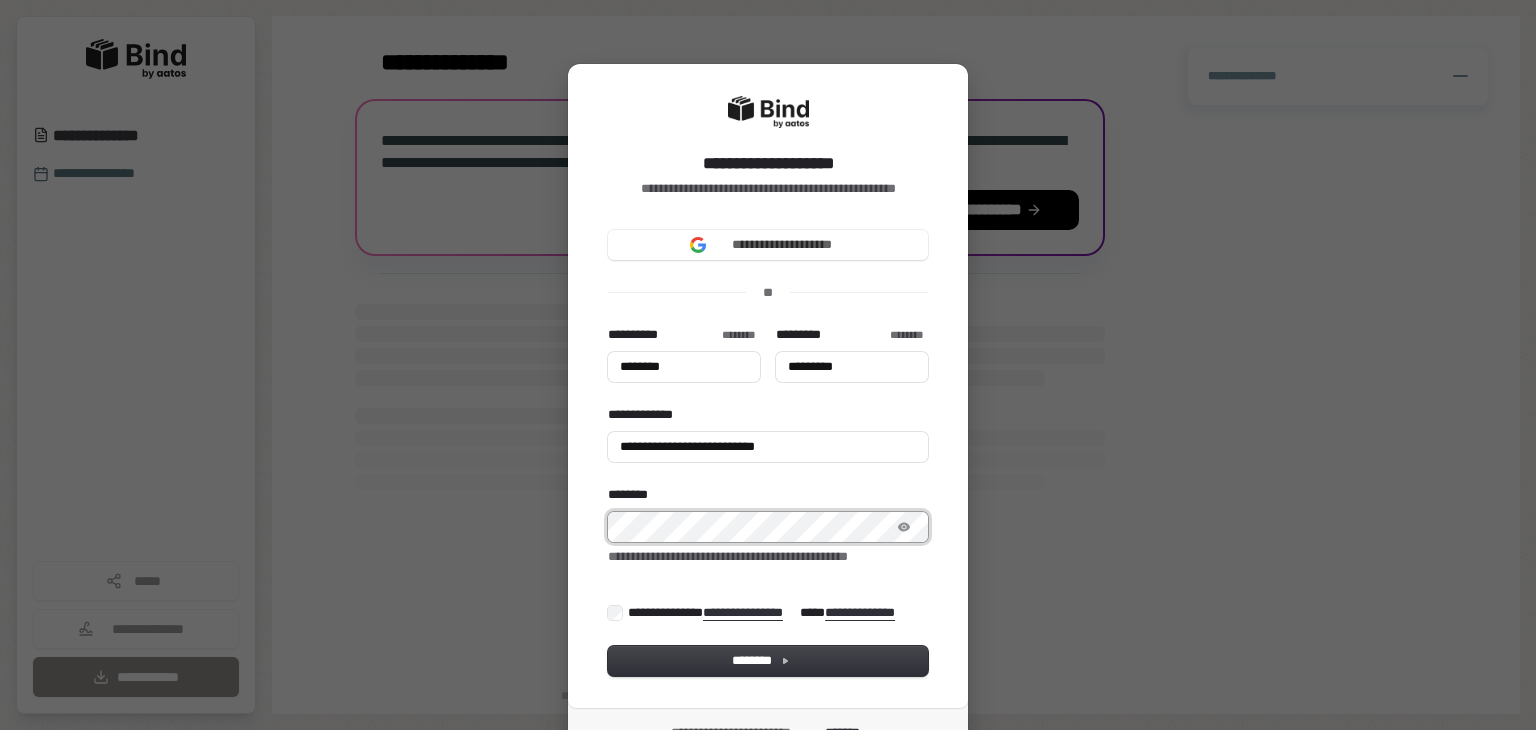 type on "********" 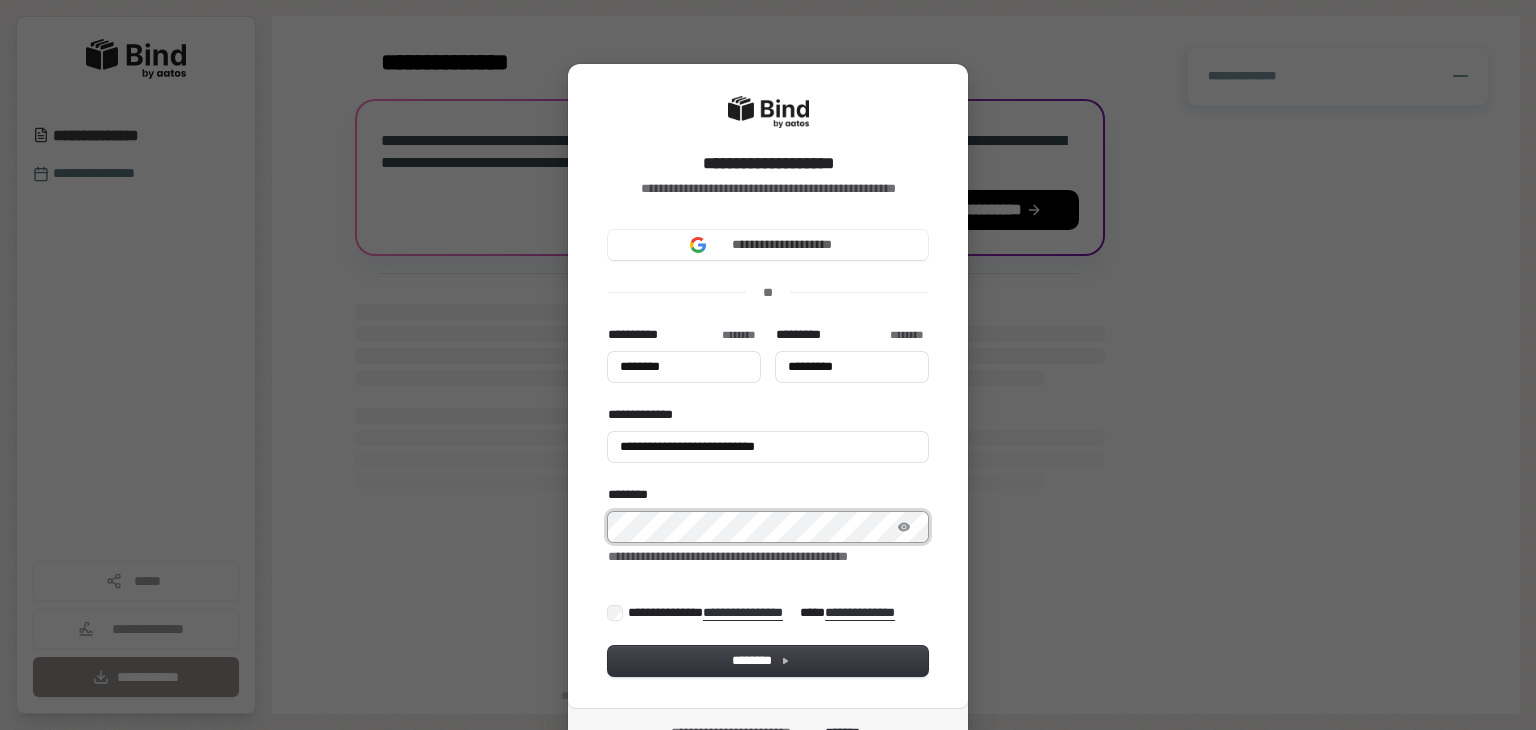 type on "*********" 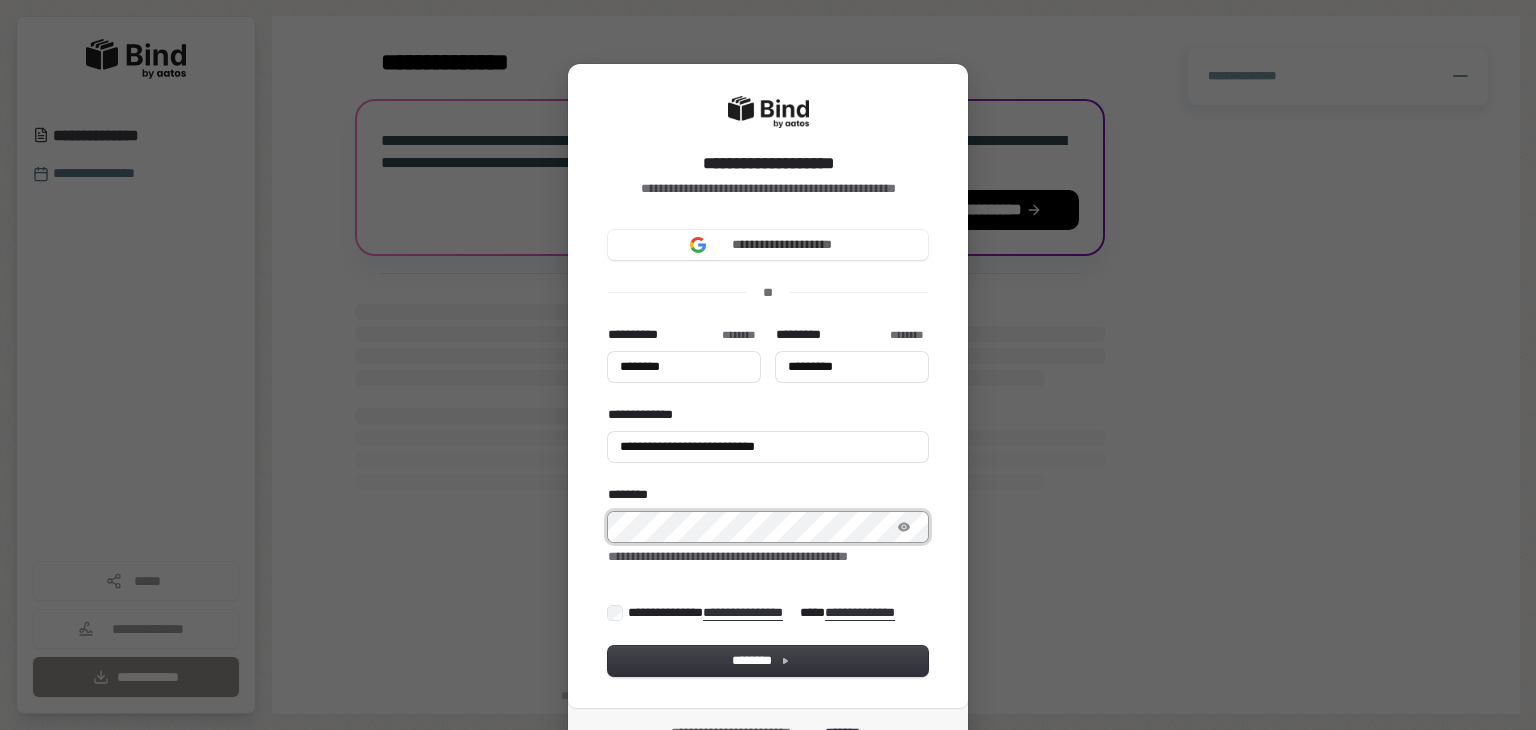 type on "********" 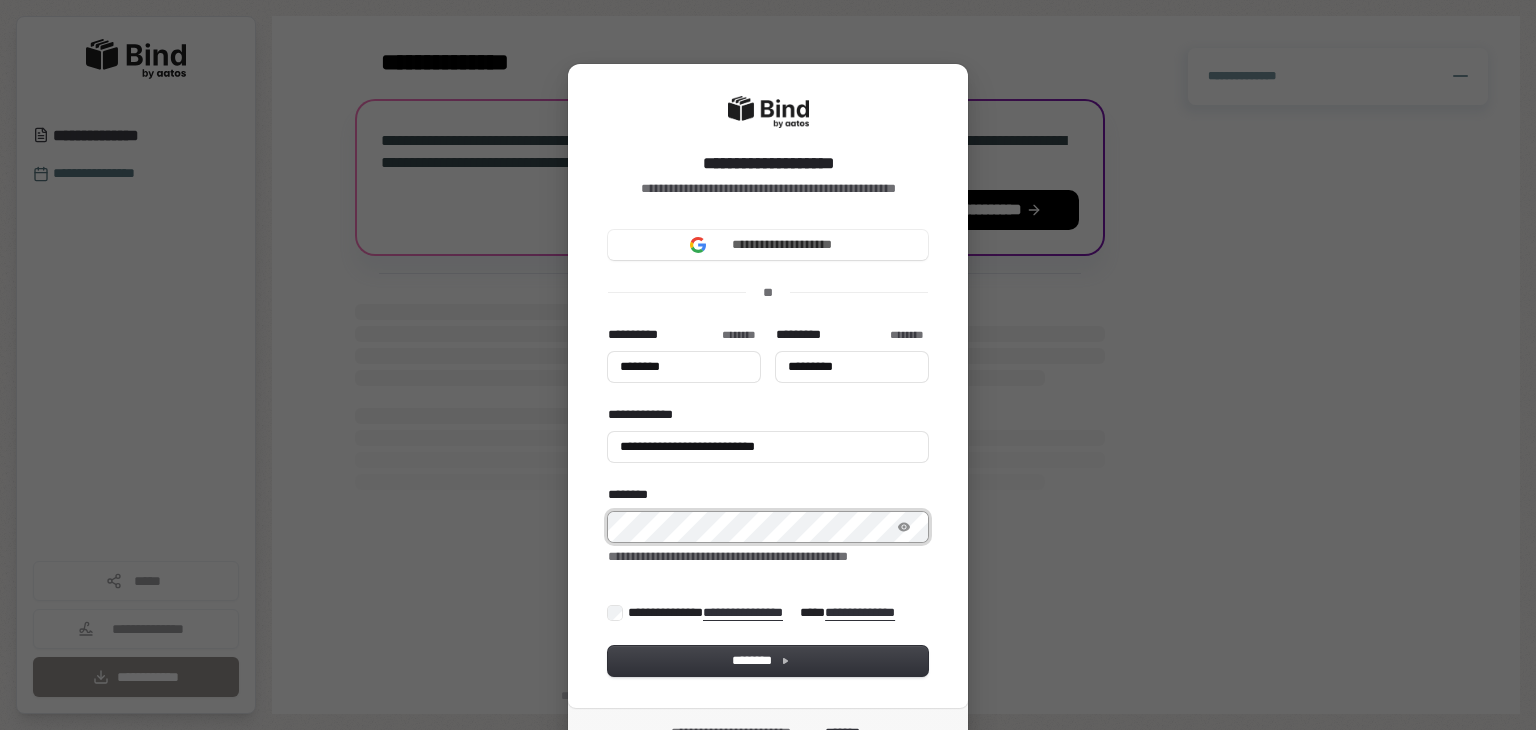 type on "*********" 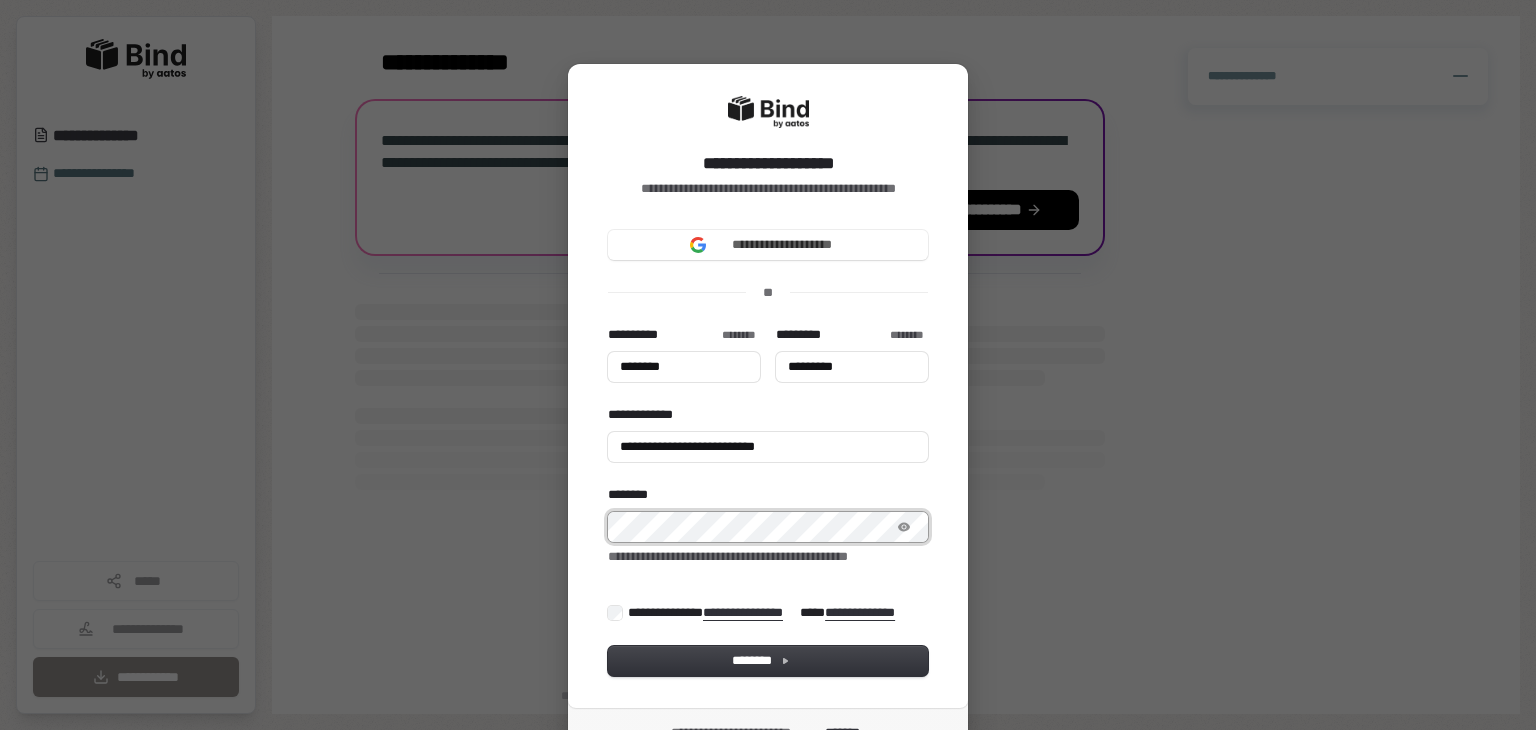 type on "********" 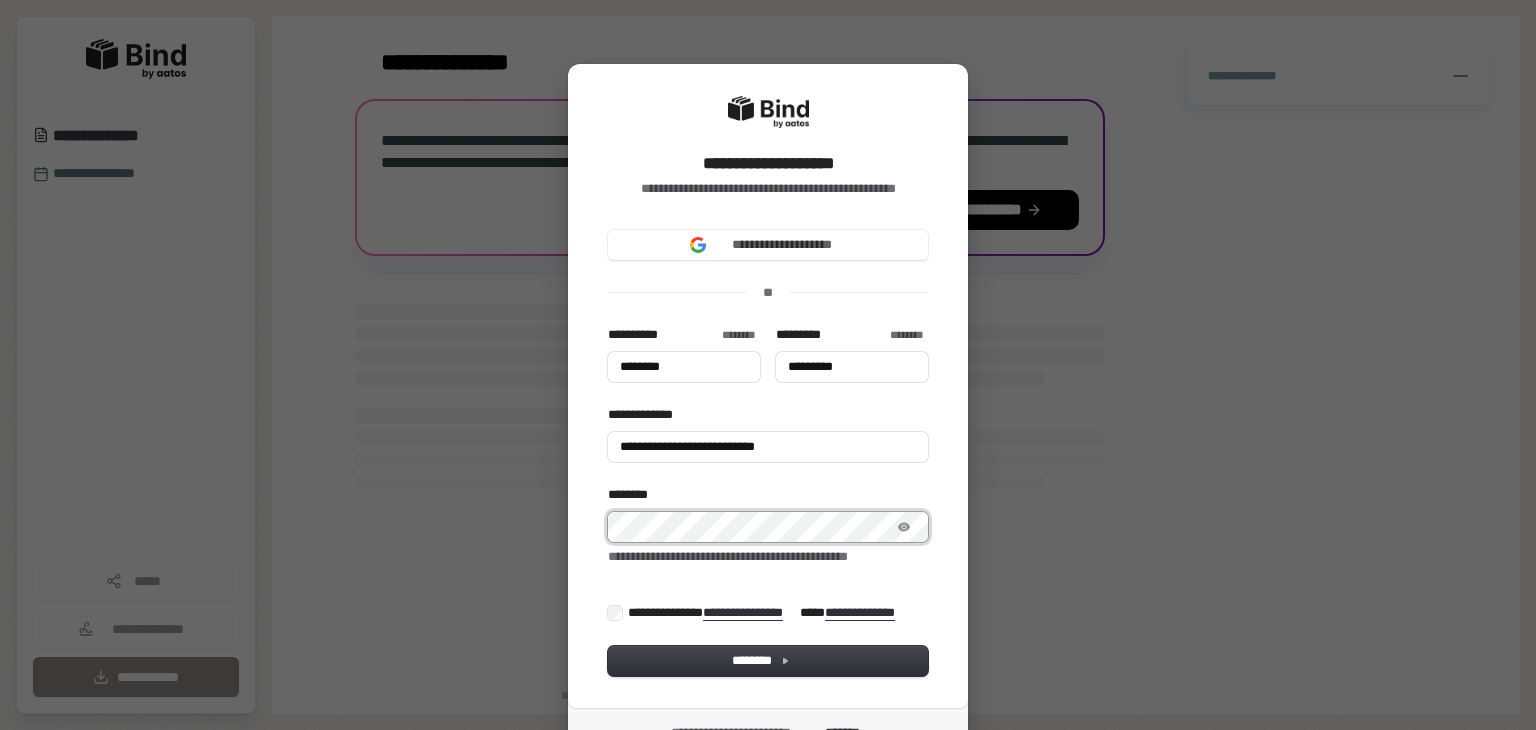 type on "*********" 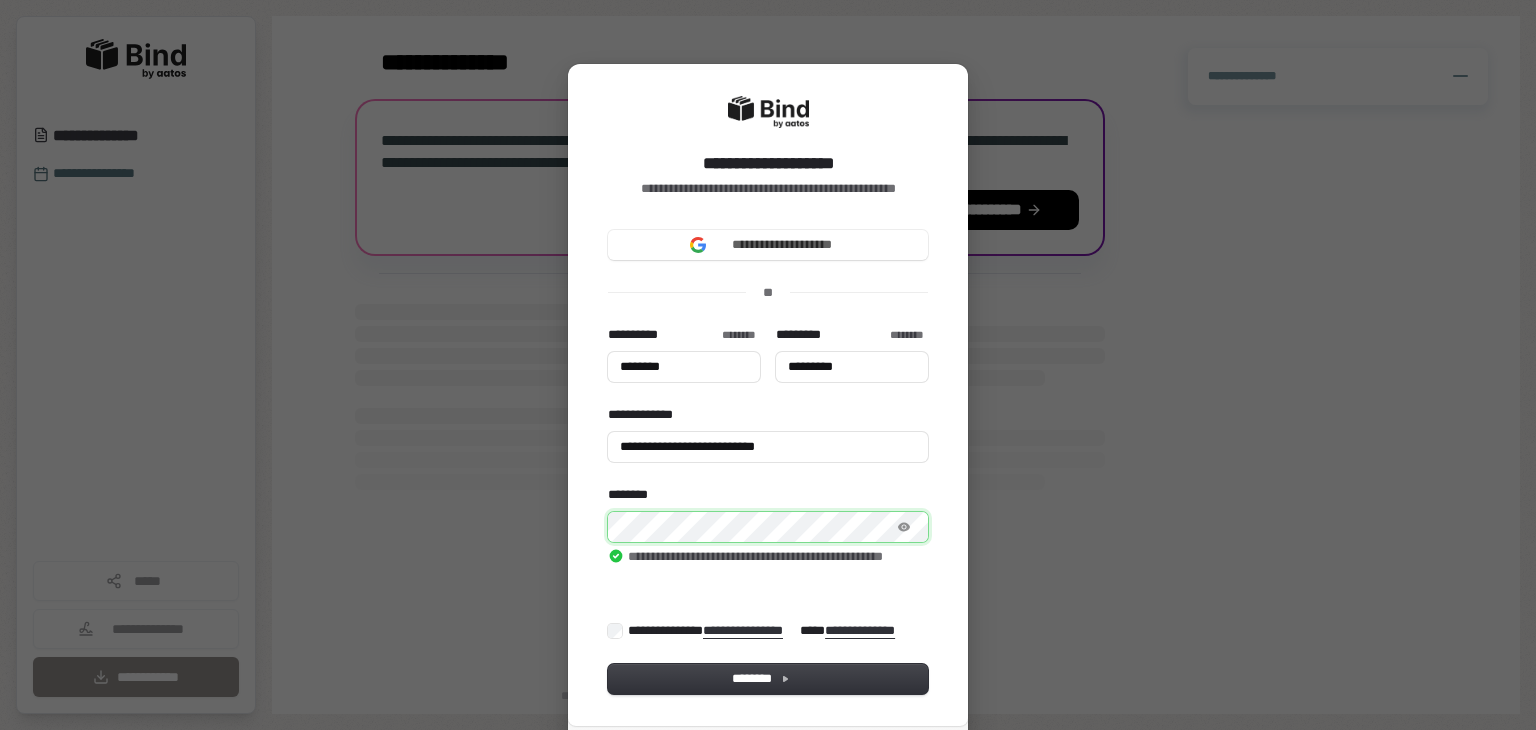 type on "********" 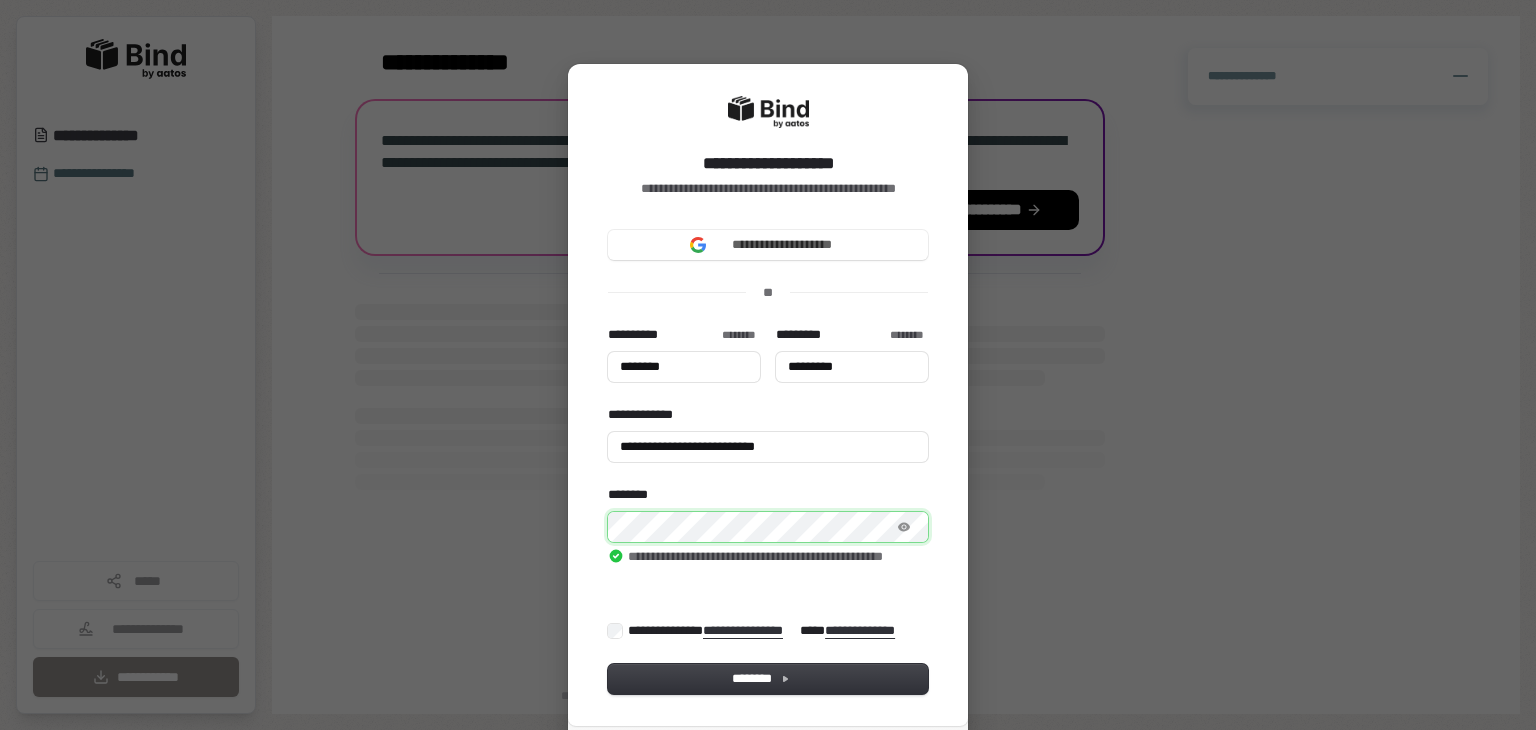 type on "*********" 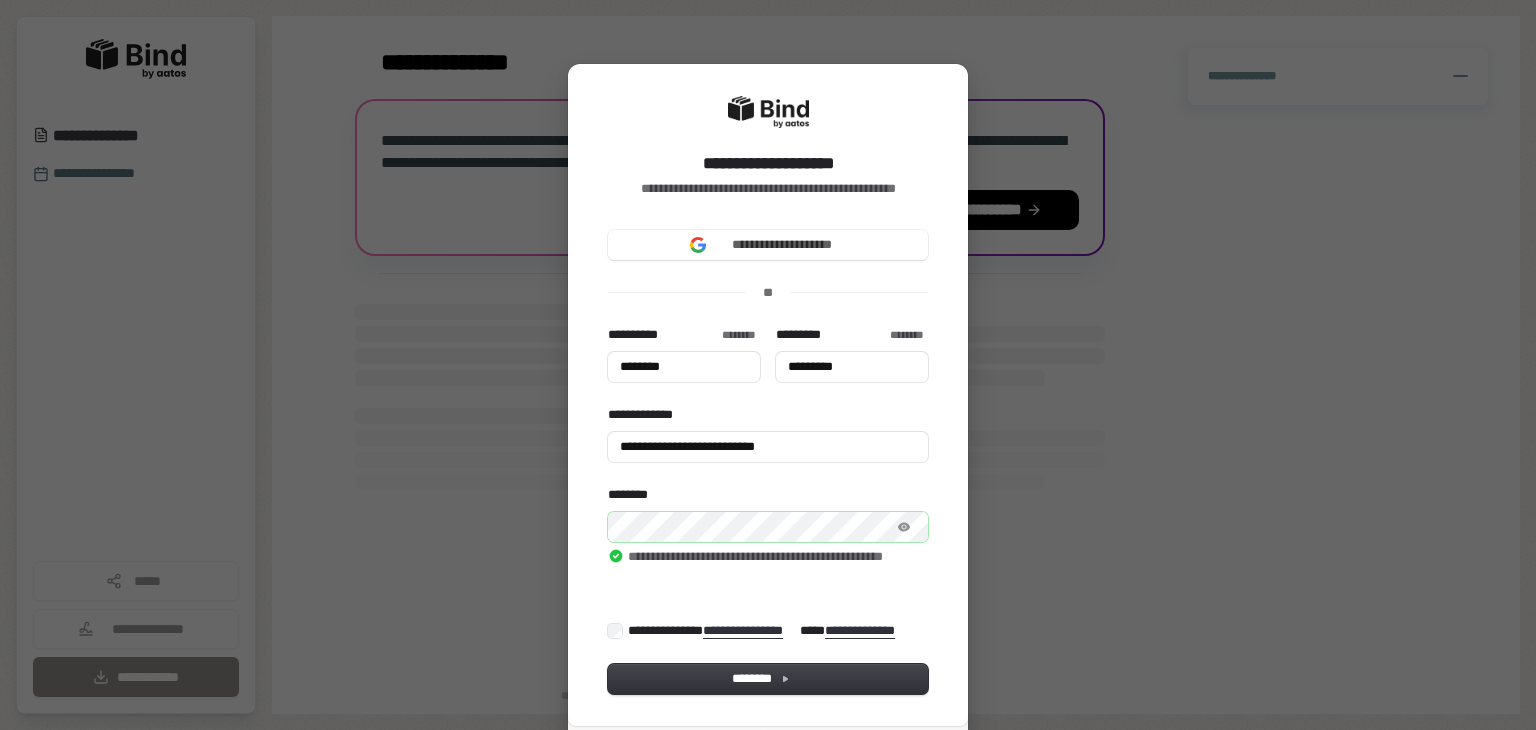 type on "********" 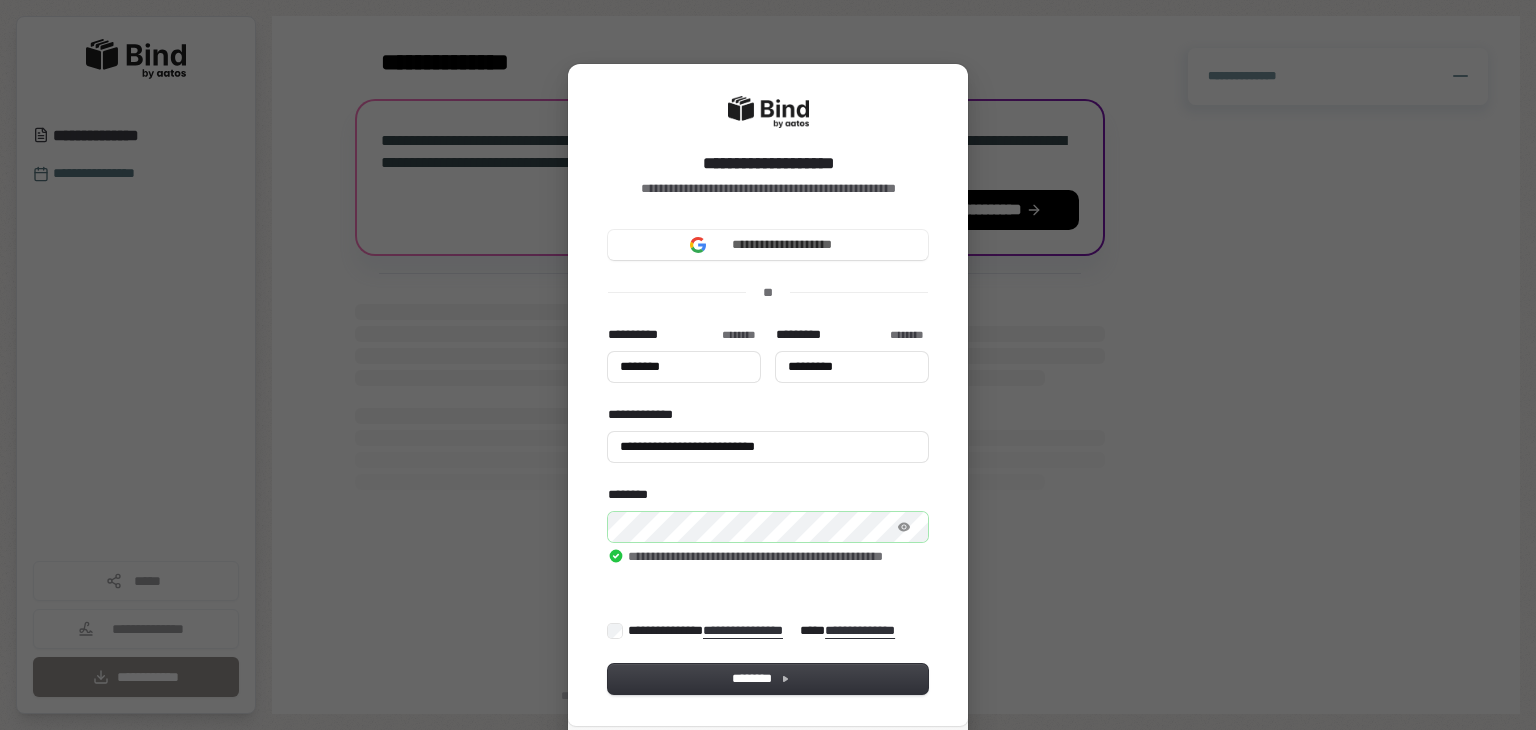 type on "********" 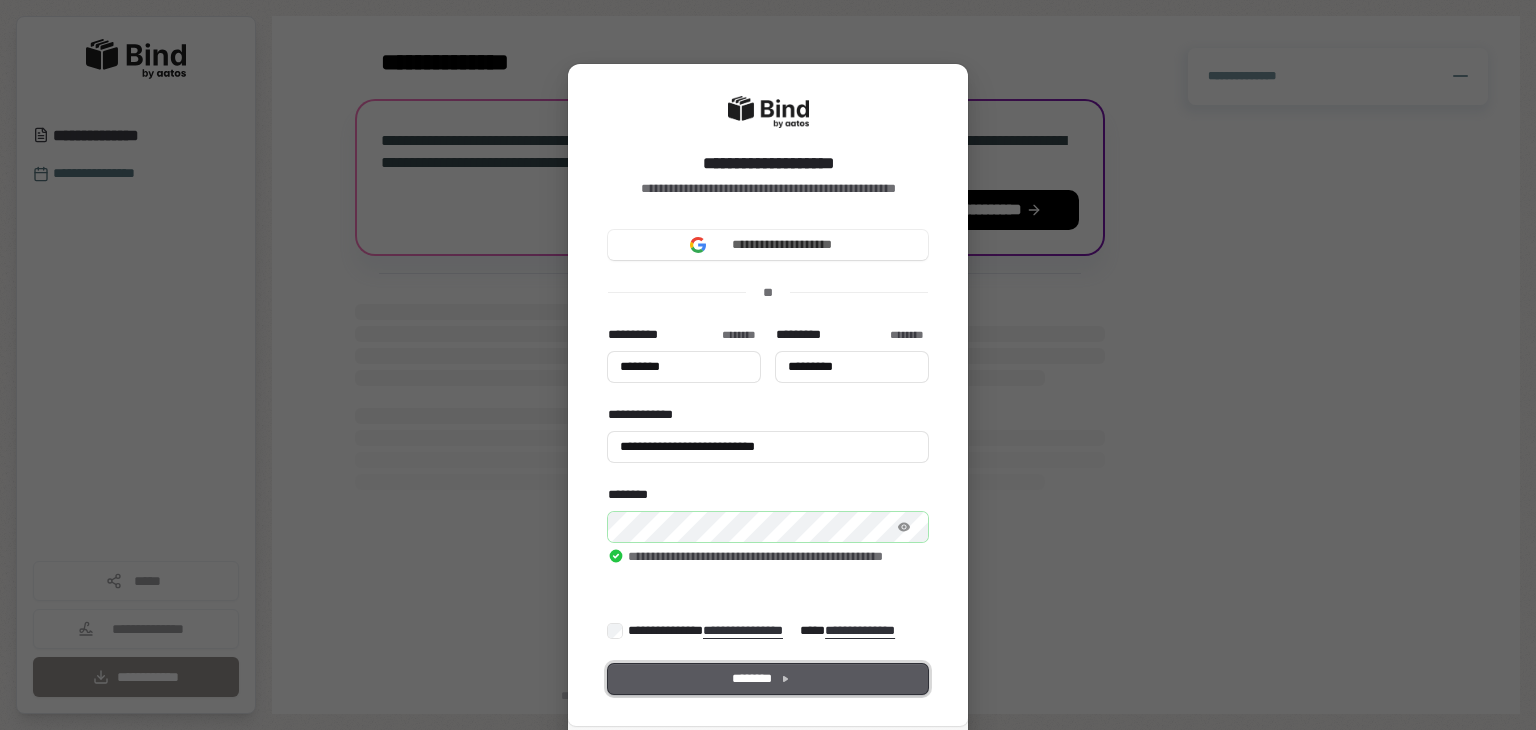 type on "********" 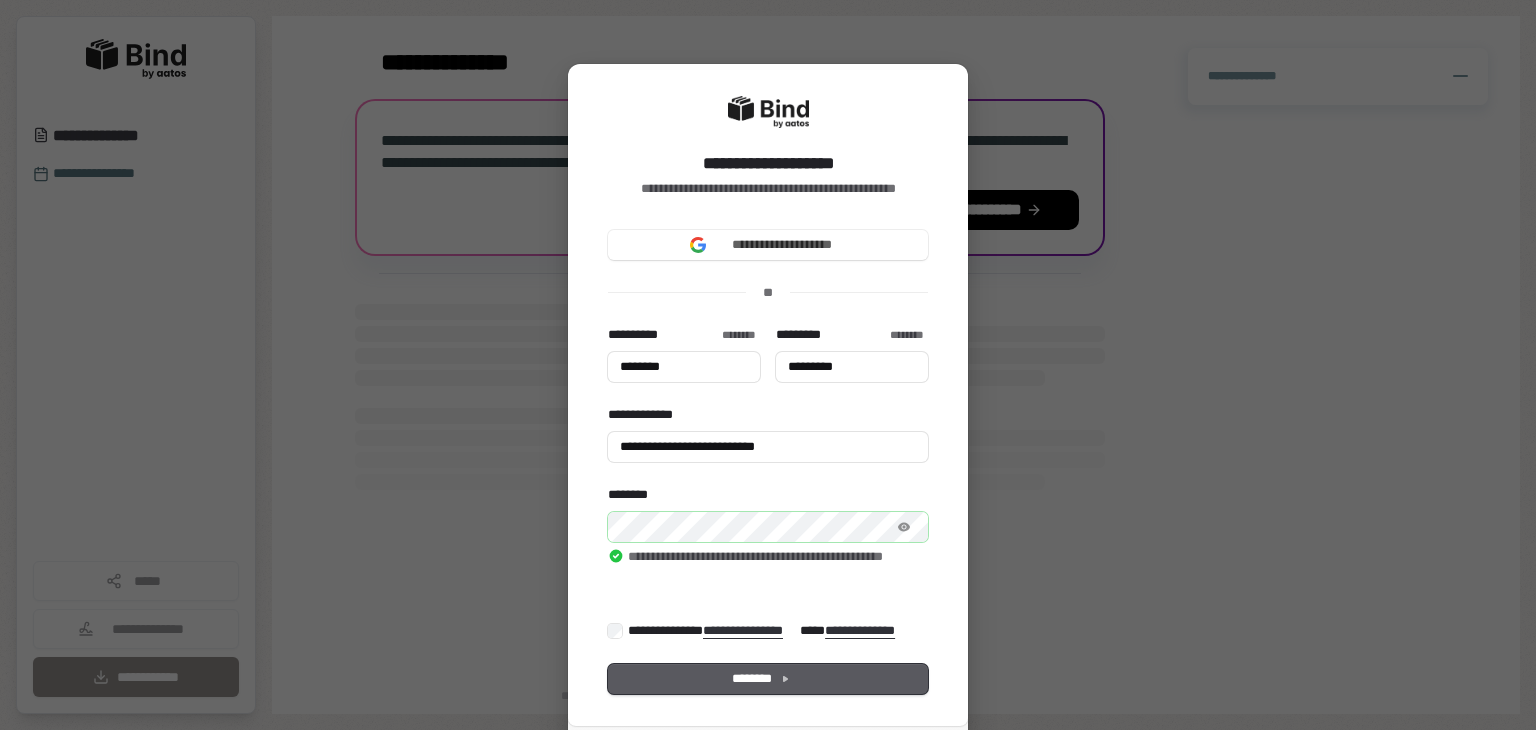 type on "********" 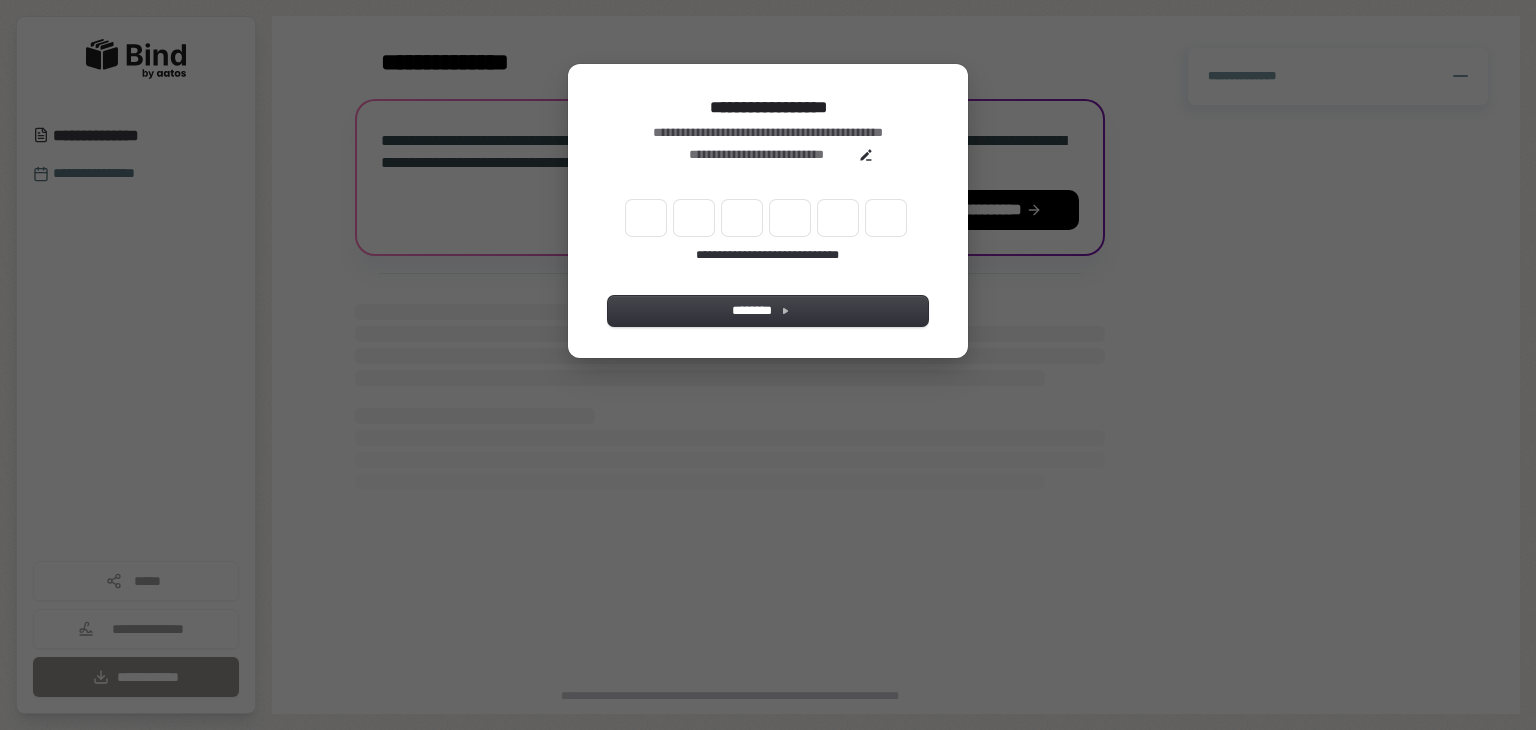 type on "******" 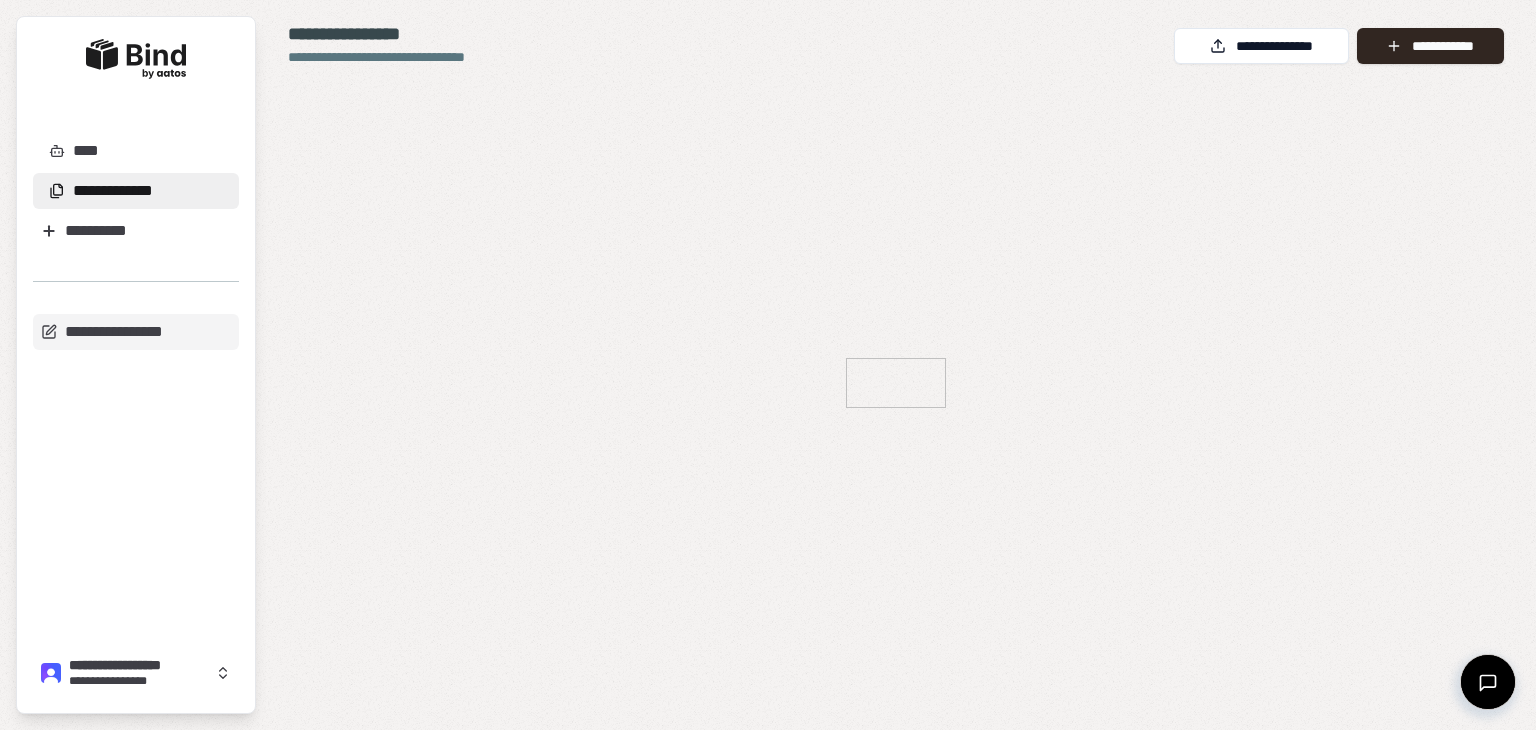 scroll, scrollTop: 0, scrollLeft: 0, axis: both 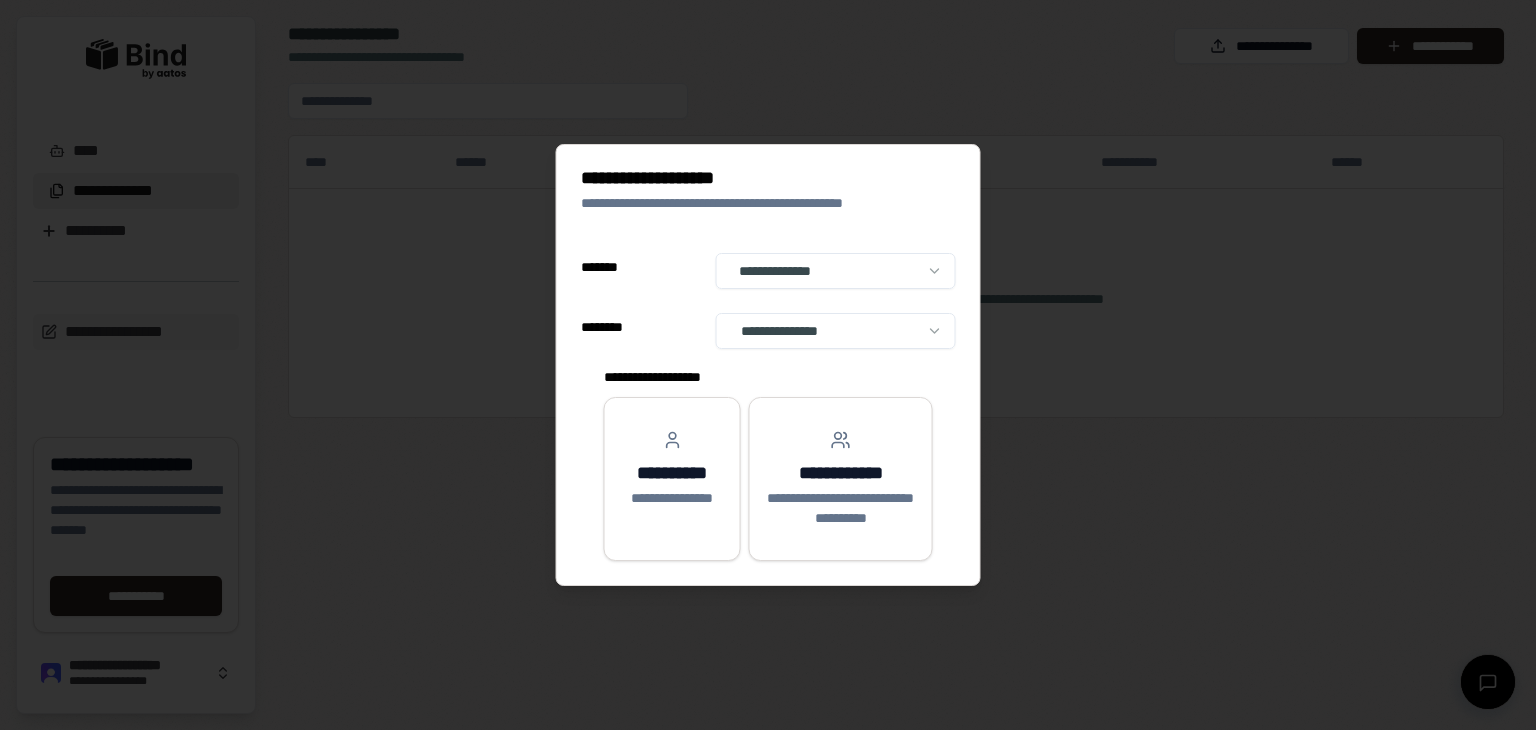 select on "**" 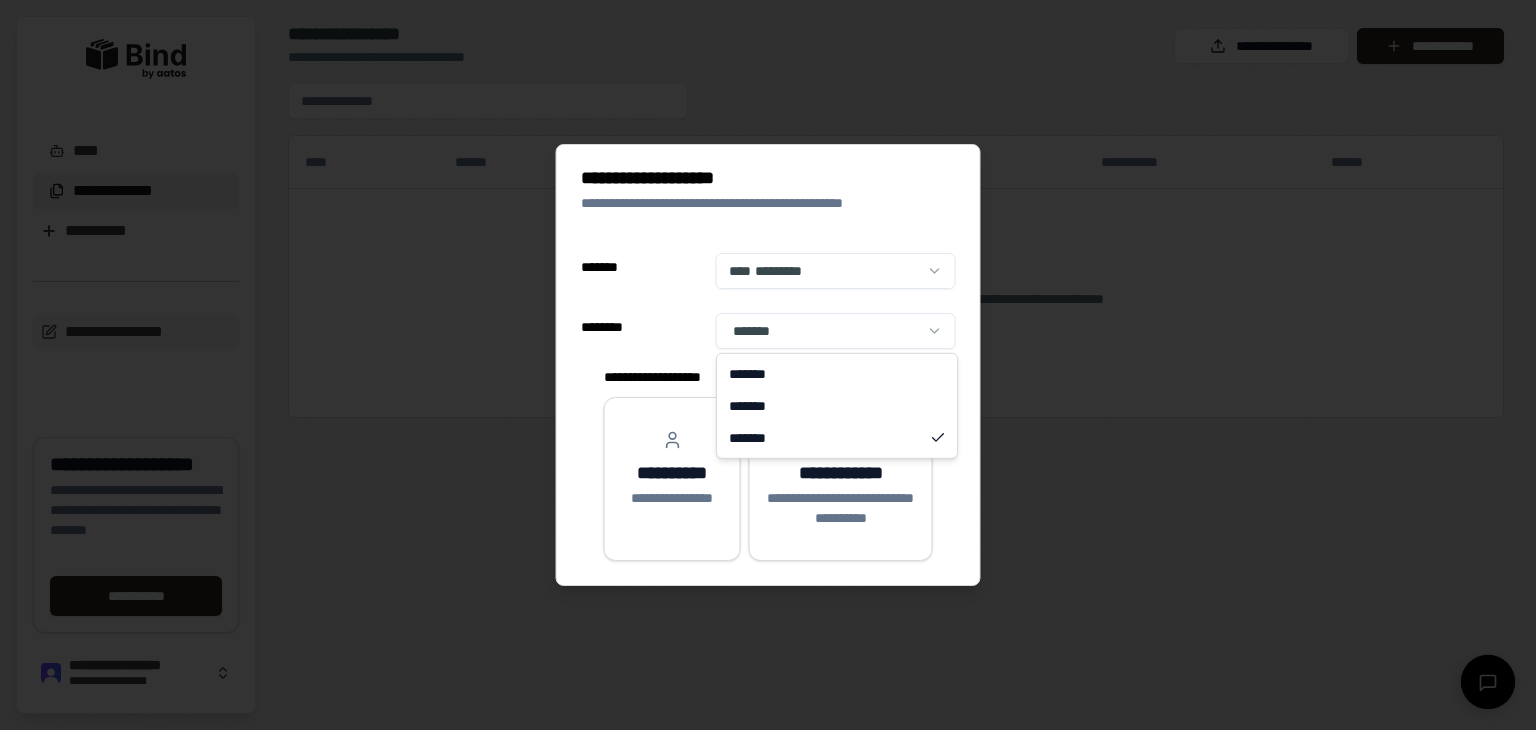 click on "[FIRST] [LAST] [ADDRESS] [CITY] [STATE] [ZIP] [PHONE] [EMAIL] [DOB] [SSN] [DLN] [CCNUM] [ADDRESS] [COORDS] [POSTAL] [PHONE] [EMAIL] [DOB] [SSN] [DLN] [CCNUM] [ADDRESS] [COORDS] [POSTAL] [PHONE] [EMAIL] [DOB] [SSN] [DLN] [CCNUM] [ADDRESS] [COORDS] [POSTAL] [PHONE] [EMAIL]" at bounding box center [768, 365] 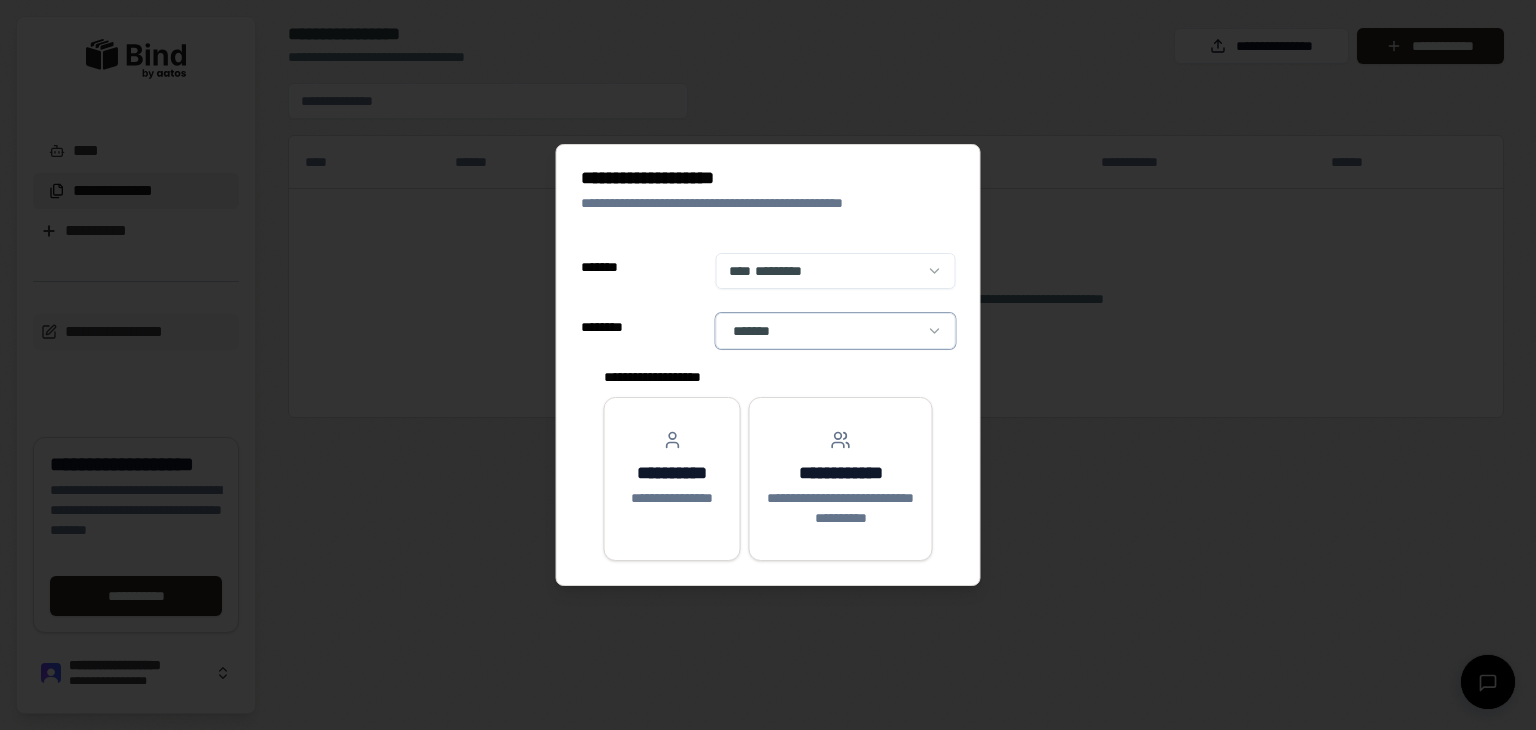 click on "[FIRST] [LAST] [ADDRESS] [CITY] [STATE] [ZIP] [PHONE] [EMAIL] [DOB] [SSN] [DLN] [CCNUM] [ADDRESS] [COORDS] [POSTAL] [PHONE] [EMAIL] [DOB] [SSN] [DLN] [CCNUM] [ADDRESS] [COORDS] [POSTAL] [PHONE] [EMAIL] [DOB] [SSN] [DLN] [CCNUM] [ADDRESS] [COORDS] [POSTAL] [PHONE] [EMAIL]" at bounding box center [768, 365] 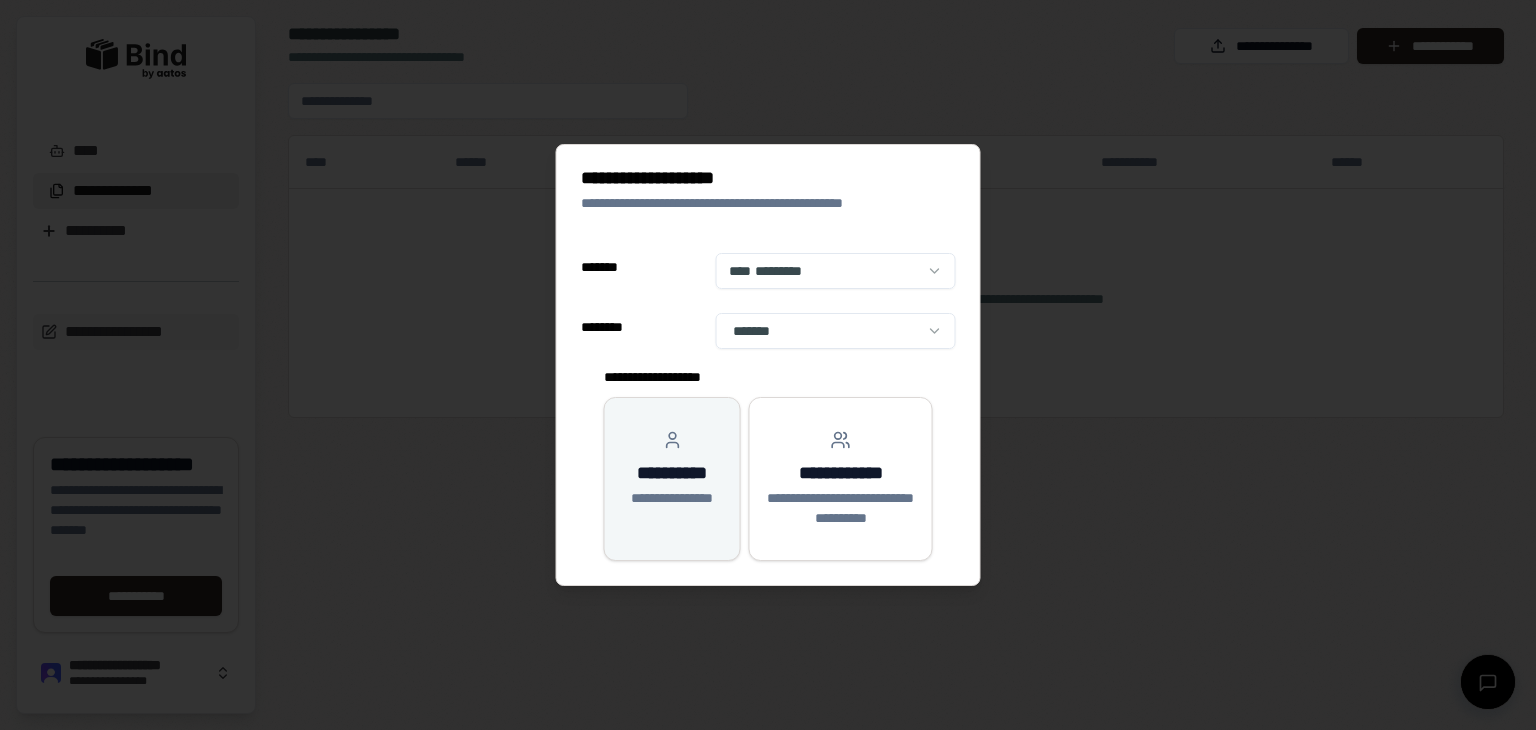 click on "**********" at bounding box center [672, 469] 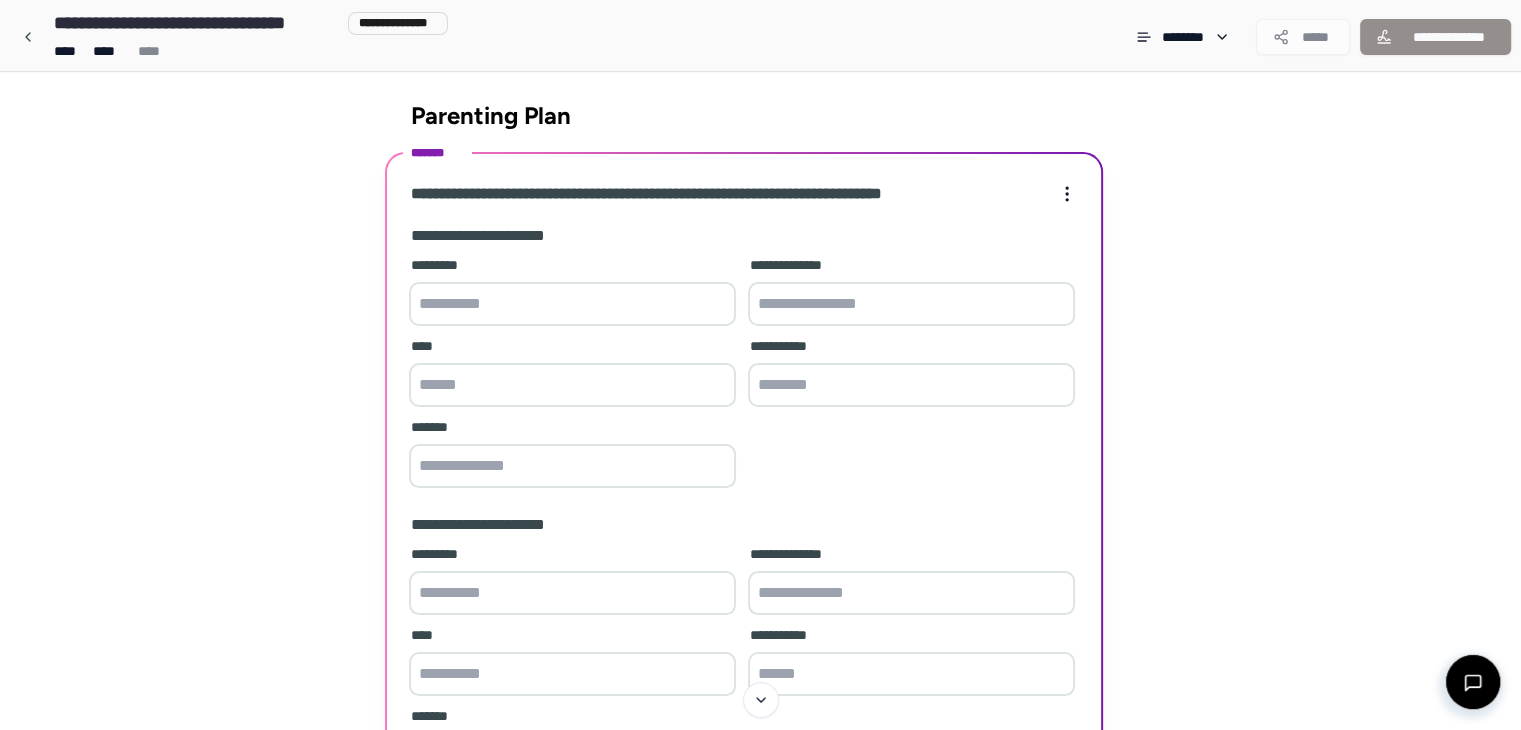 scroll, scrollTop: 0, scrollLeft: 0, axis: both 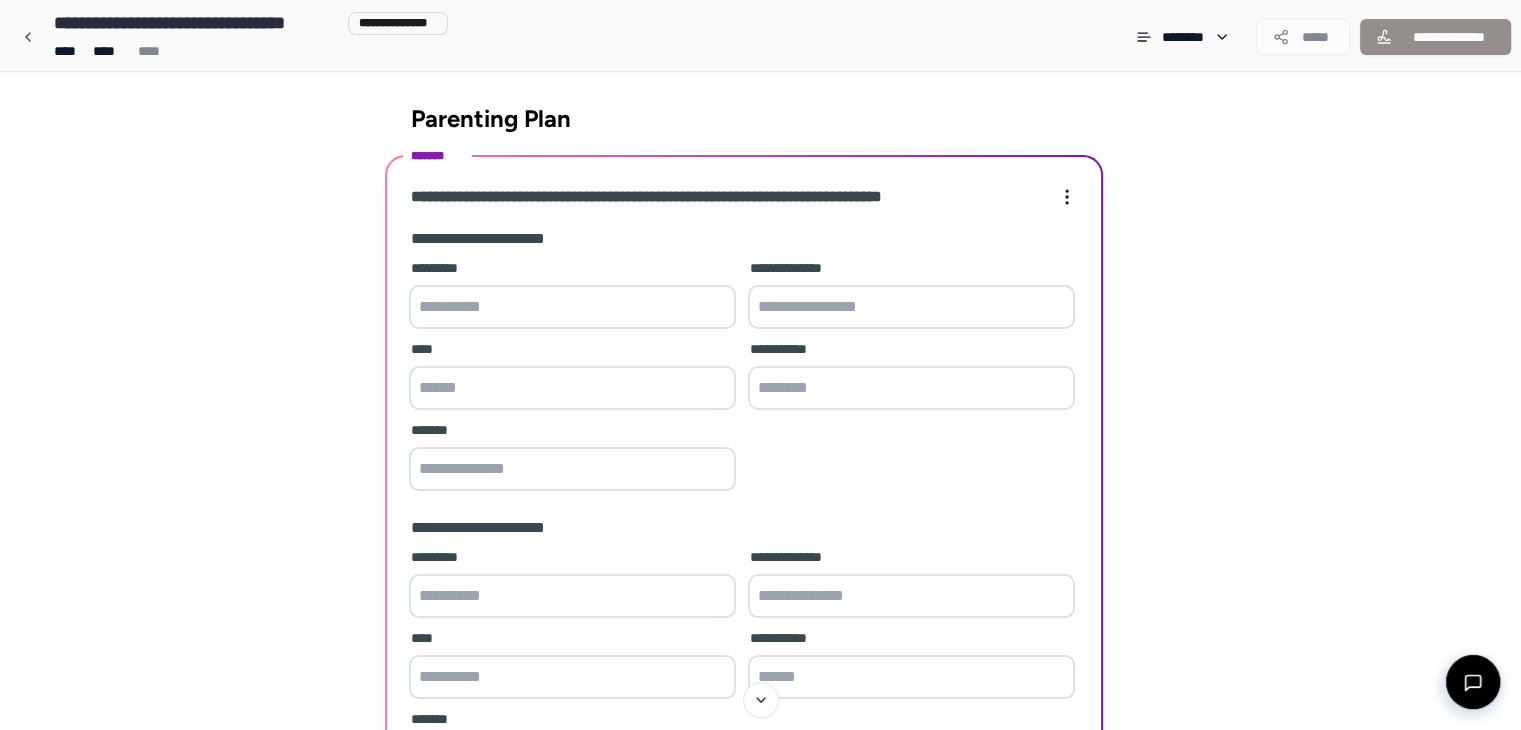 click at bounding box center (572, 307) 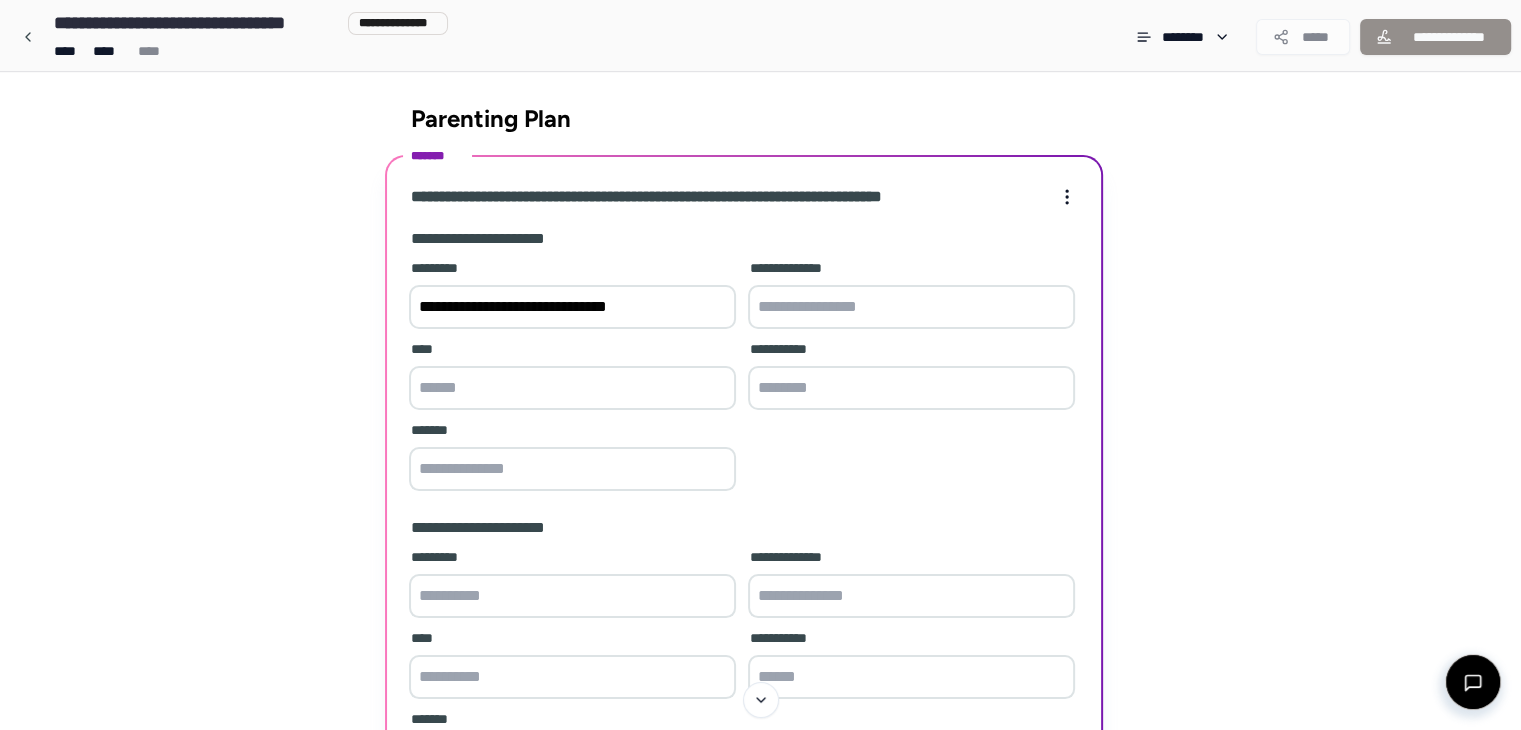 type on "**********" 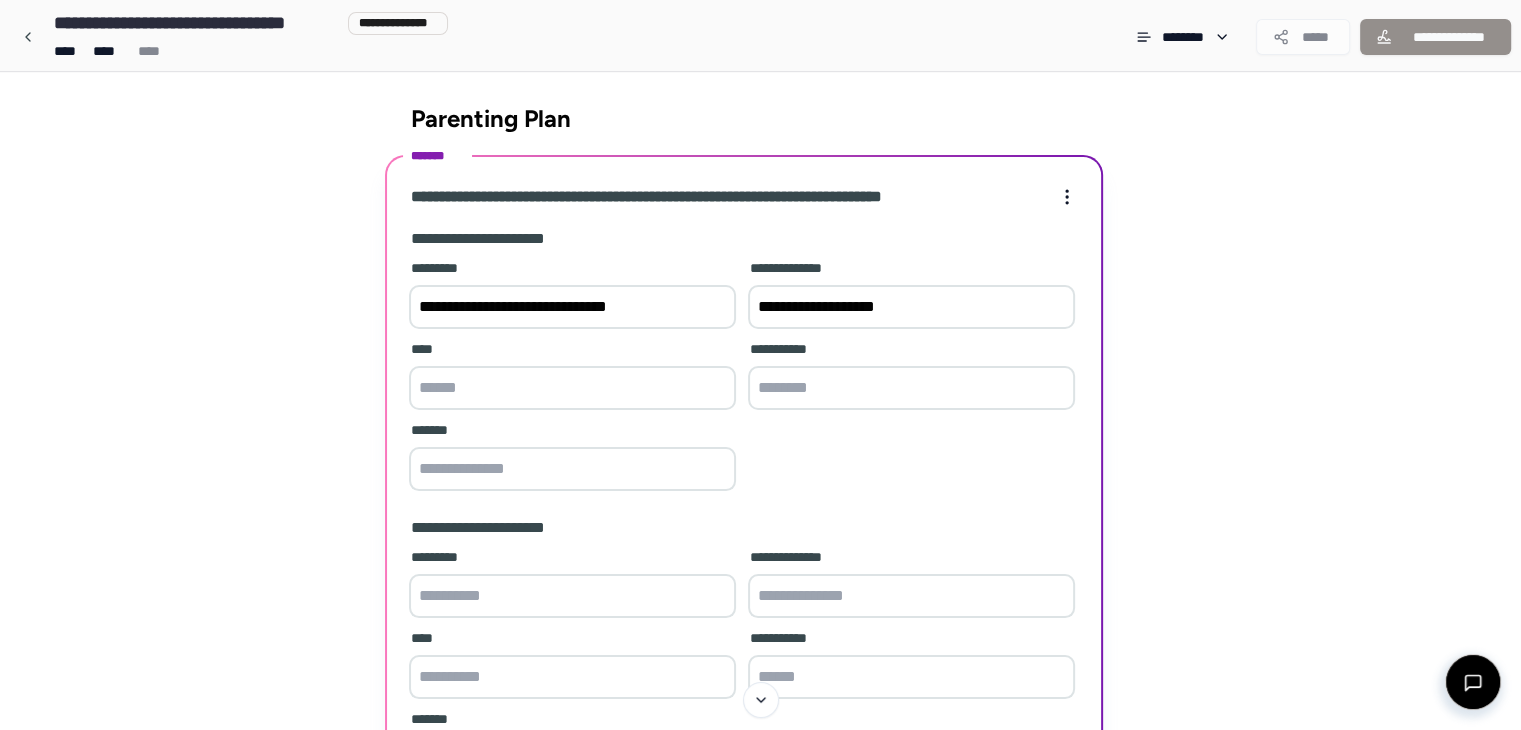 type on "**********" 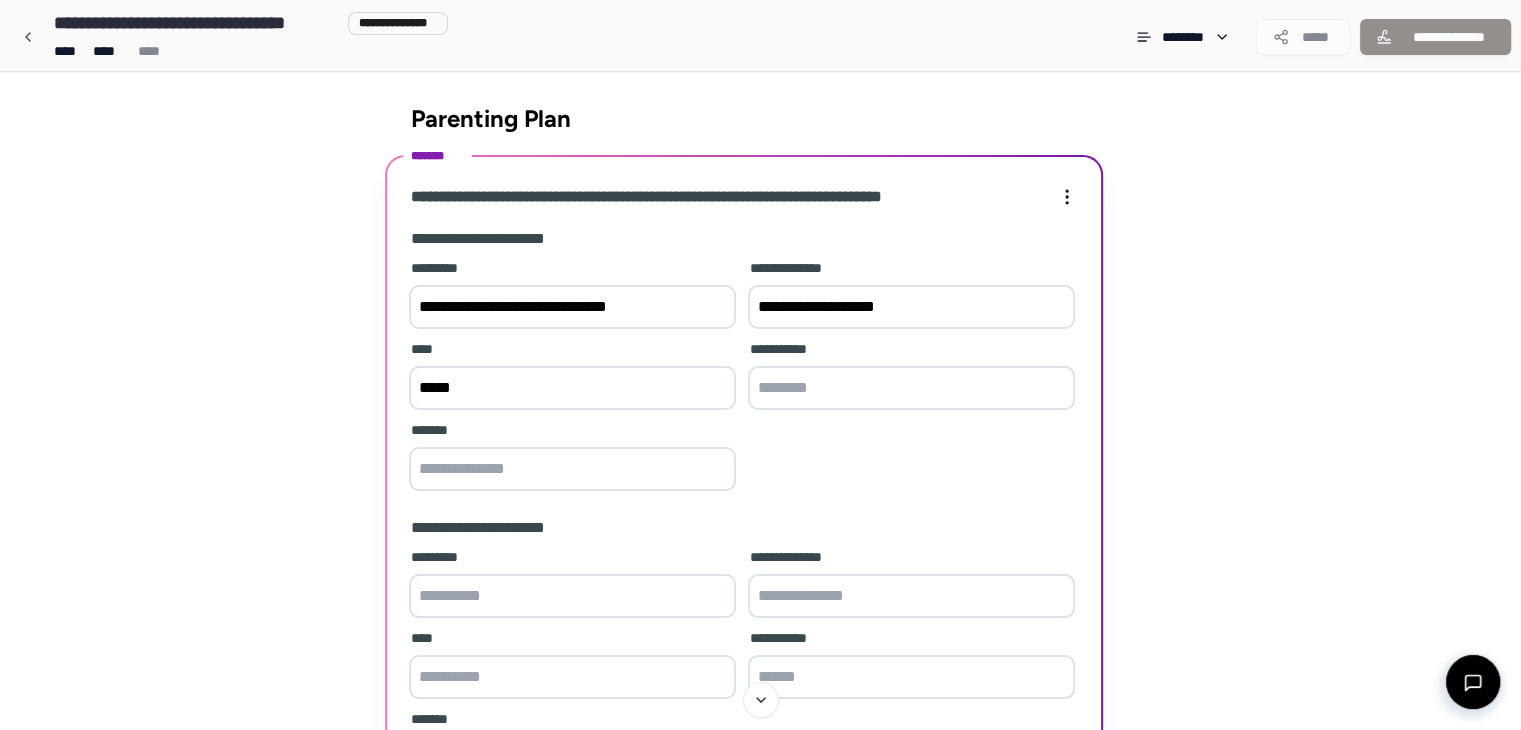 type on "*****" 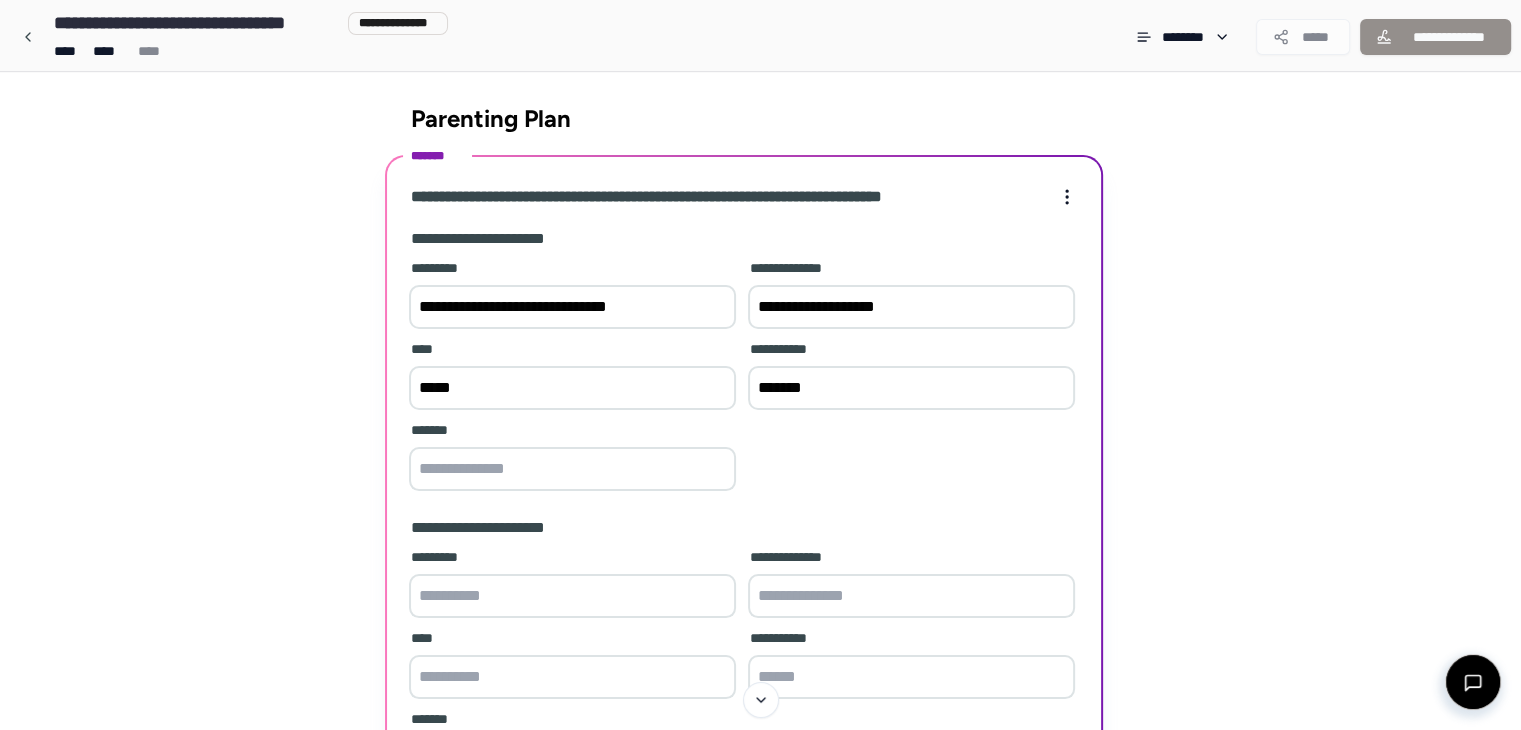 type on "*******" 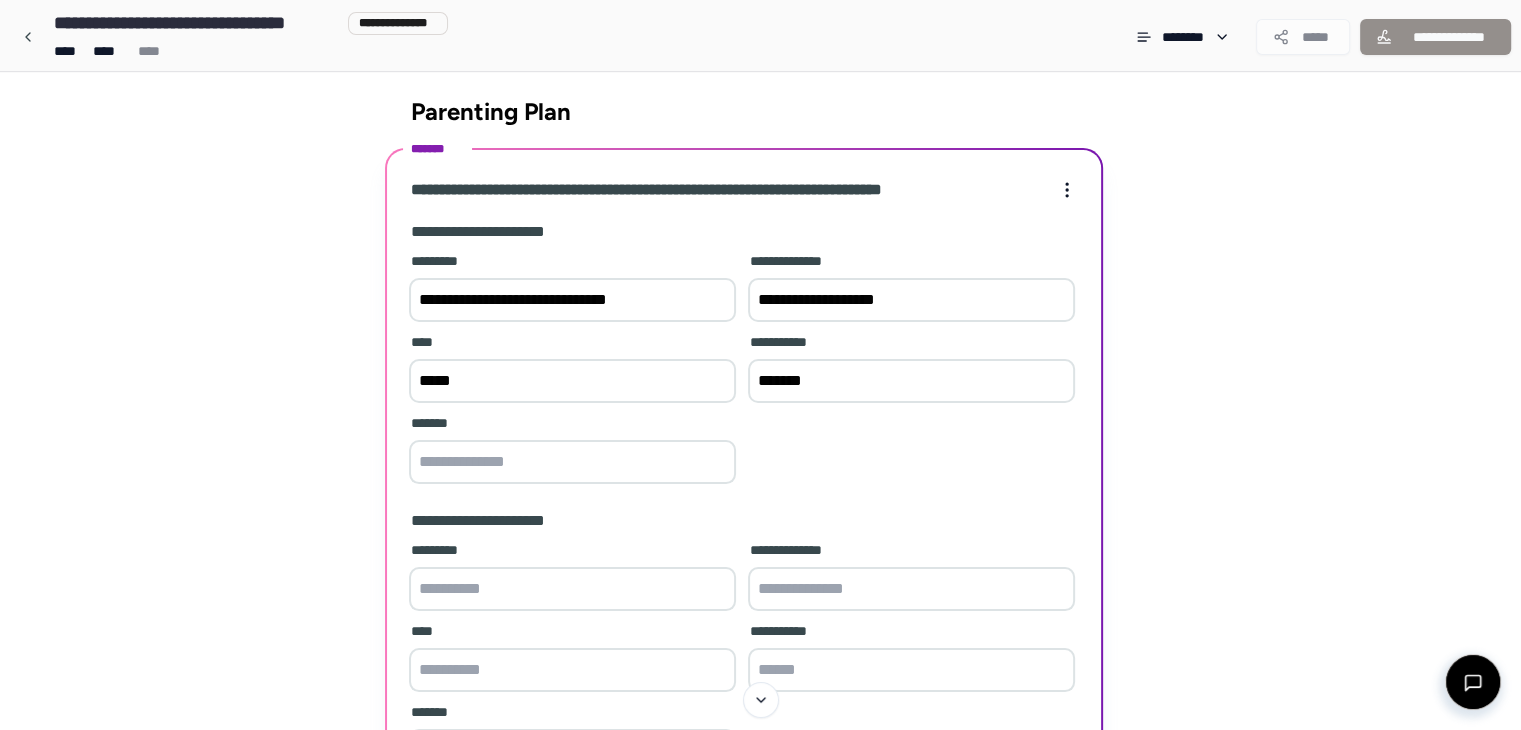 scroll, scrollTop: 10, scrollLeft: 0, axis: vertical 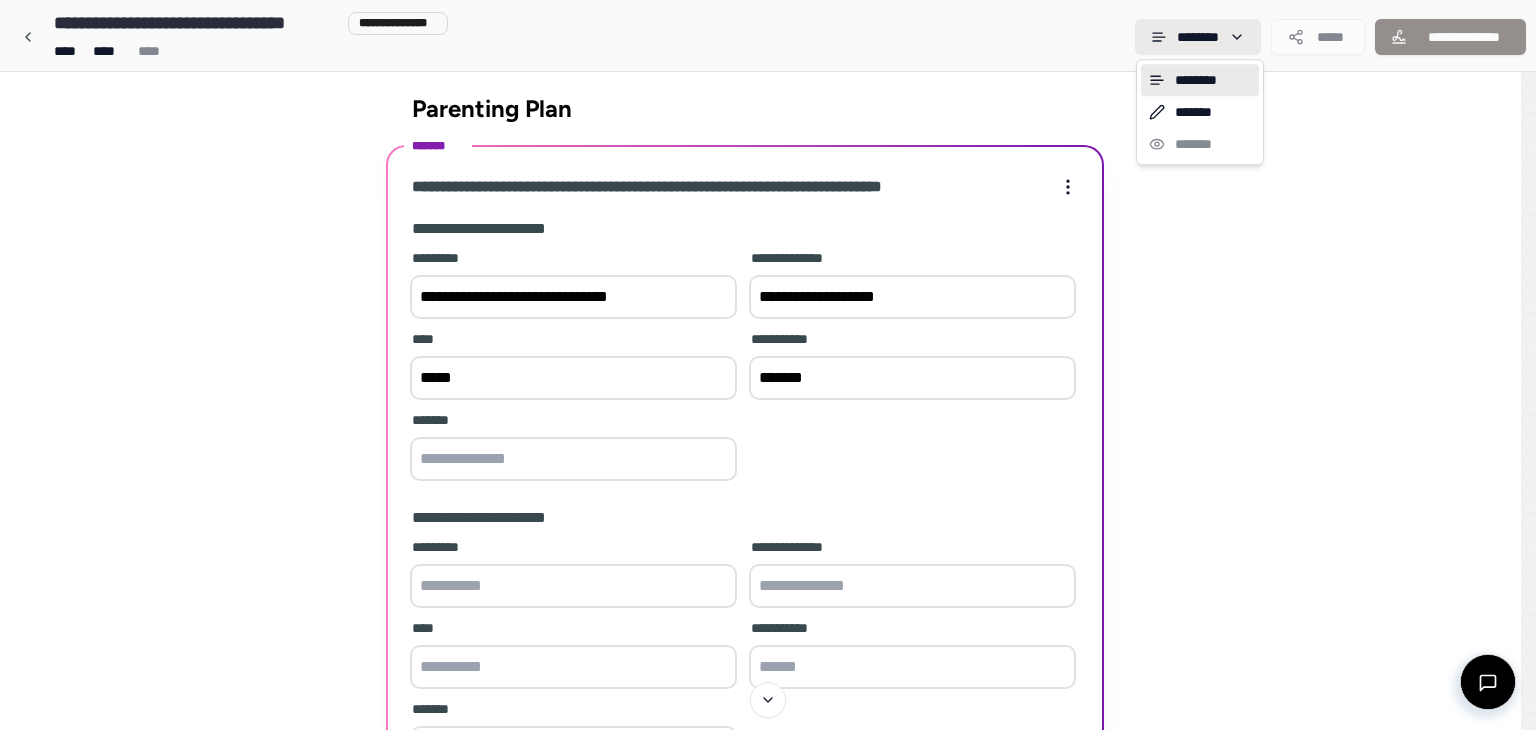 click on "[FIRST] [LAST] [ADDRESS] [CITY], [STATE] [ZIP] [PHONE] [EMAIL] Parenting Plan [DOB] [SSN] [DLN] [CCNUM] [ADDRESS] [COORDS] [POSTAL] [PHONE] [EMAIL] [DOB] [SSN] [DLN] [CCNUM] [ADDRESS] [COORDS] [POSTAL] [PHONE] [EMAIL]" at bounding box center [768, 462] 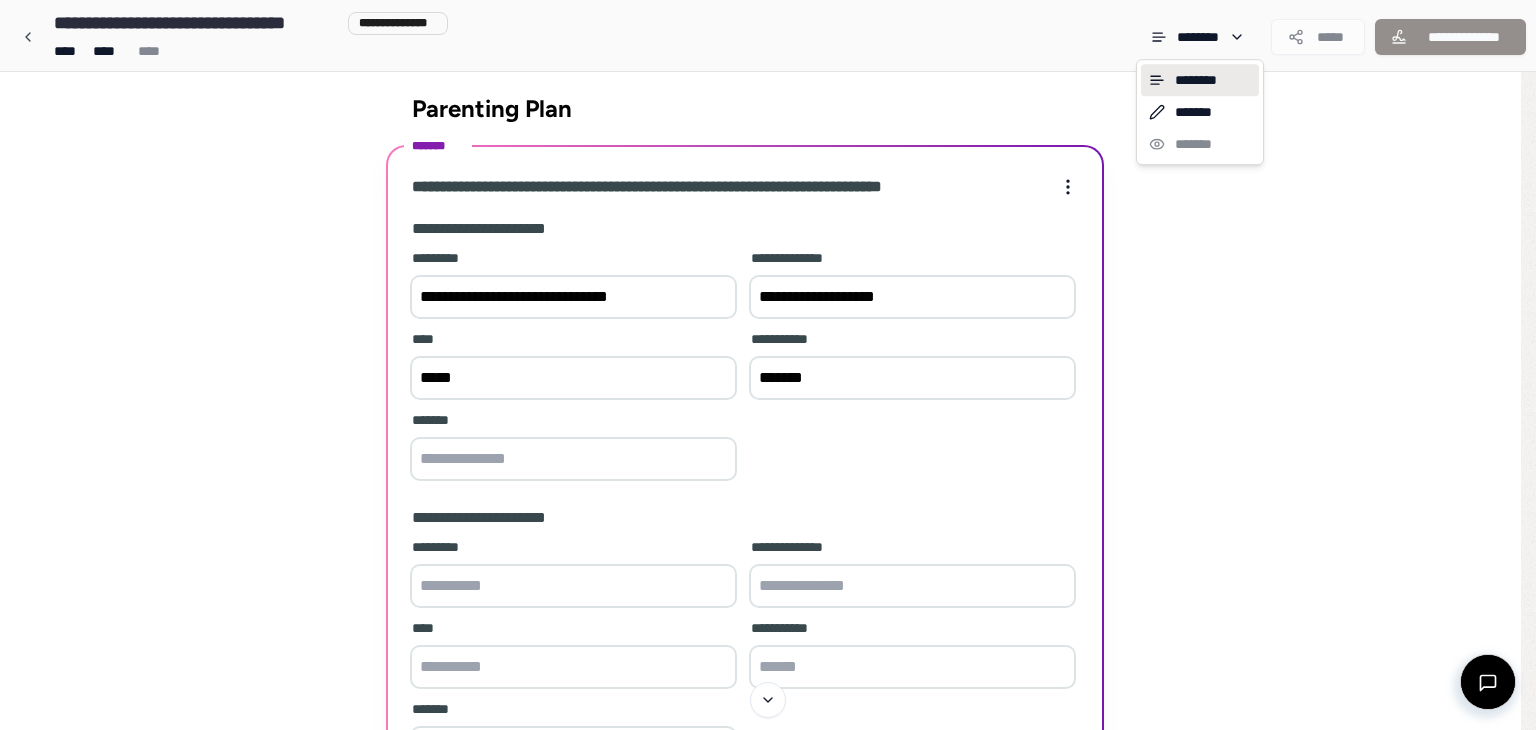 click on "[FIRST] [LAST] [ADDRESS] [CITY], [STATE] [ZIP] [PHONE] [EMAIL] Parenting Plan [DOB] [SSN] [DLN] [CCNUM] [ADDRESS] [COORDS] [POSTAL] [PHONE] [EMAIL] [DOB] [SSN] [DLN] [CCNUM] [ADDRESS] [COORDS] [POSTAL] [PHONE] [EMAIL]" at bounding box center (768, 462) 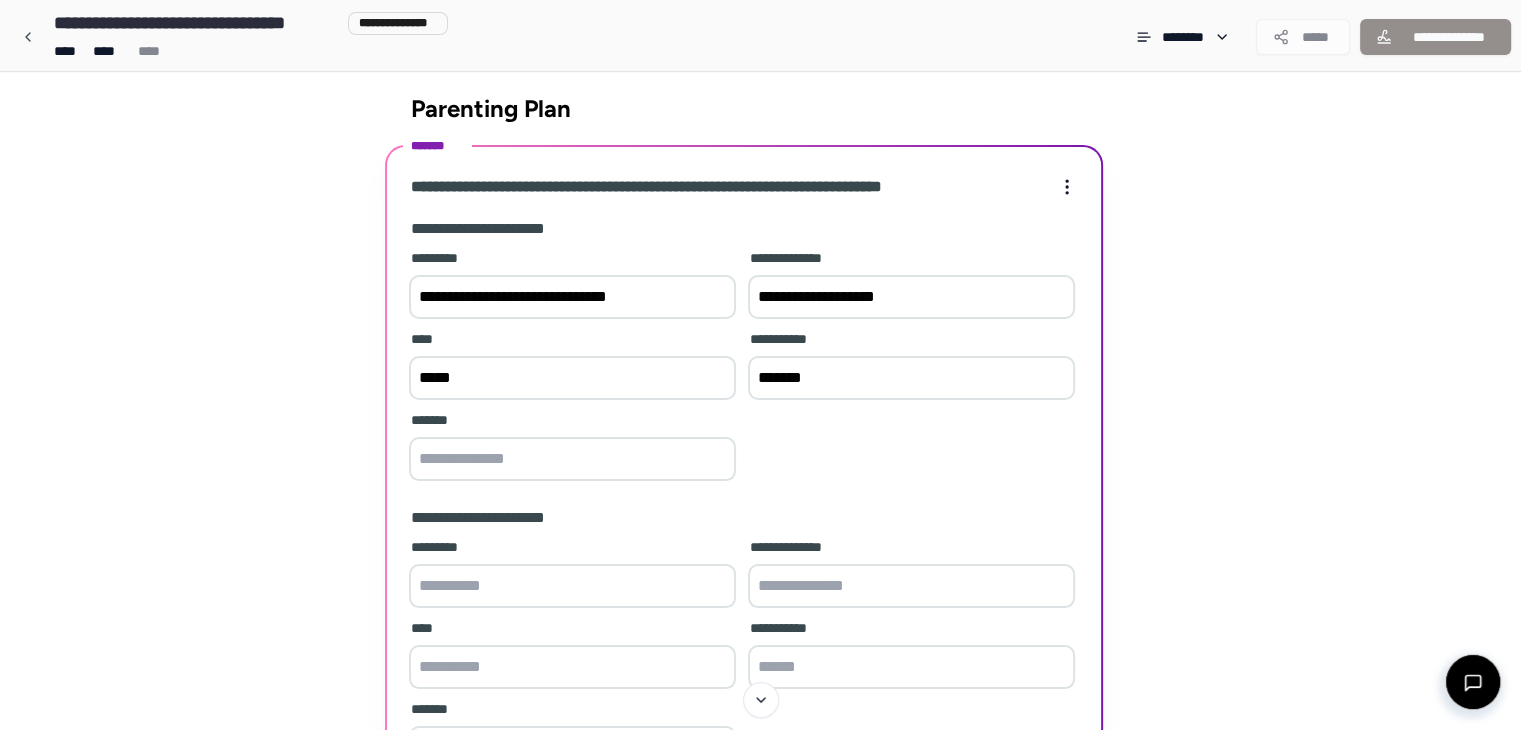 click at bounding box center [572, 459] 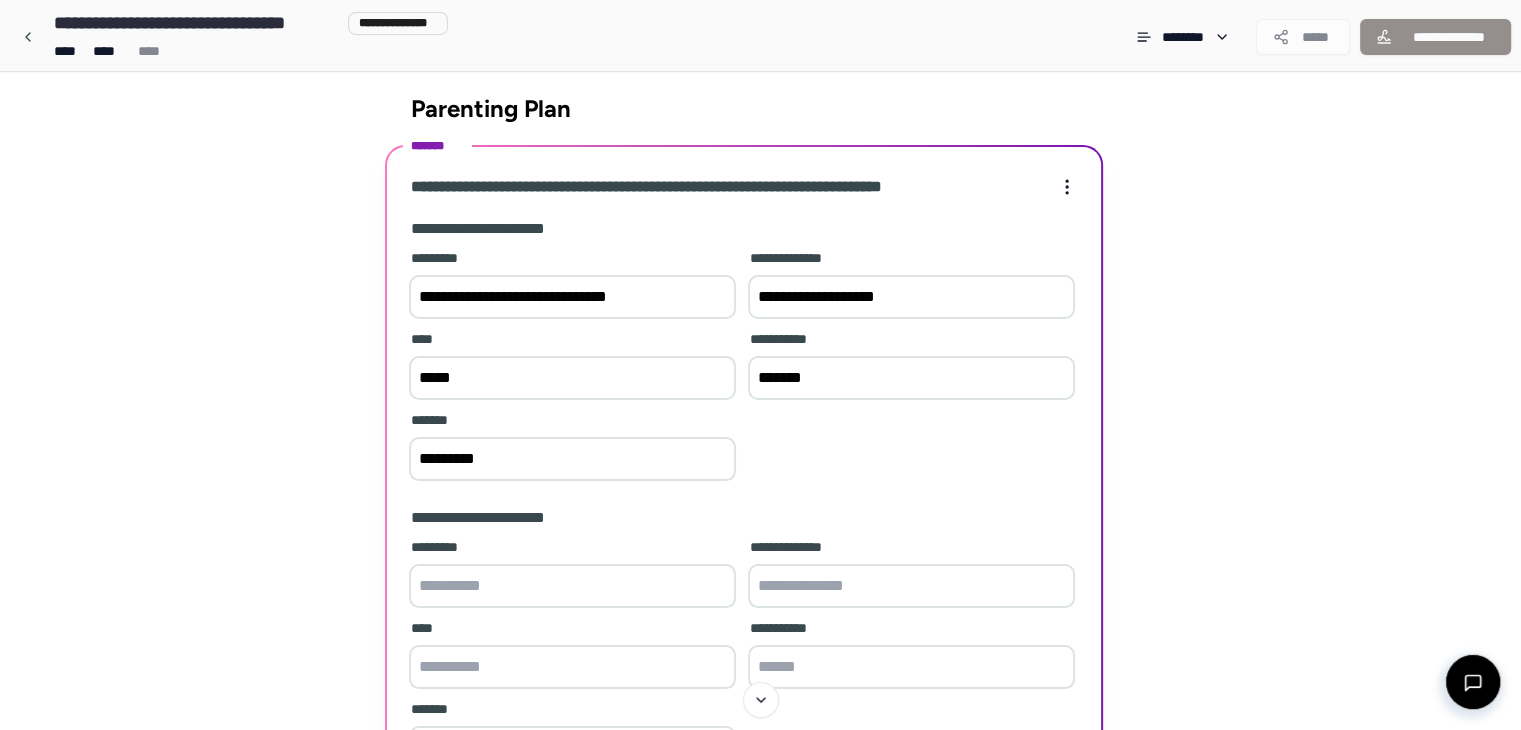 type on "*********" 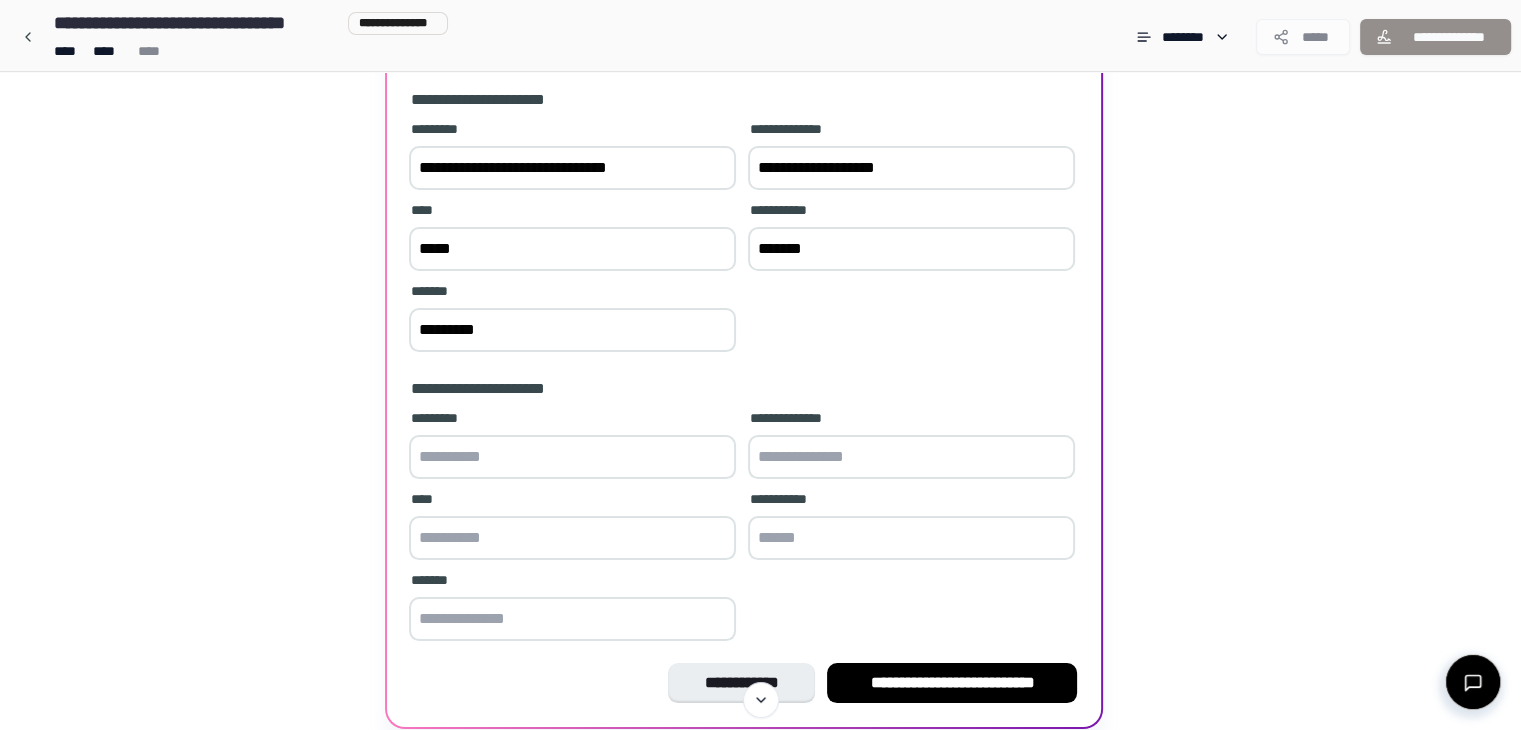 scroll, scrollTop: 184, scrollLeft: 0, axis: vertical 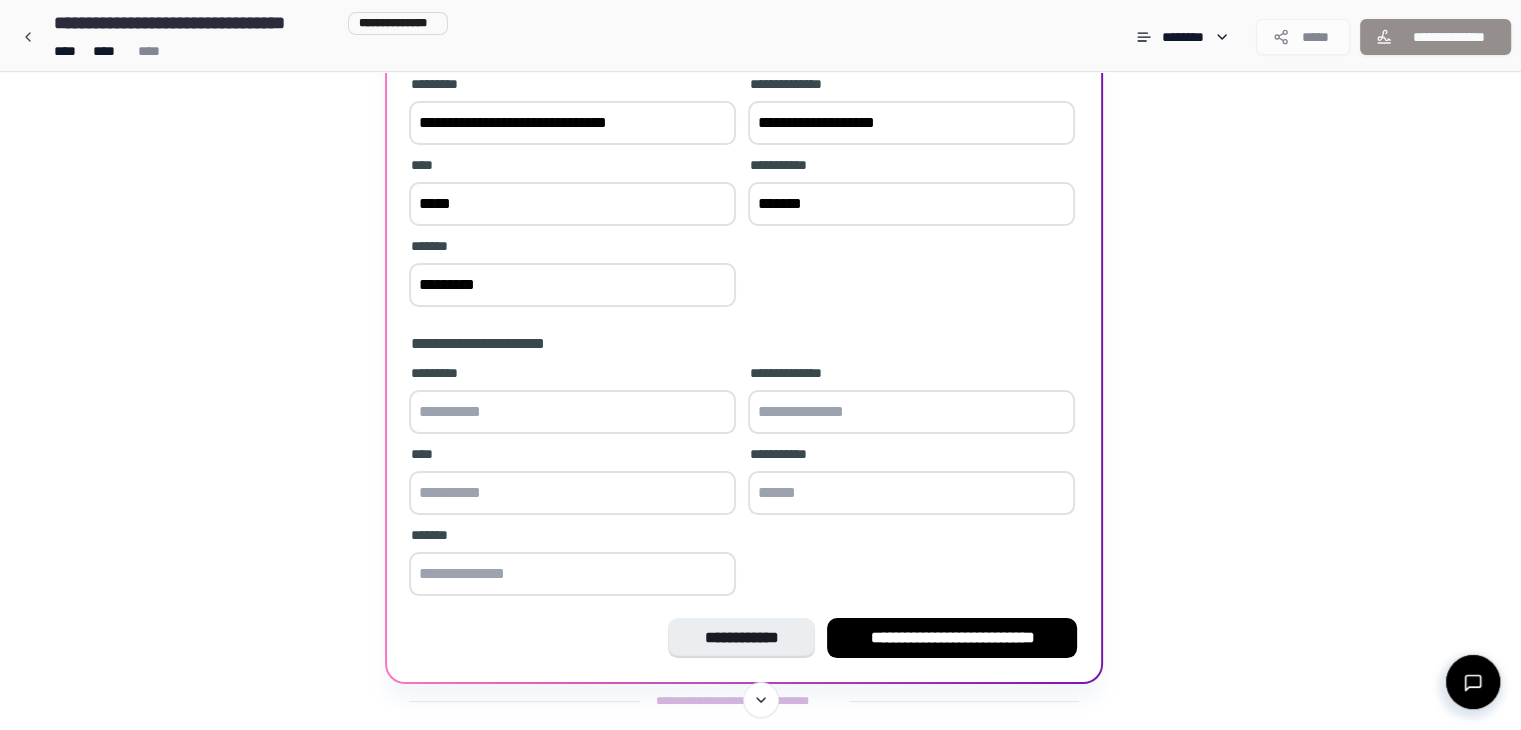 click at bounding box center [572, 412] 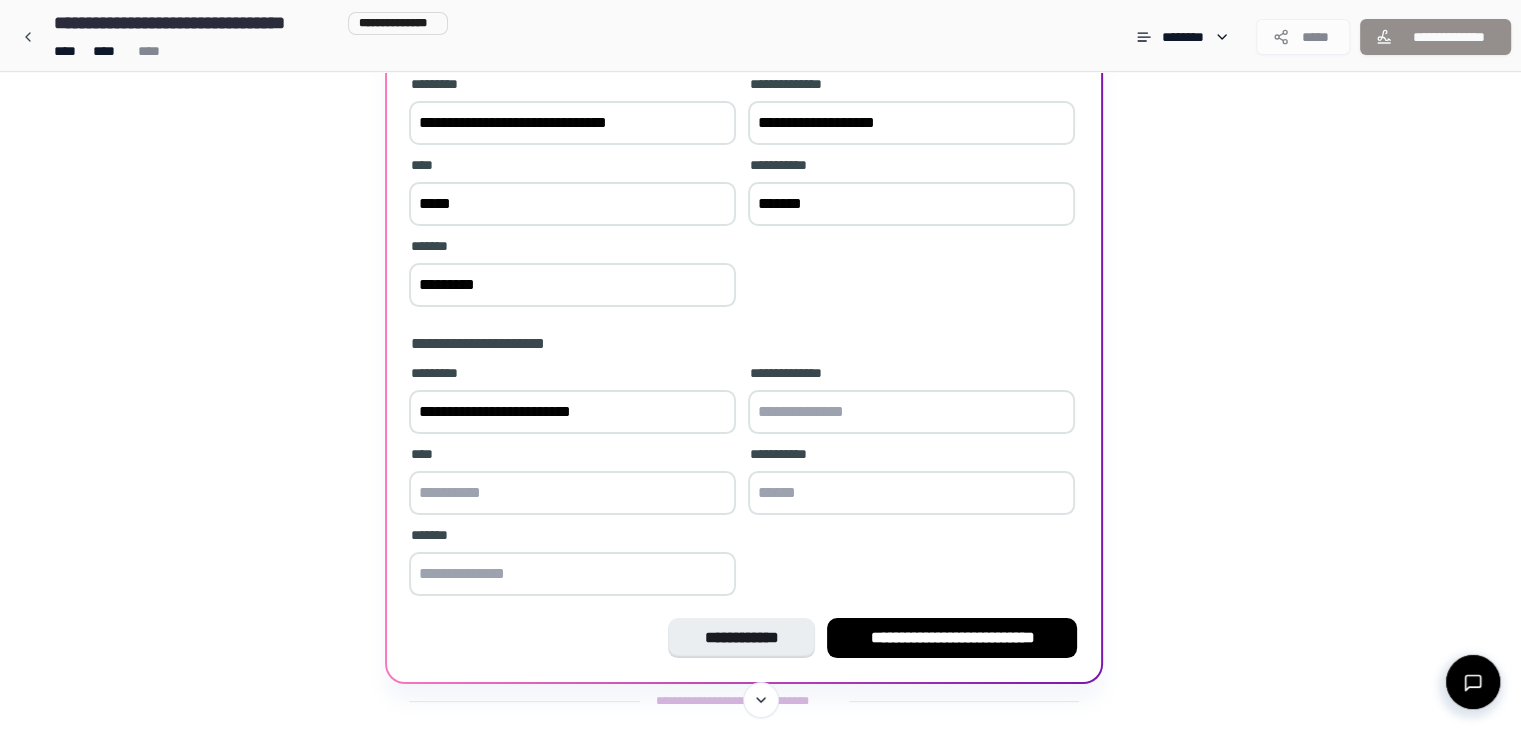 type on "**********" 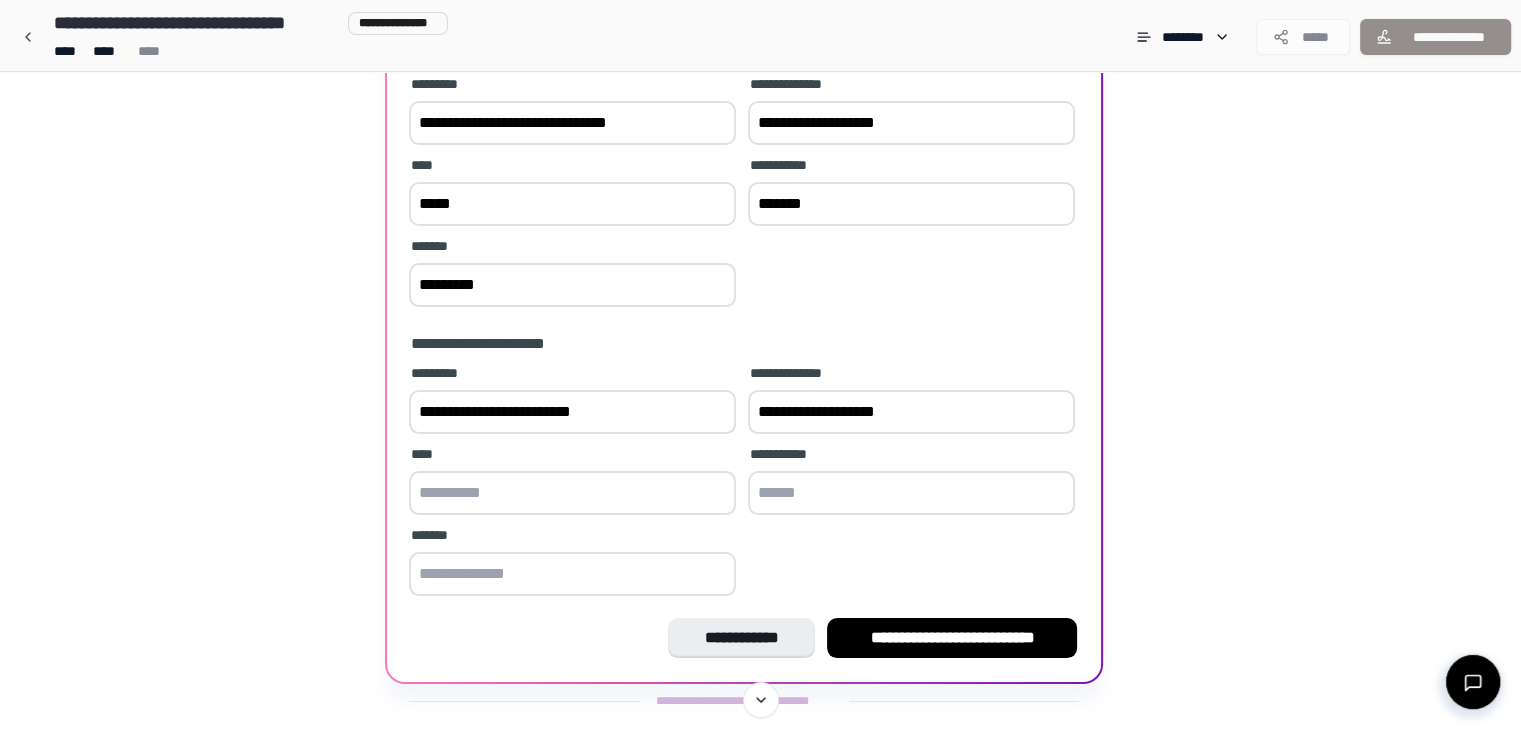 type on "**********" 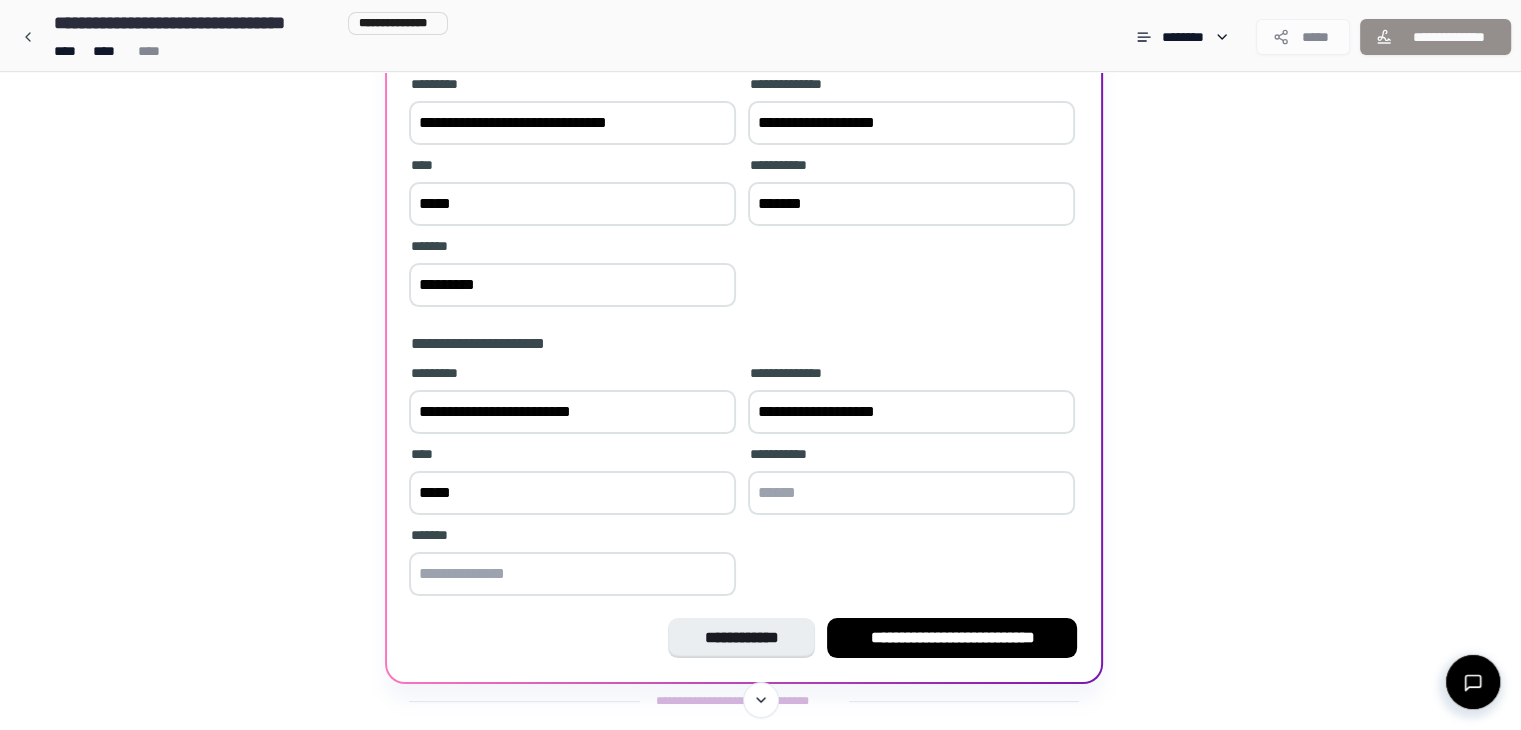 type on "*****" 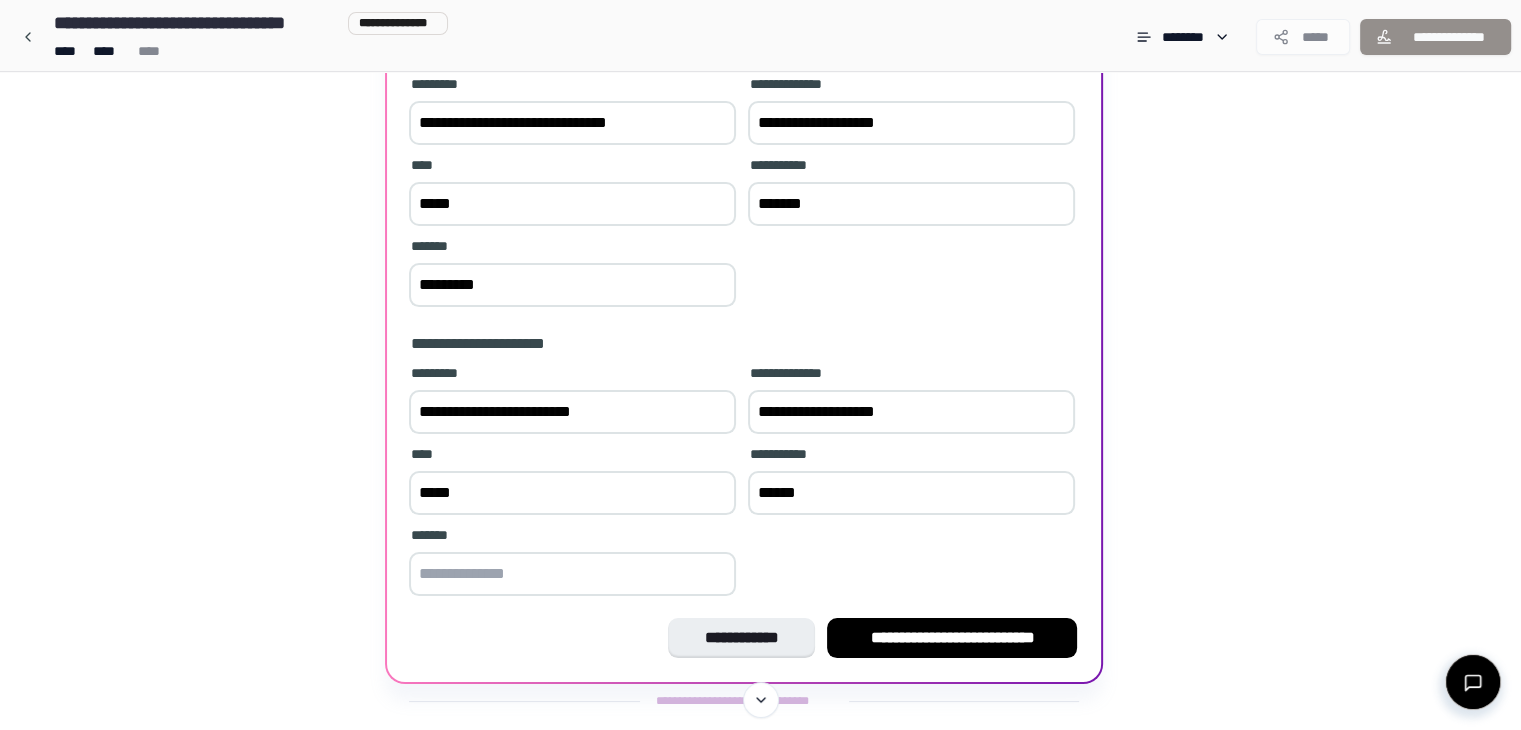 type on "******" 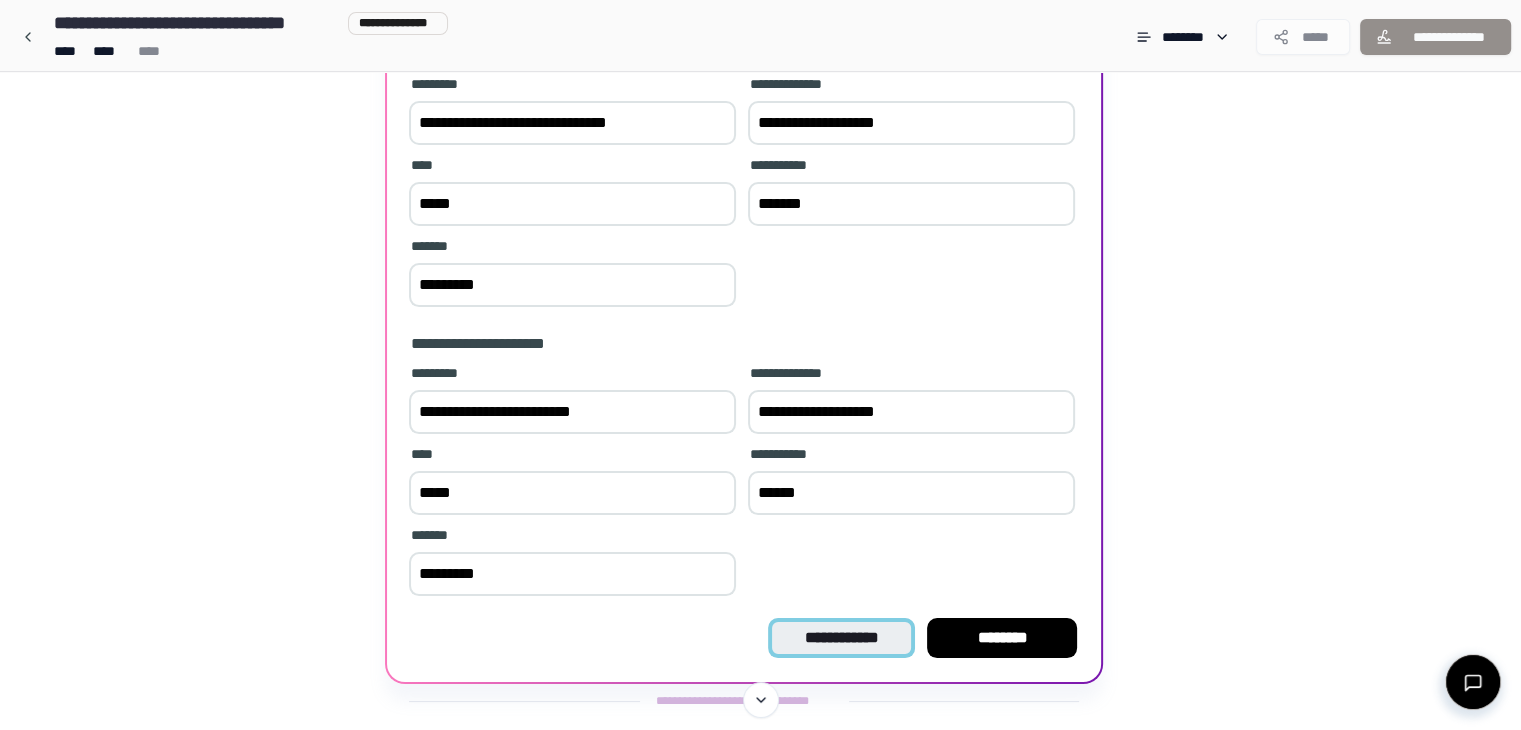 type on "*********" 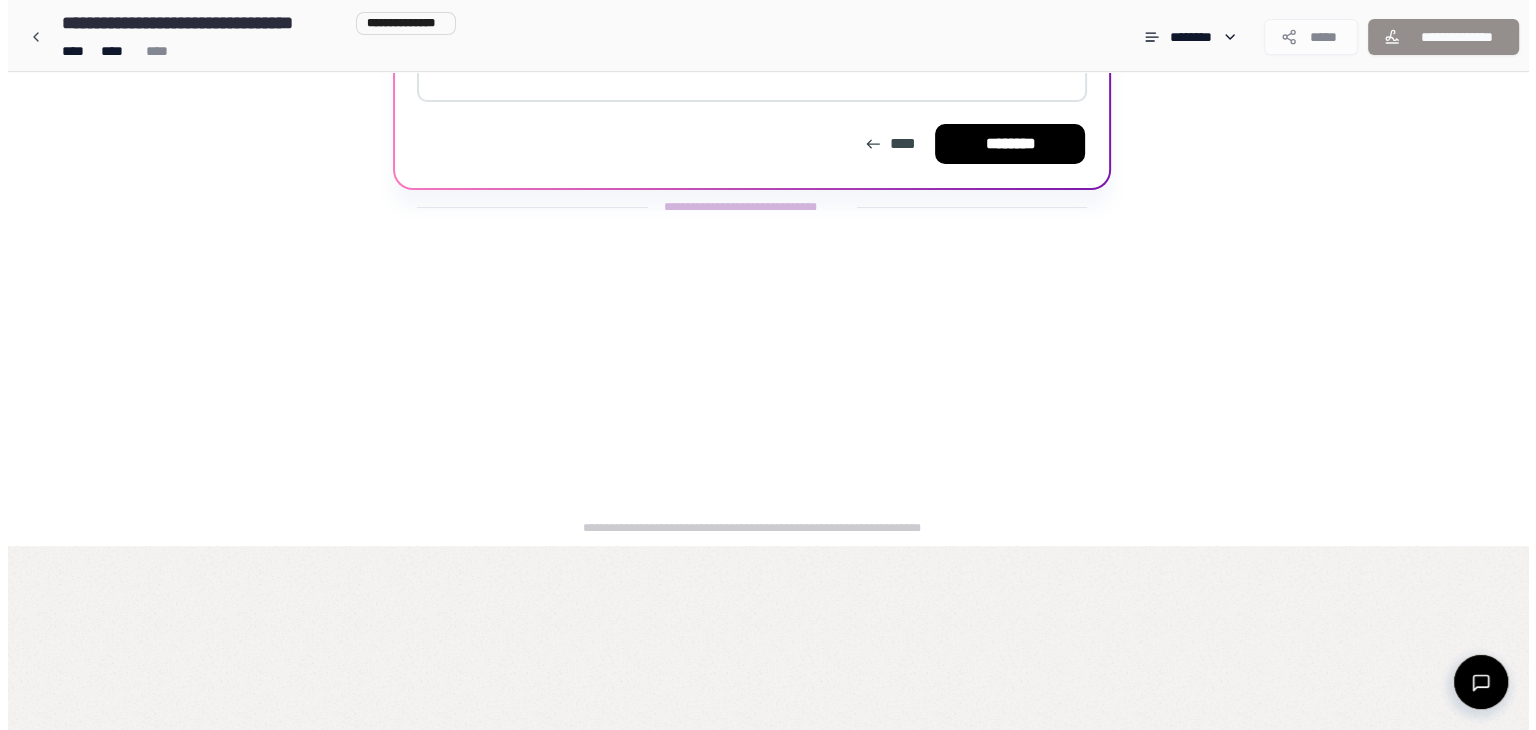 scroll, scrollTop: 0, scrollLeft: 0, axis: both 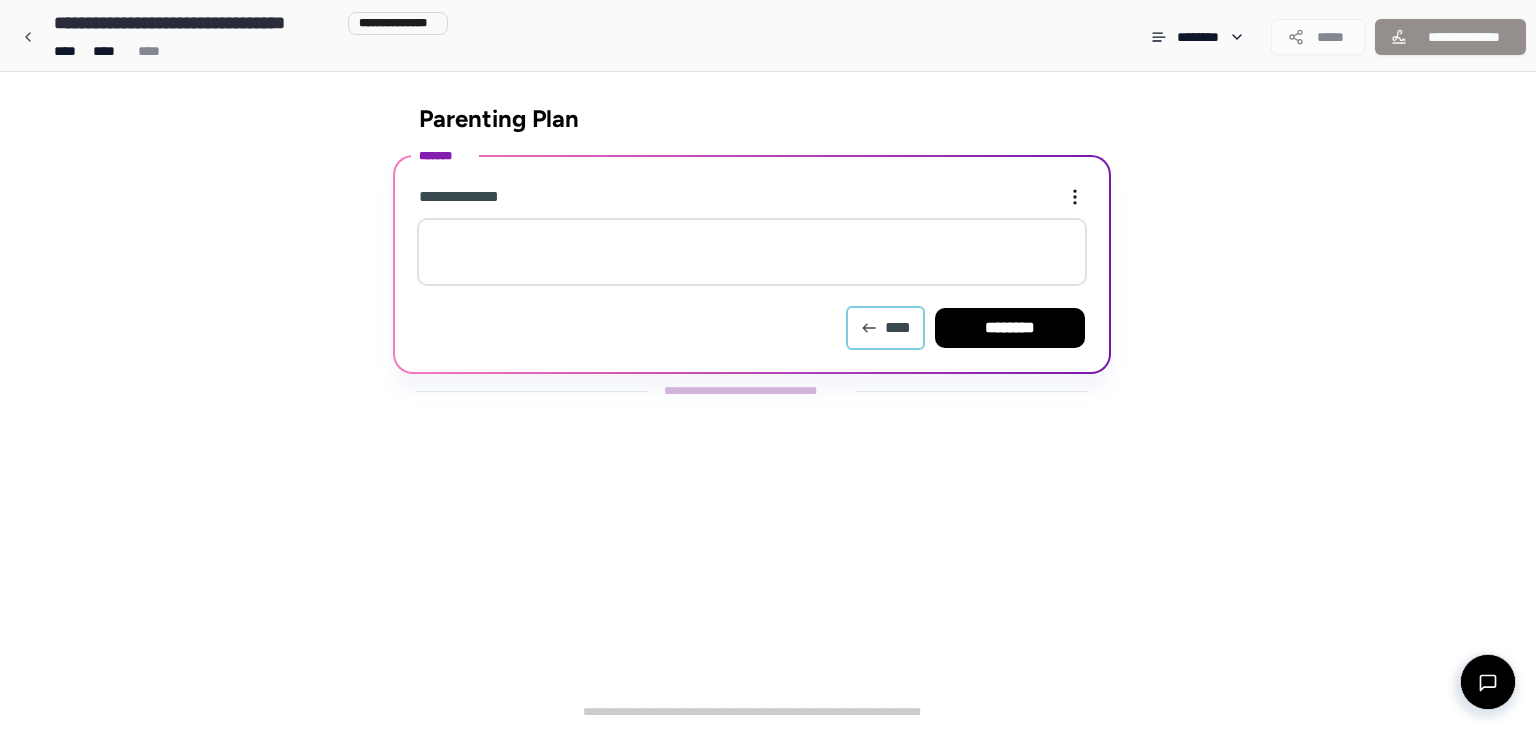 click on "****" at bounding box center [885, 328] 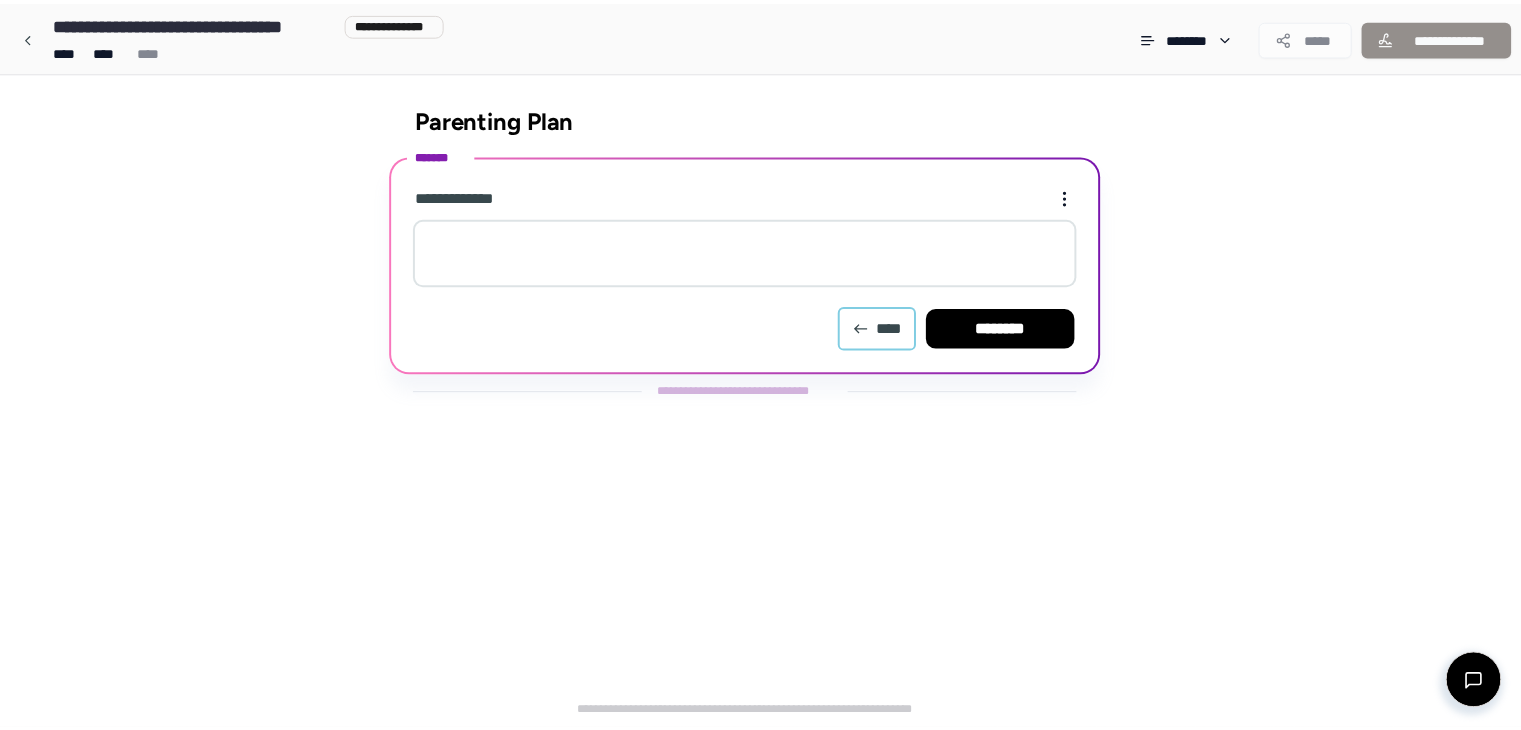 scroll, scrollTop: 216, scrollLeft: 0, axis: vertical 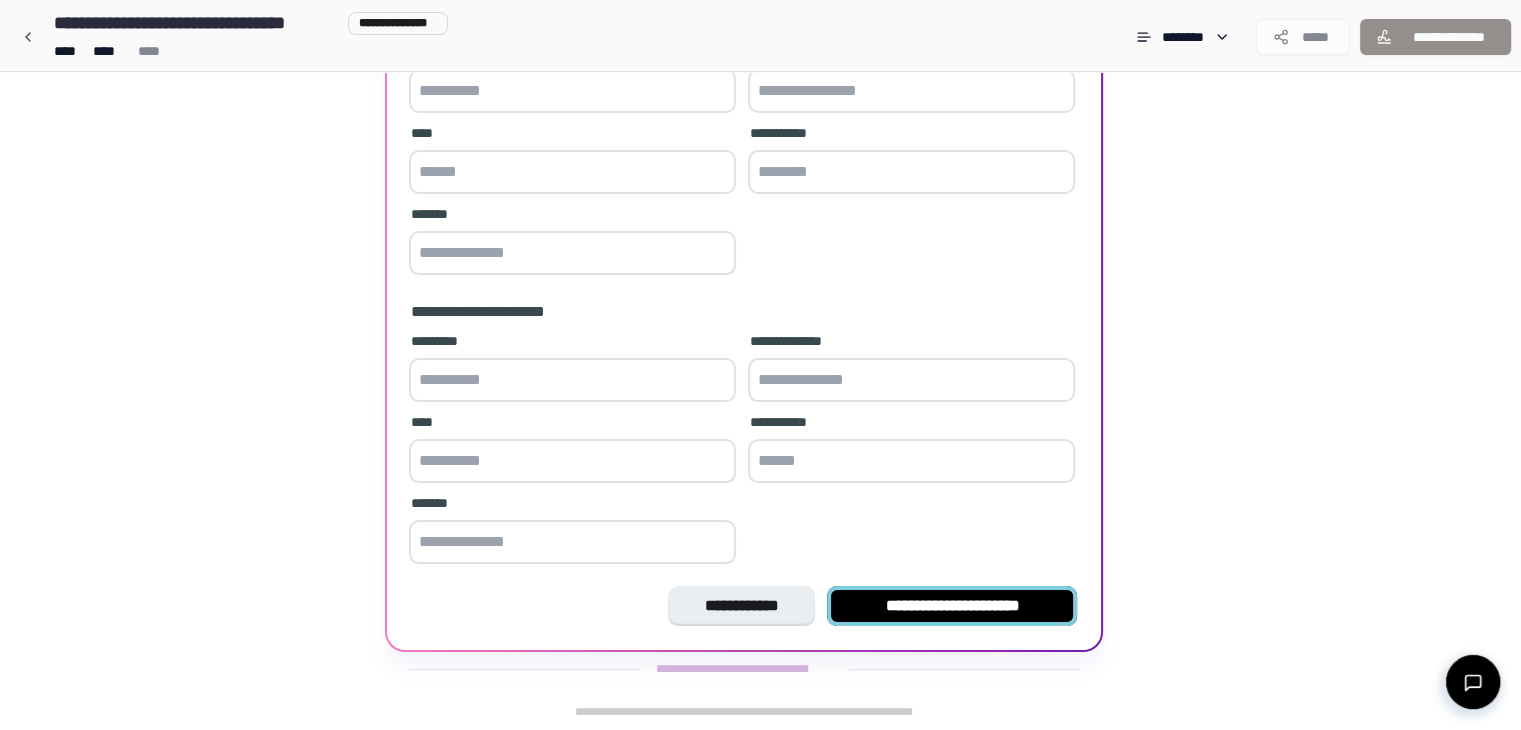 click on "**********" at bounding box center [952, 606] 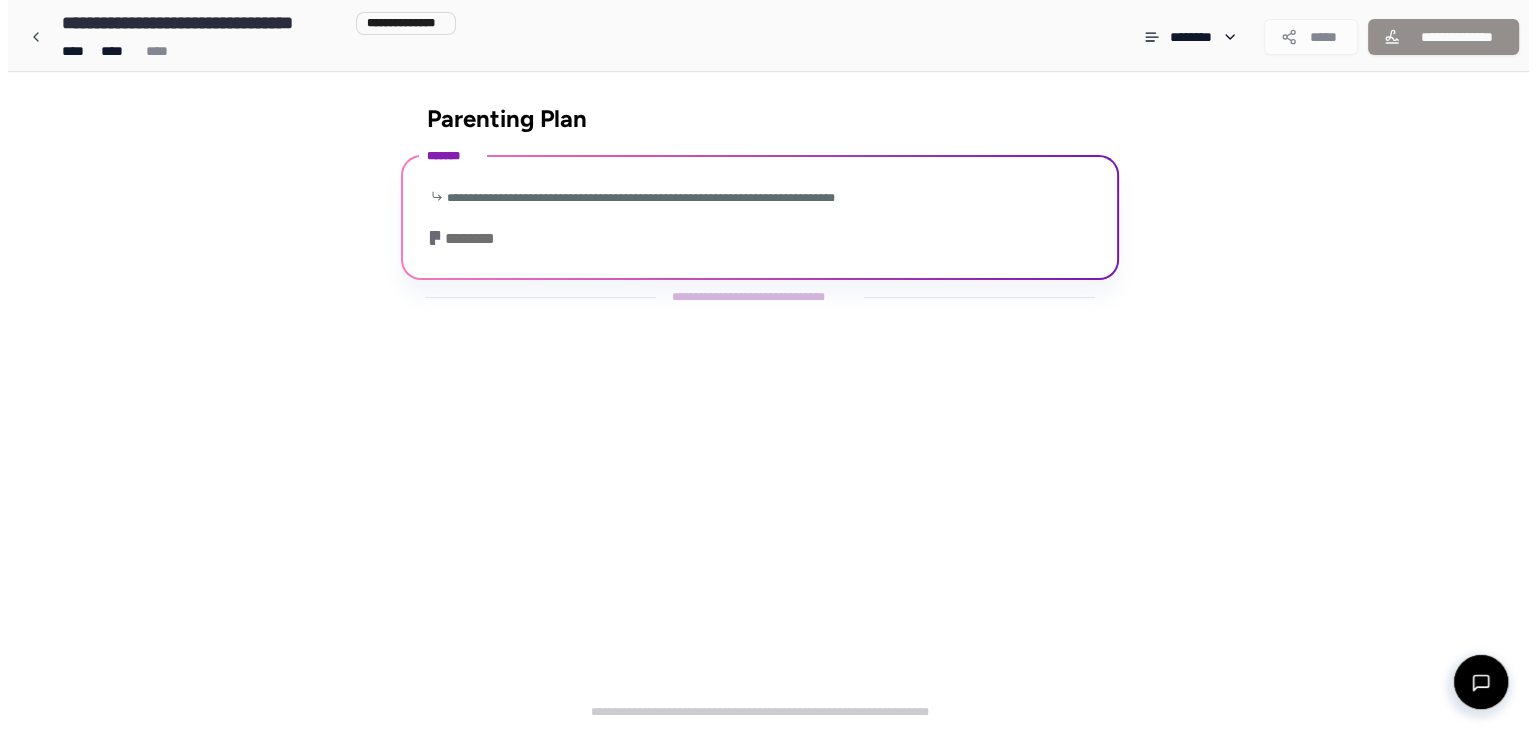 scroll, scrollTop: 0, scrollLeft: 0, axis: both 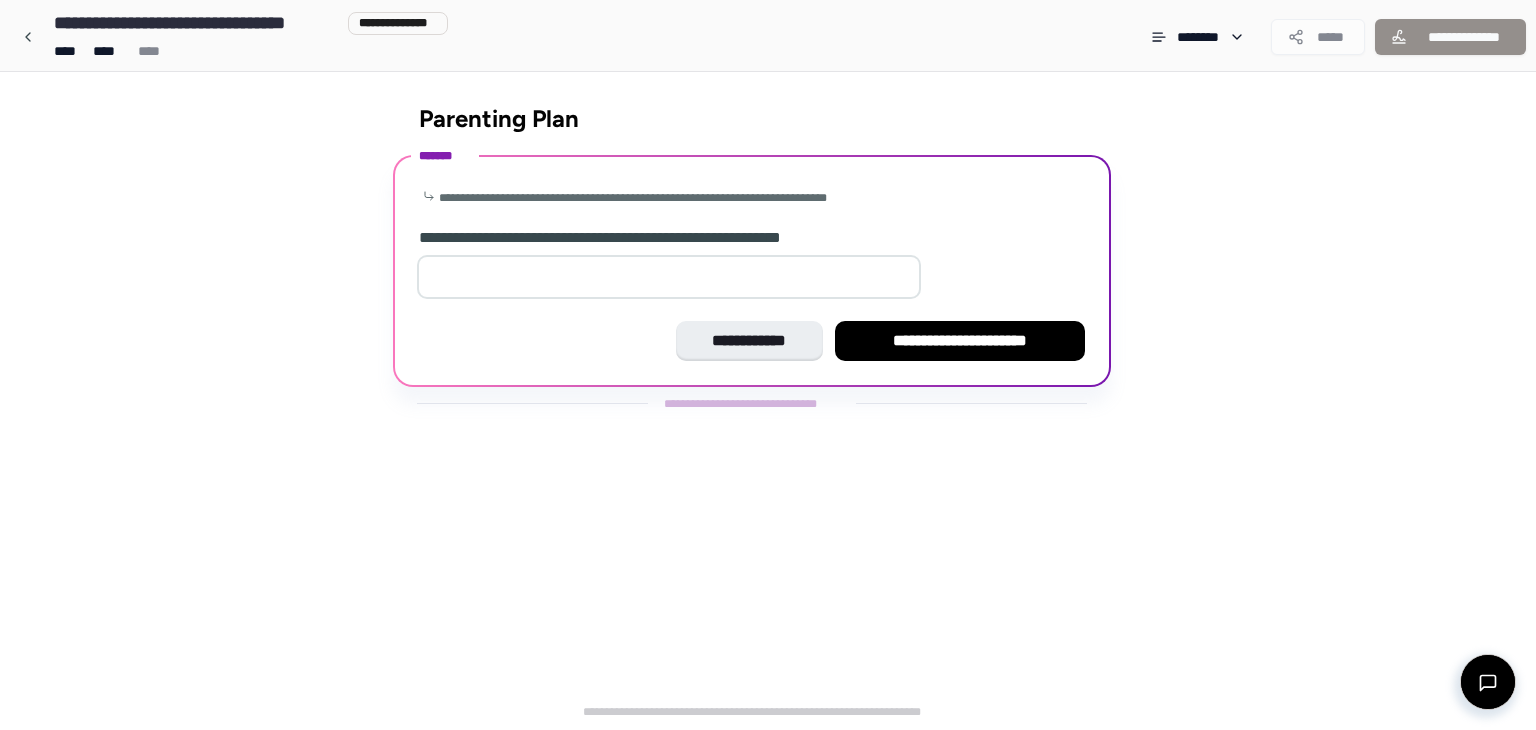 click at bounding box center [669, 277] 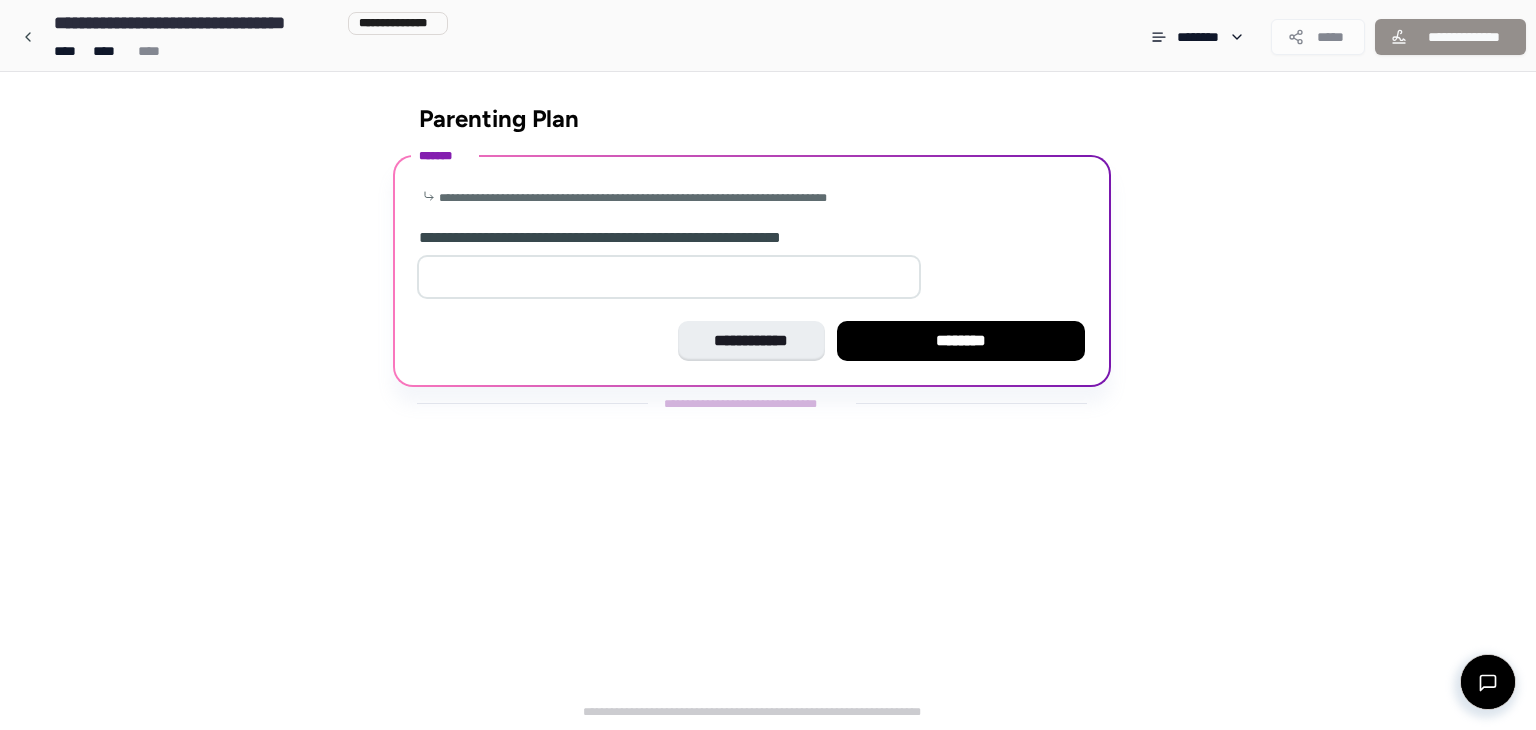 click on "**" at bounding box center [669, 277] 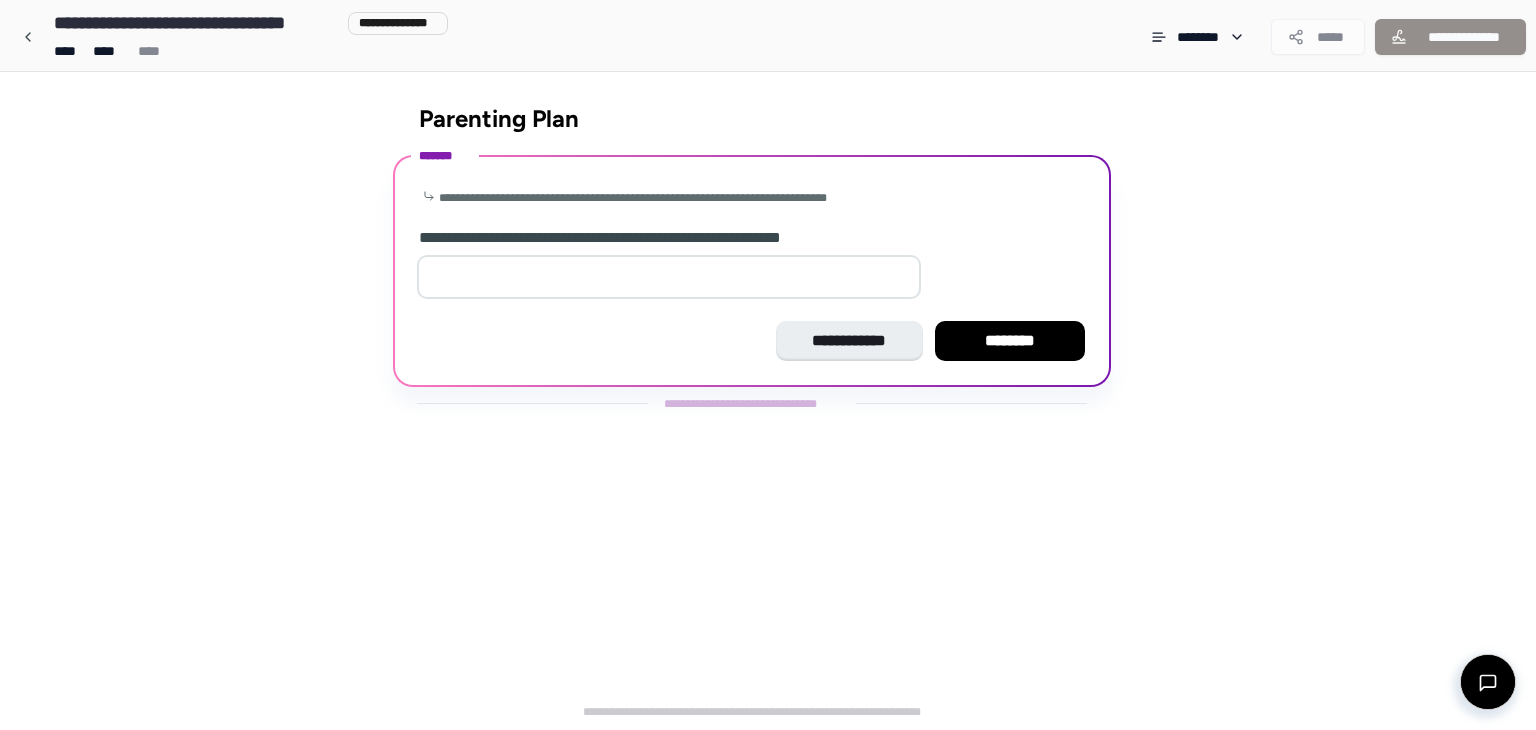 click on "*" at bounding box center (669, 277) 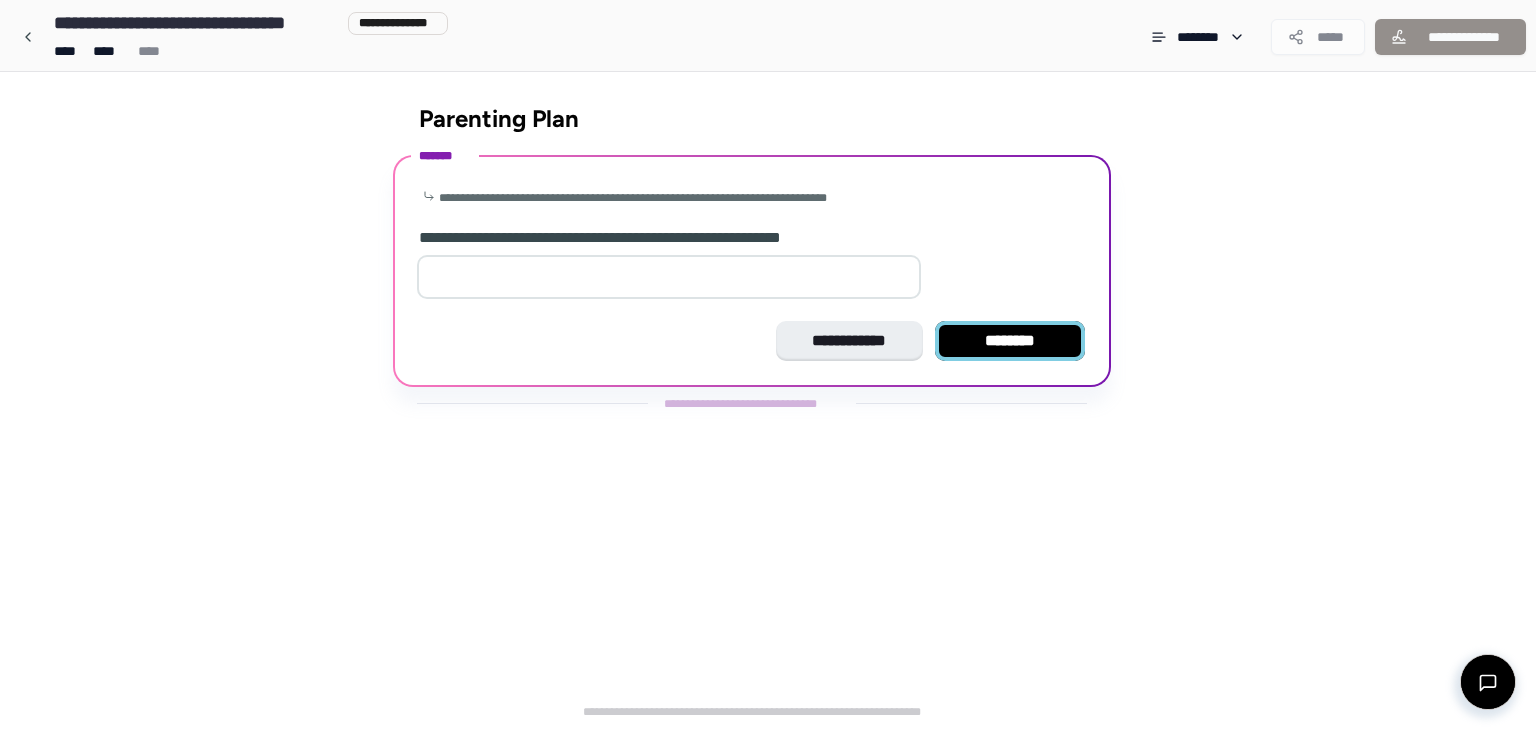 click on "********" at bounding box center [1010, 341] 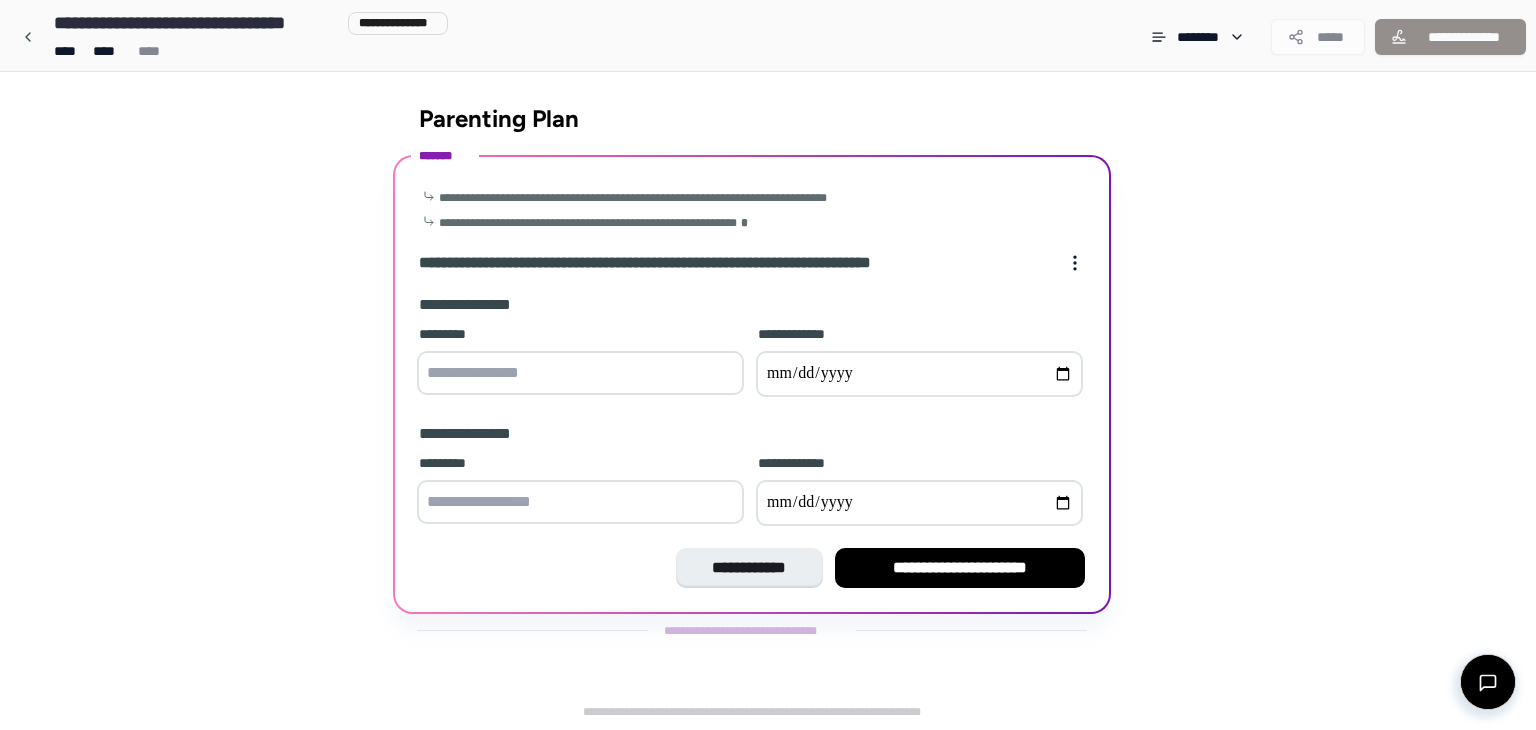 click at bounding box center (580, 373) 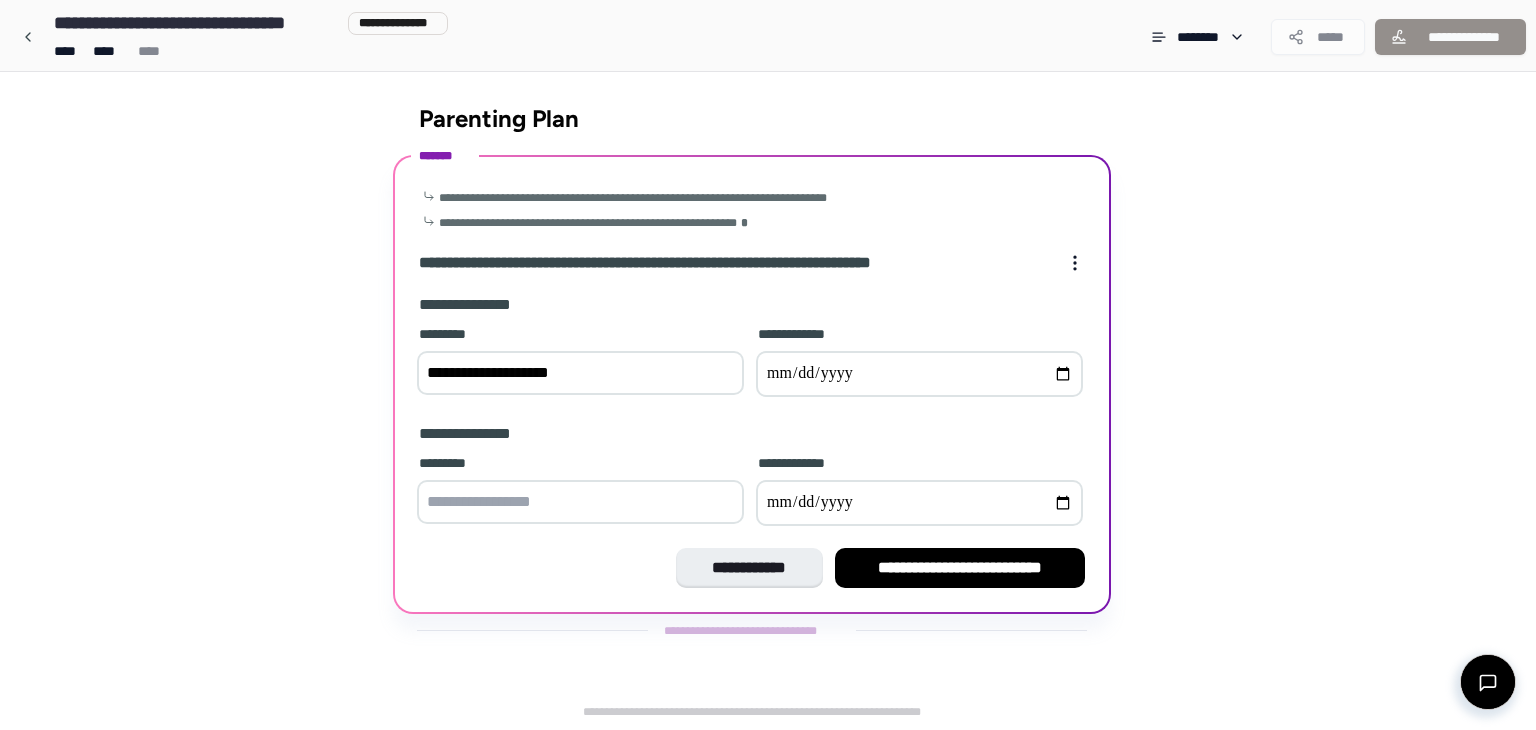 type on "**********" 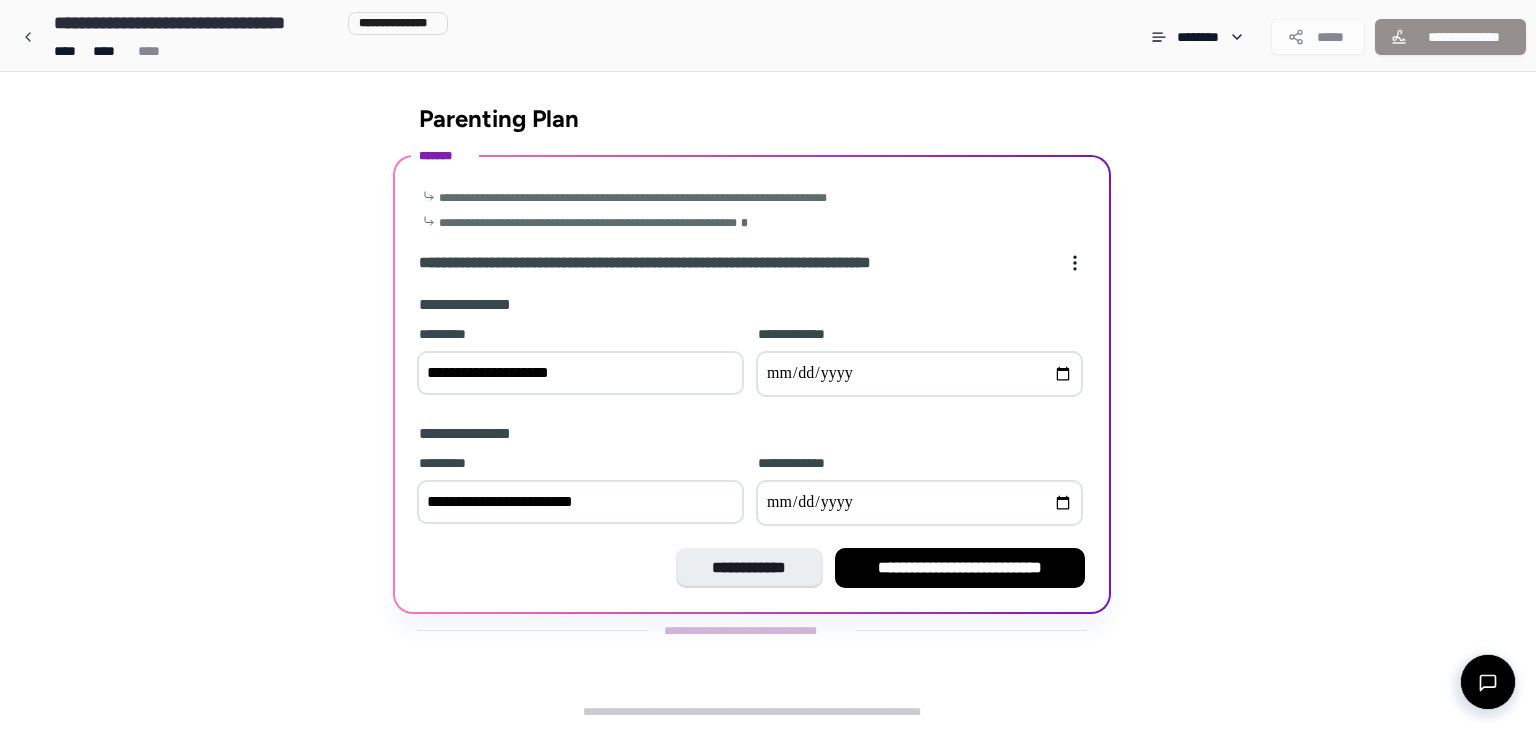 type on "**********" 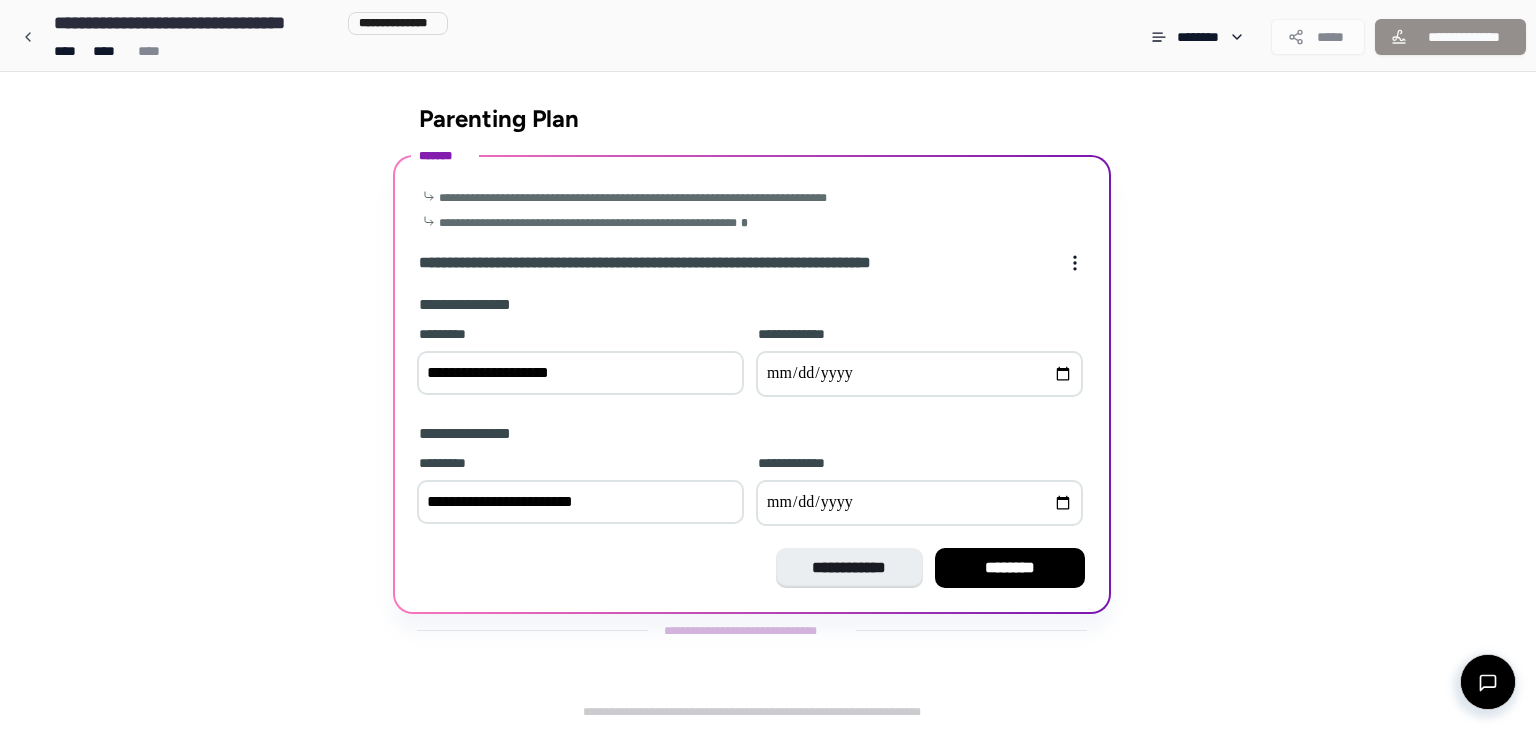 type on "**********" 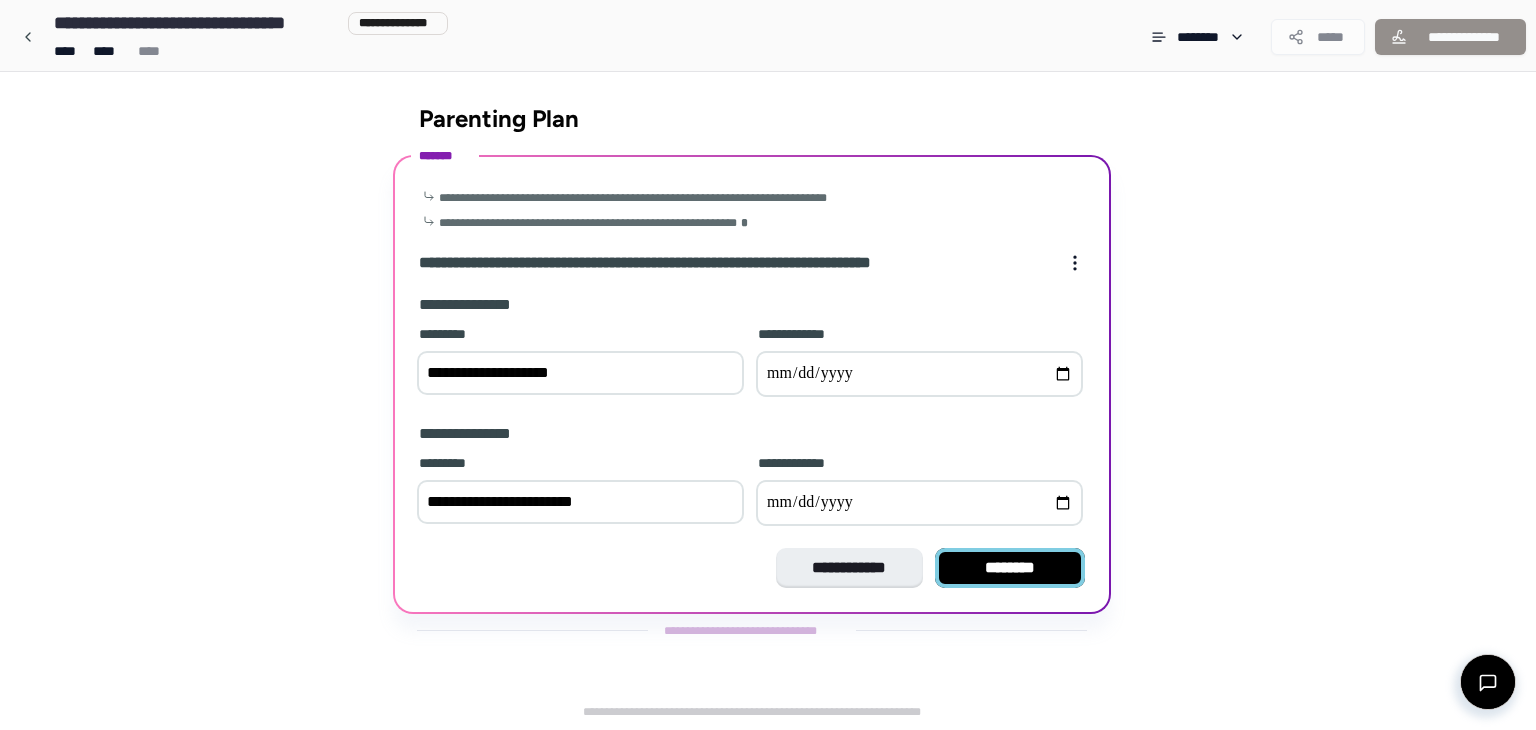 click on "********" at bounding box center (1010, 568) 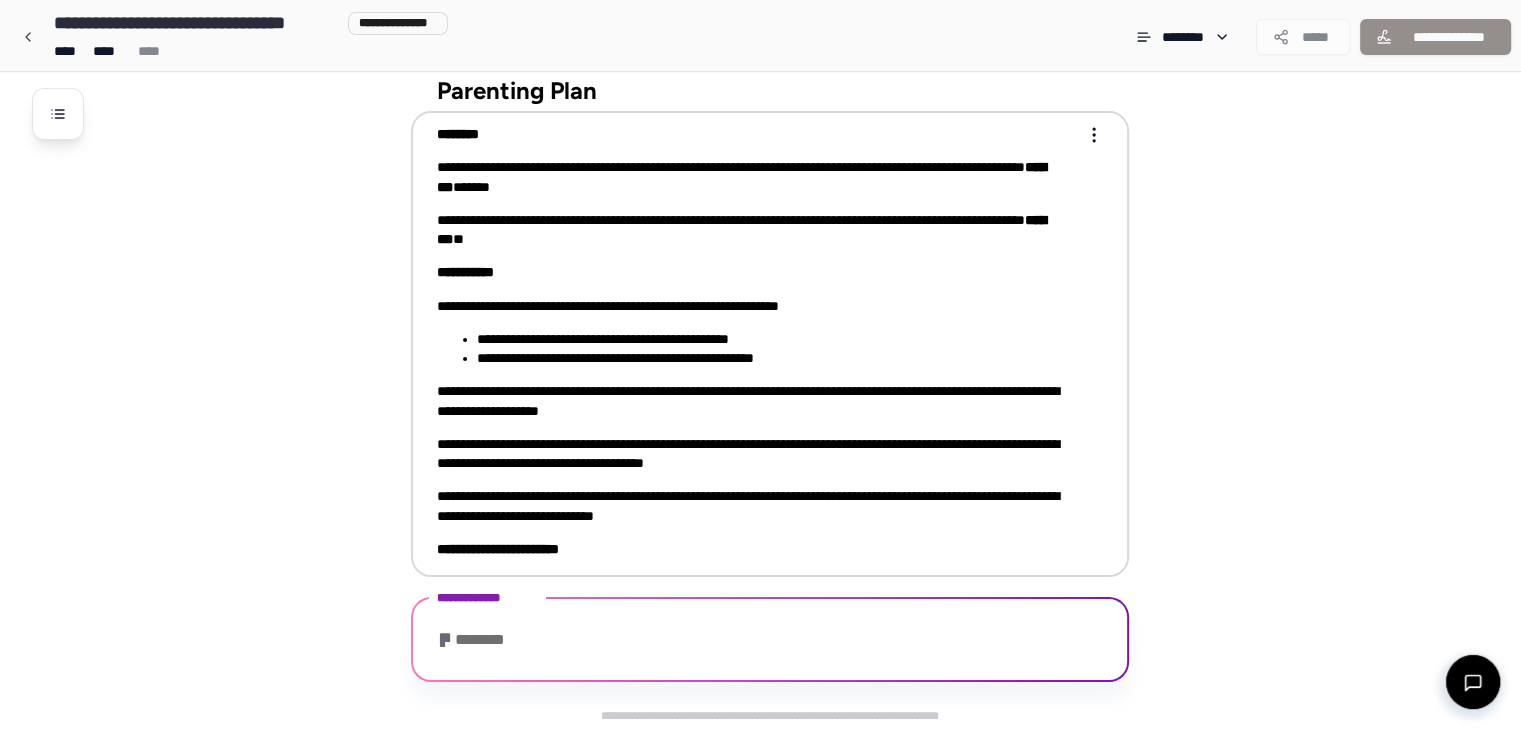scroll, scrollTop: 143, scrollLeft: 0, axis: vertical 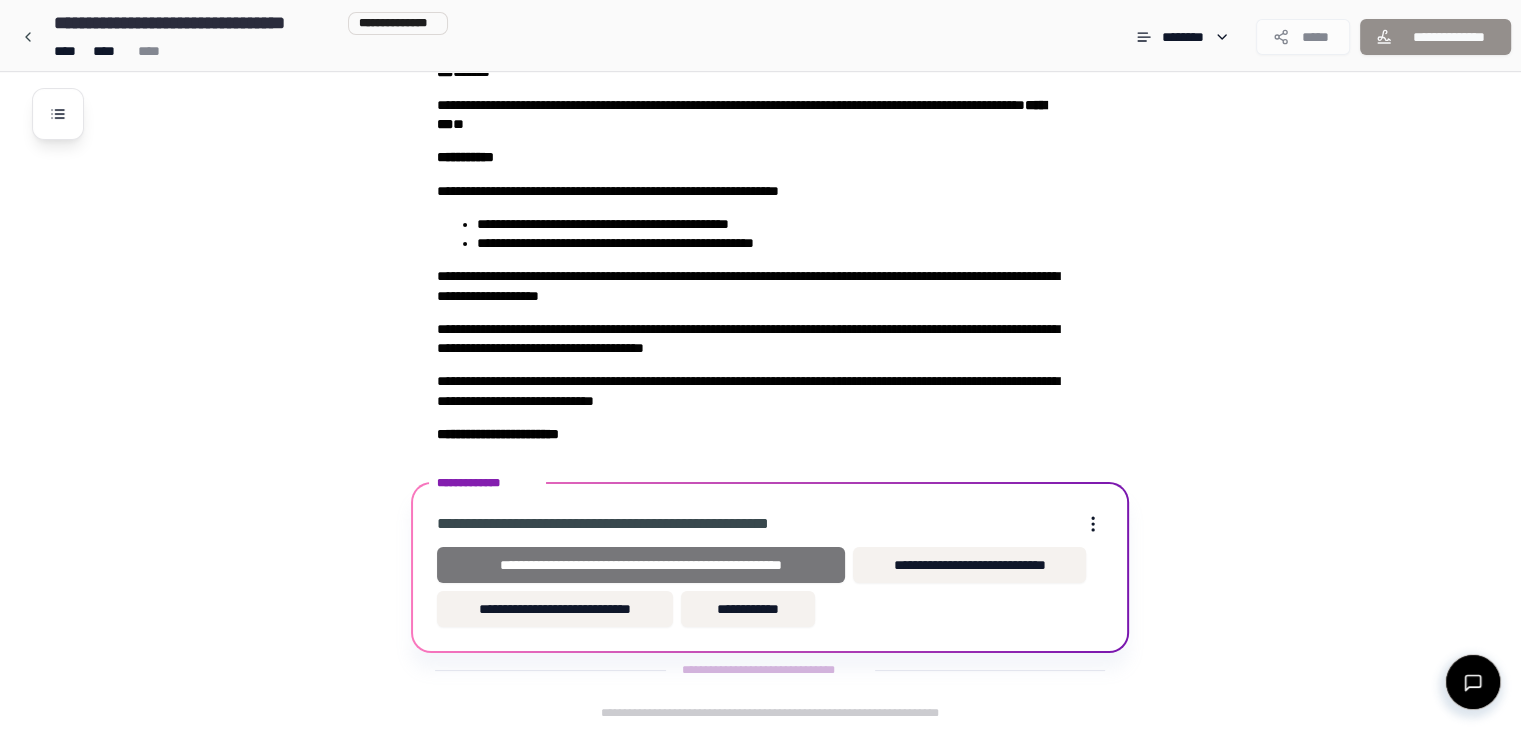 click on "**********" at bounding box center [640, 565] 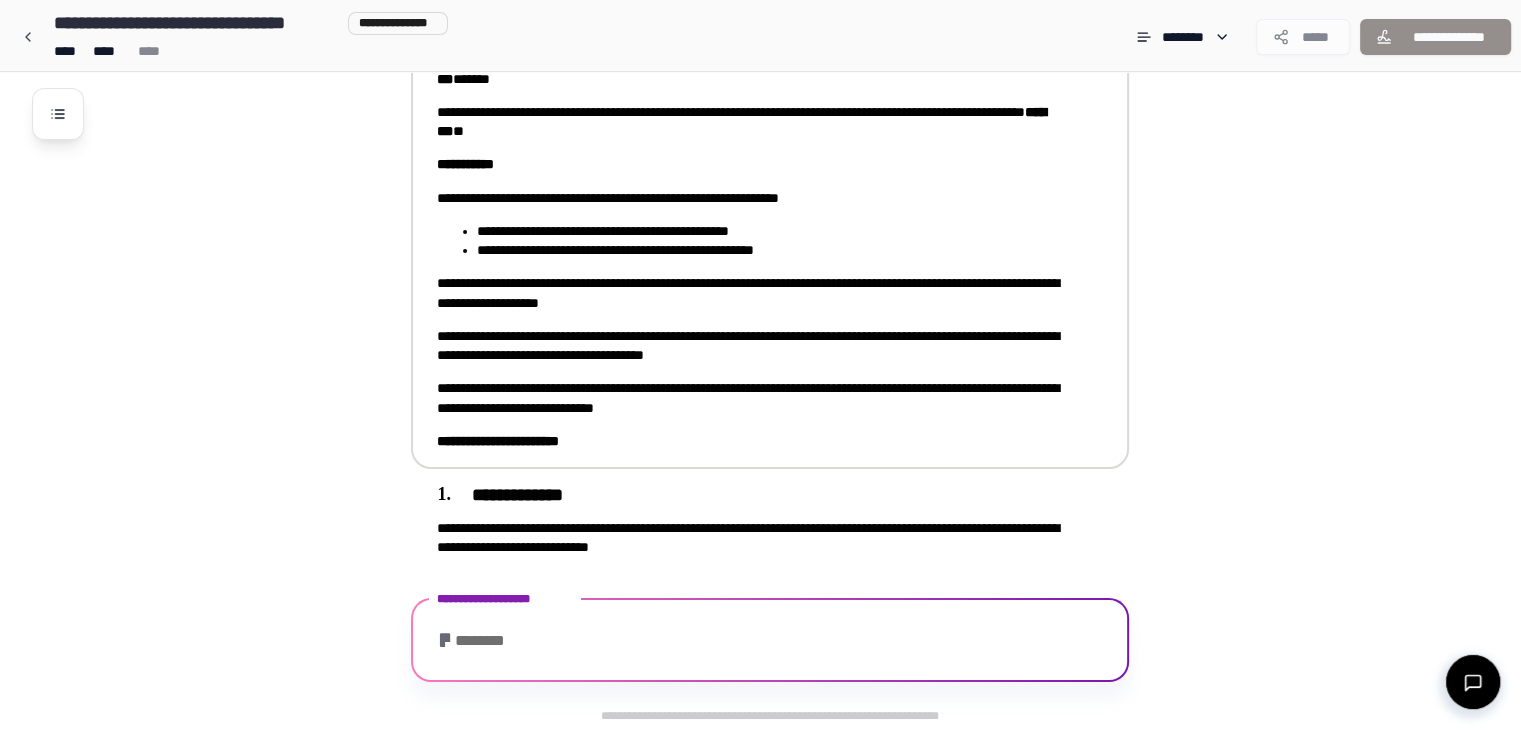 scroll, scrollTop: 250, scrollLeft: 0, axis: vertical 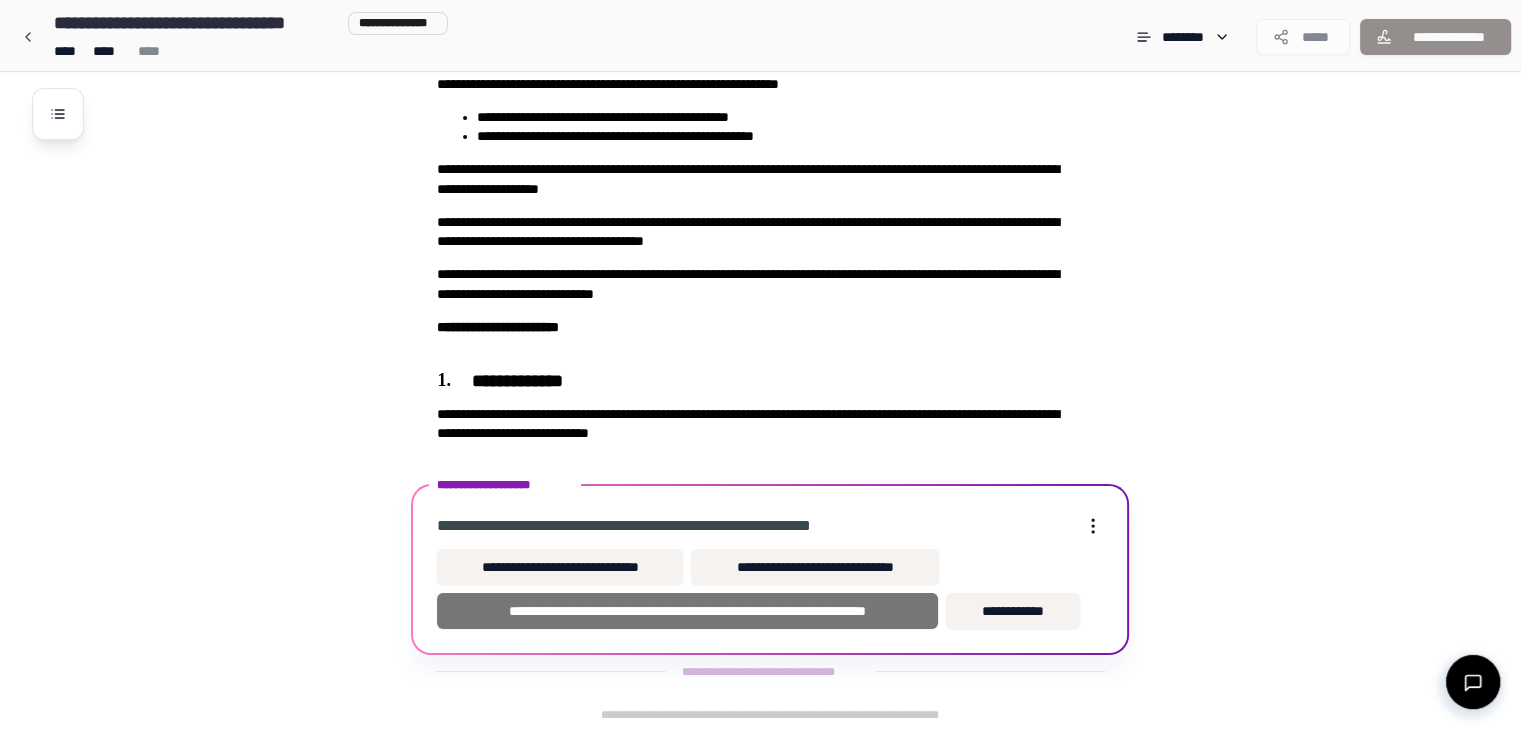 click on "**********" at bounding box center [687, 611] 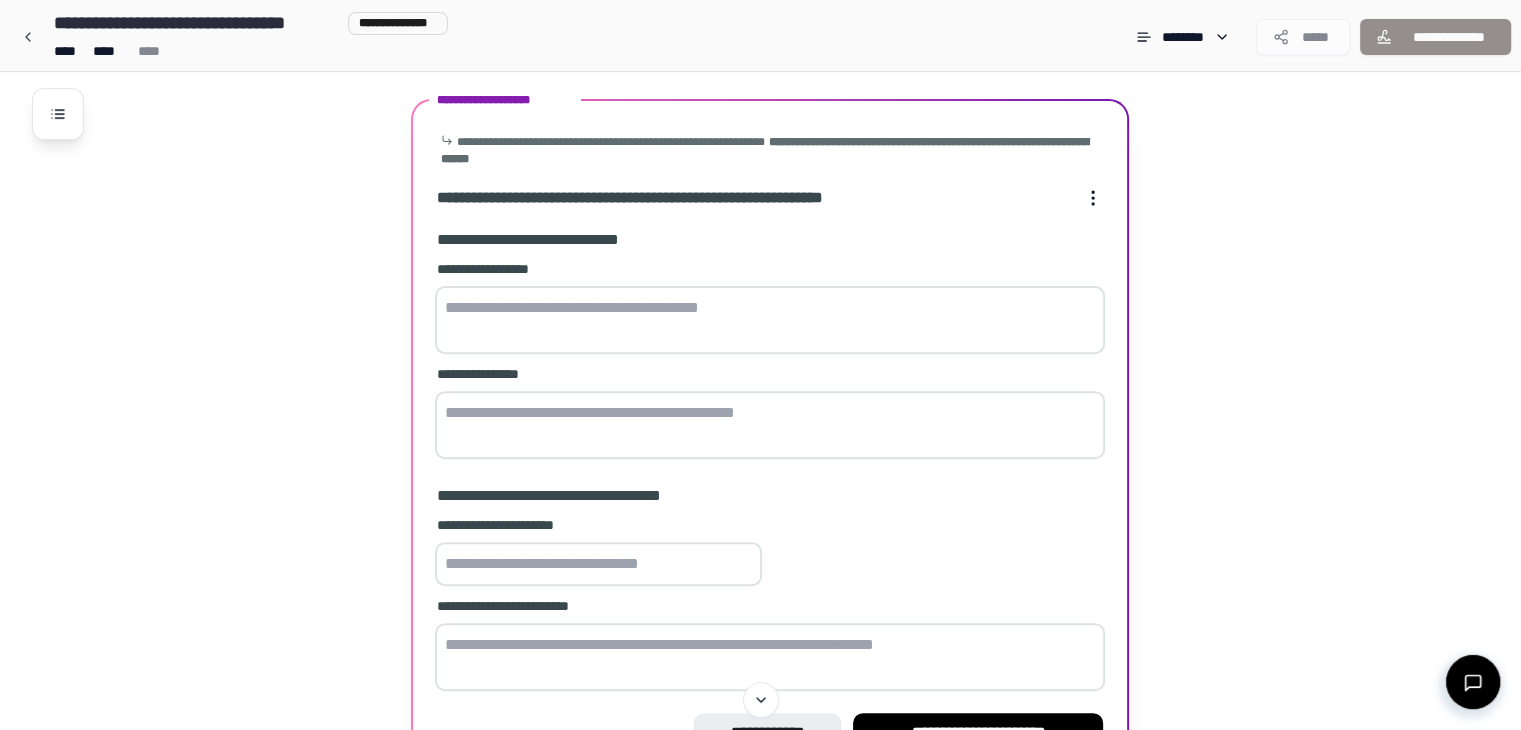 scroll, scrollTop: 618, scrollLeft: 0, axis: vertical 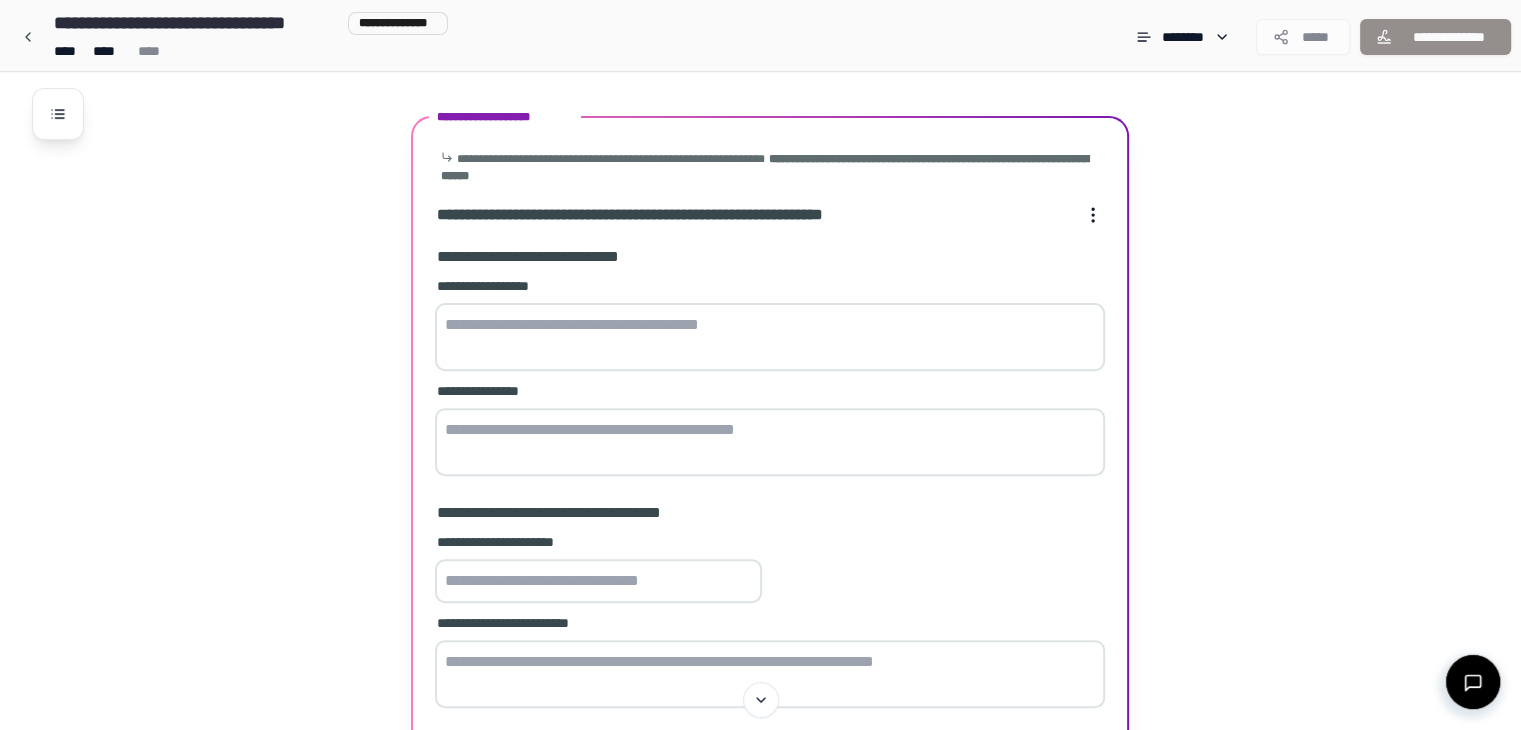click at bounding box center (770, 337) 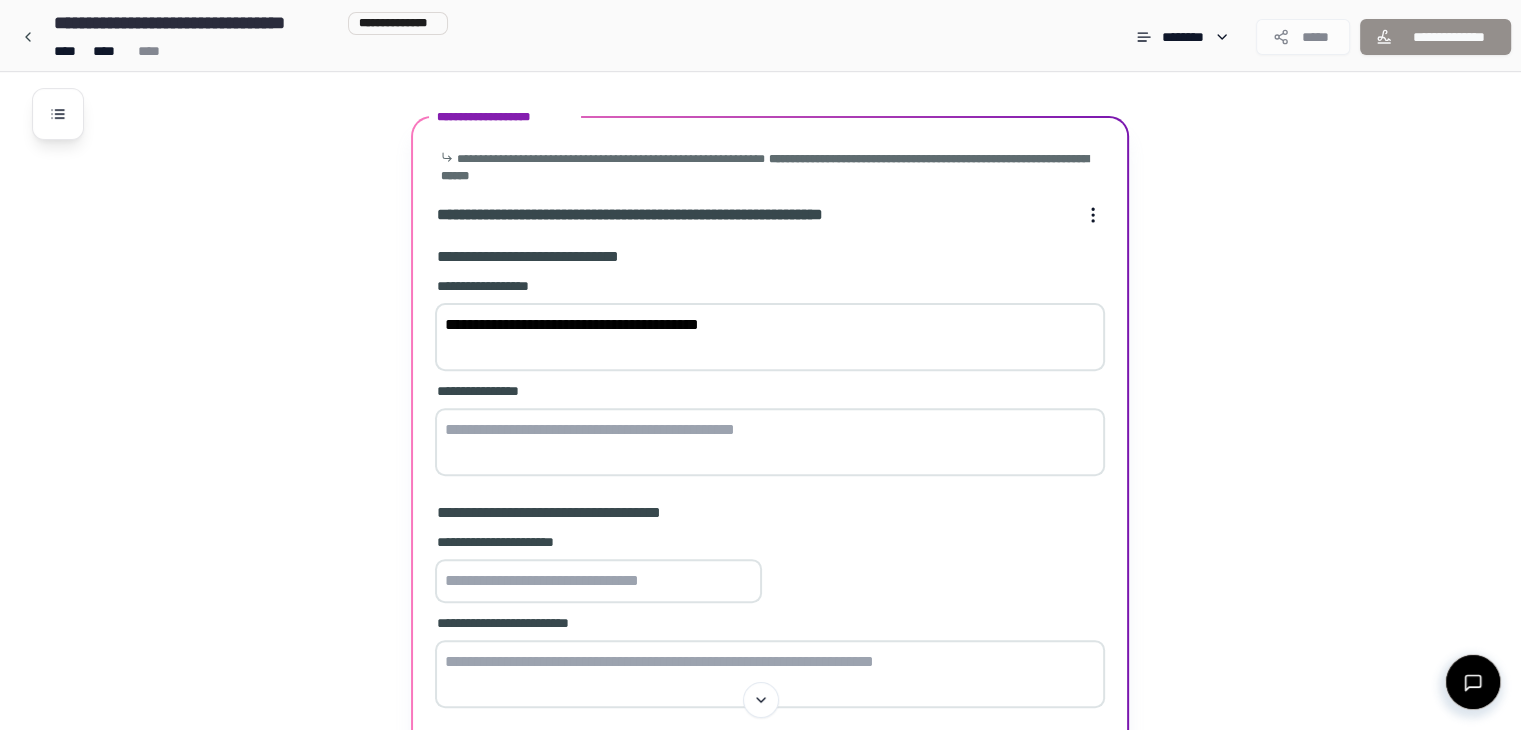 click at bounding box center (770, 442) 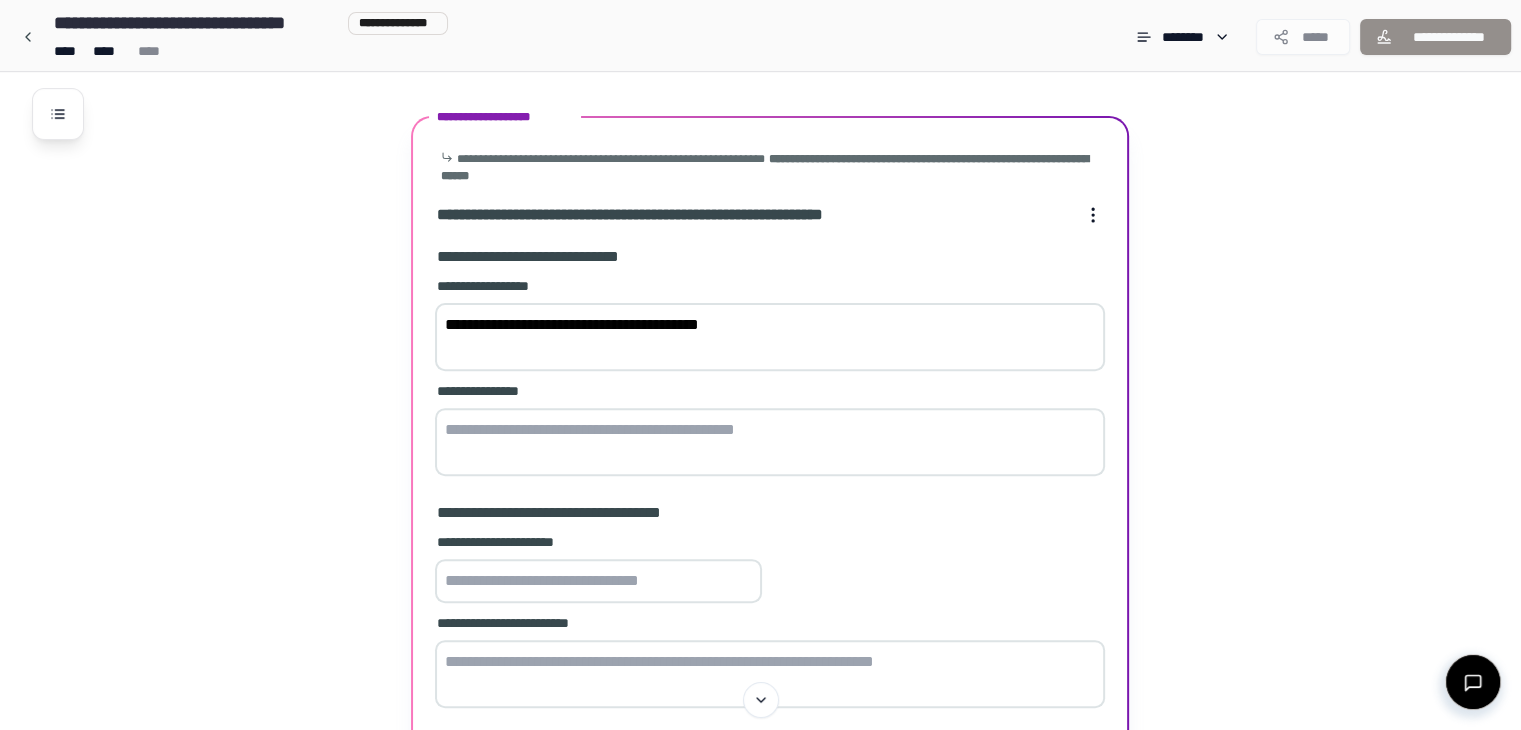 type on "**********" 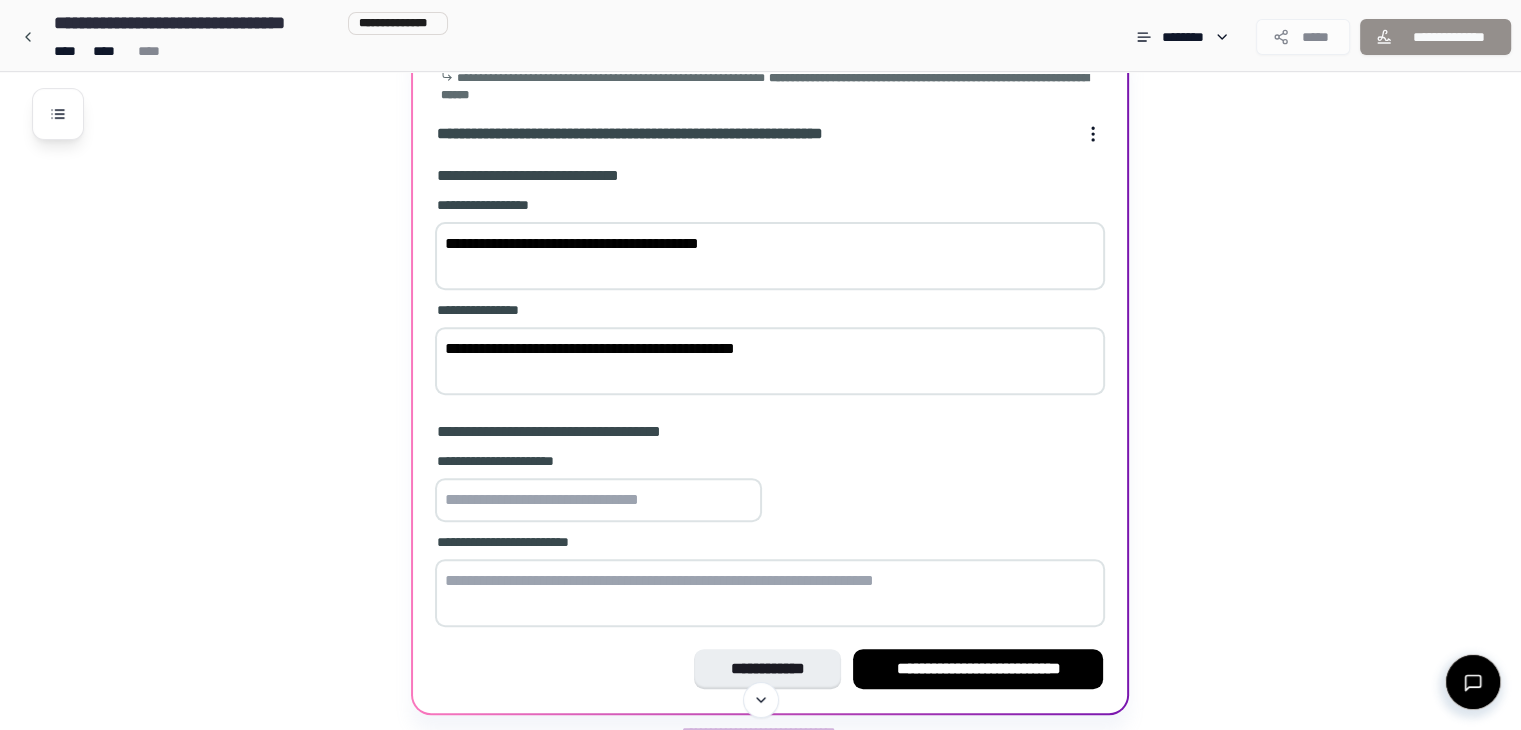 scroll, scrollTop: 760, scrollLeft: 0, axis: vertical 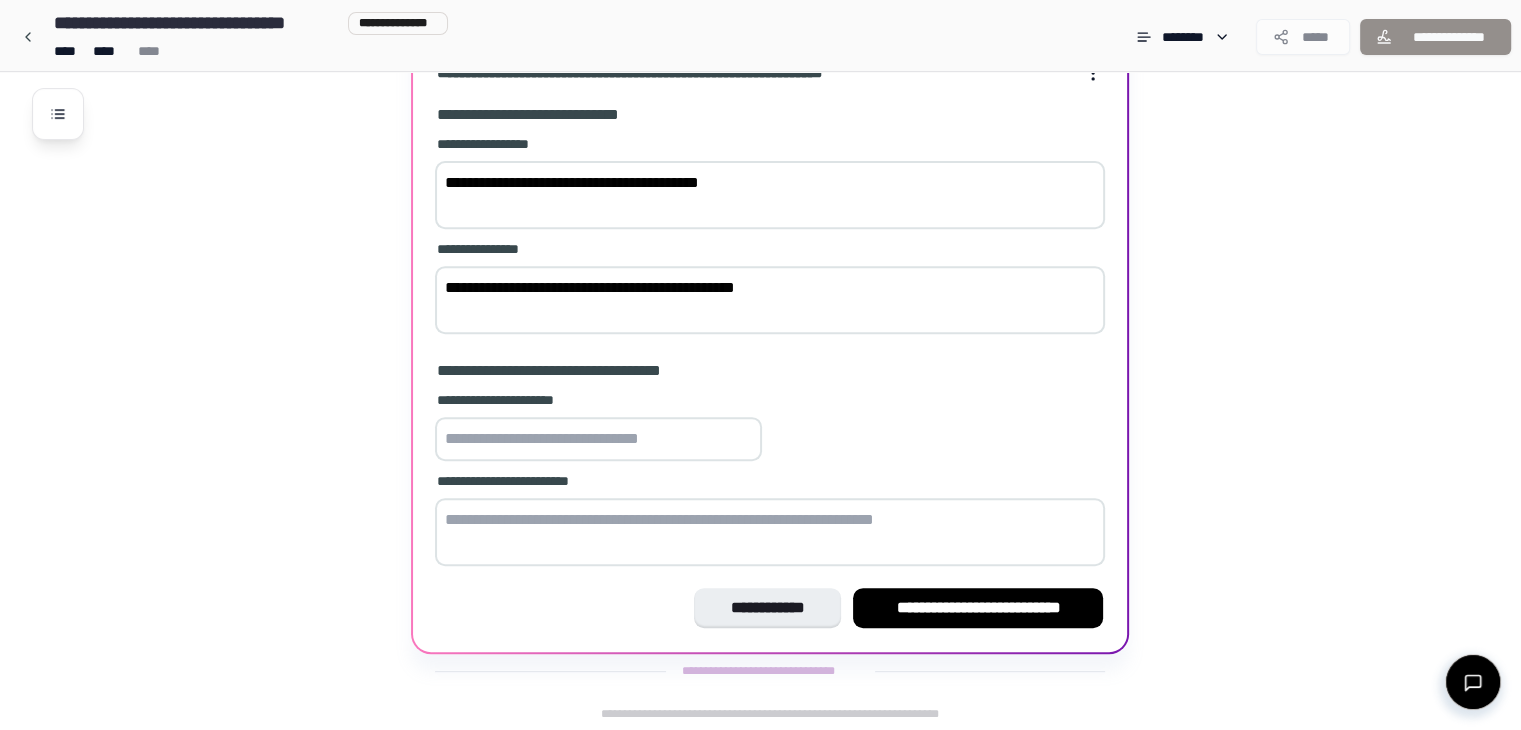 click at bounding box center (598, 439) 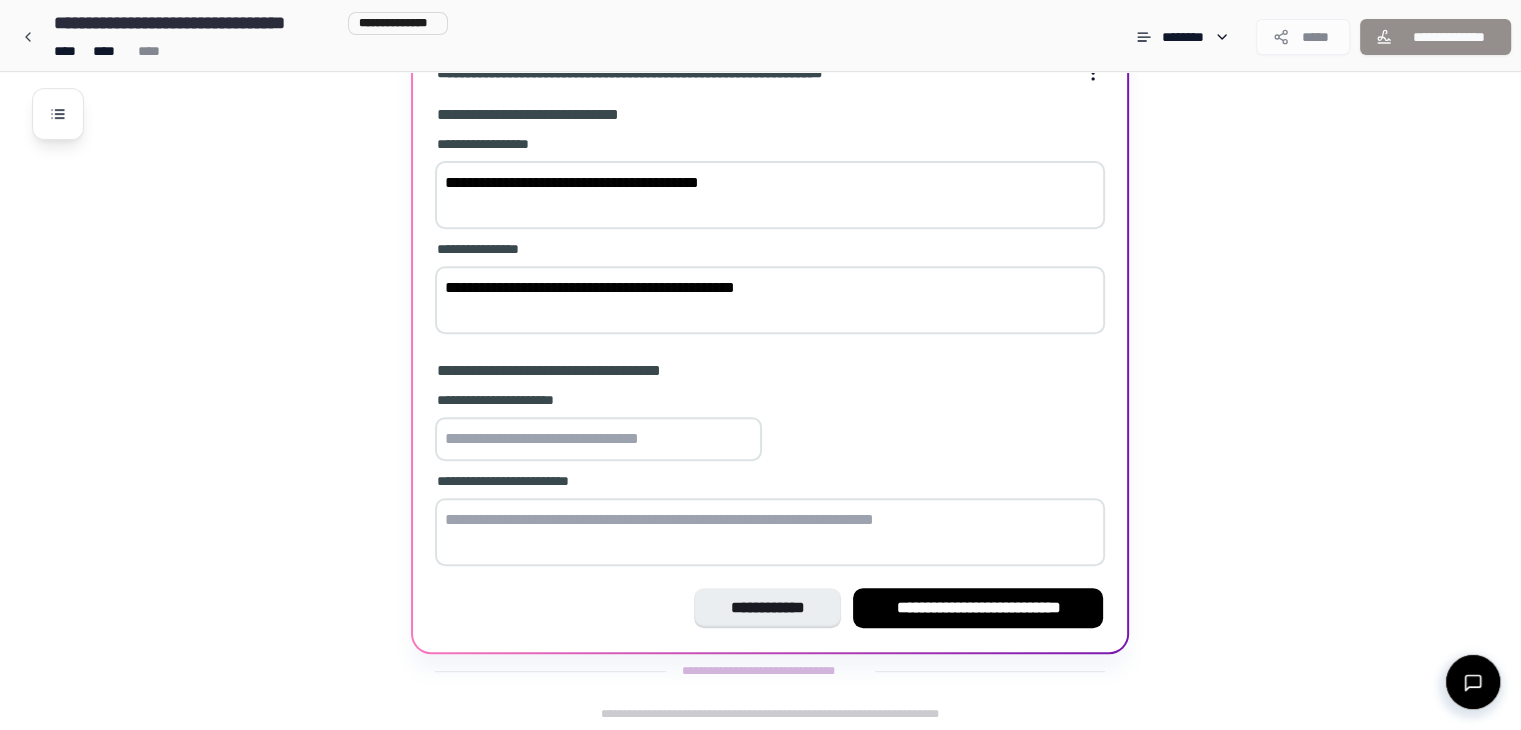 type on "**********" 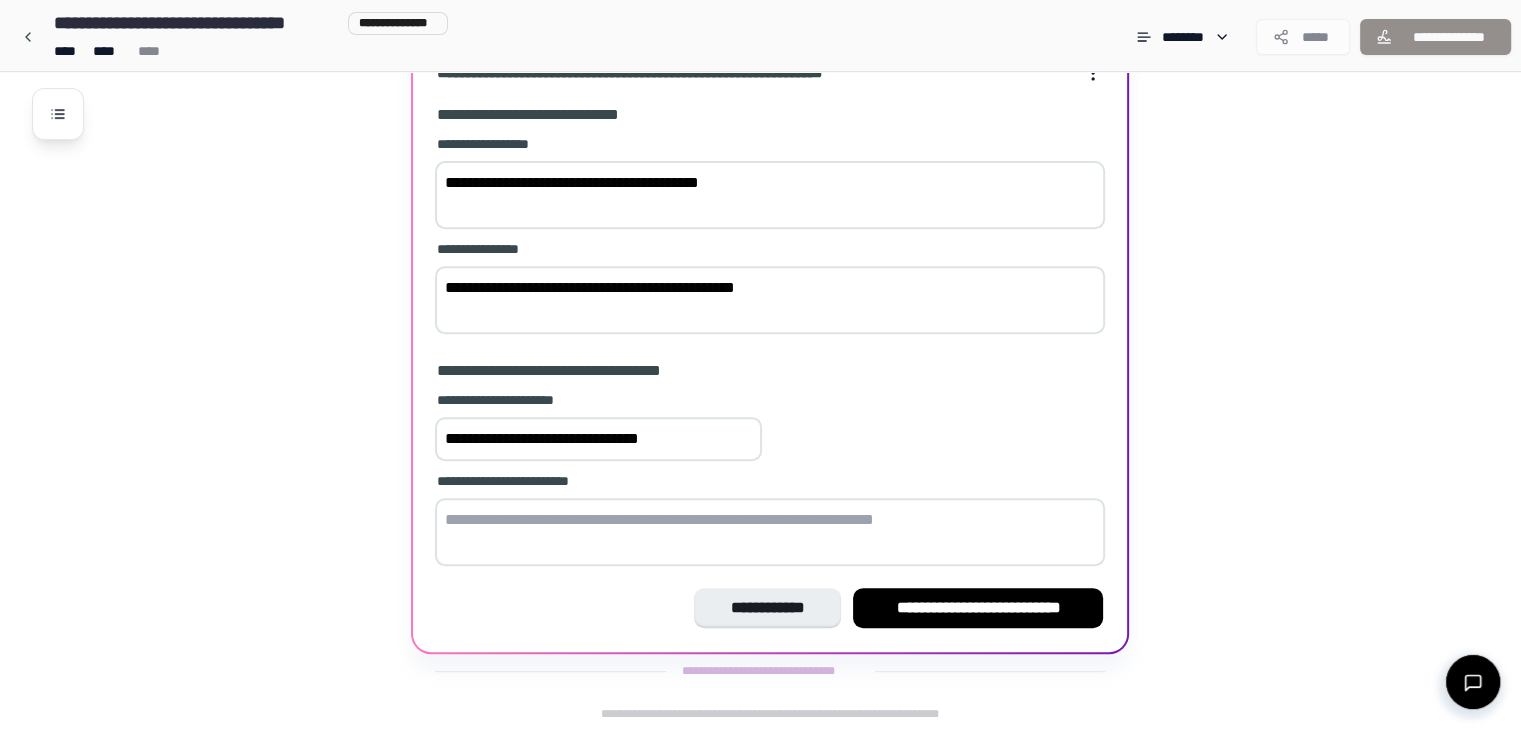 click at bounding box center [770, 532] 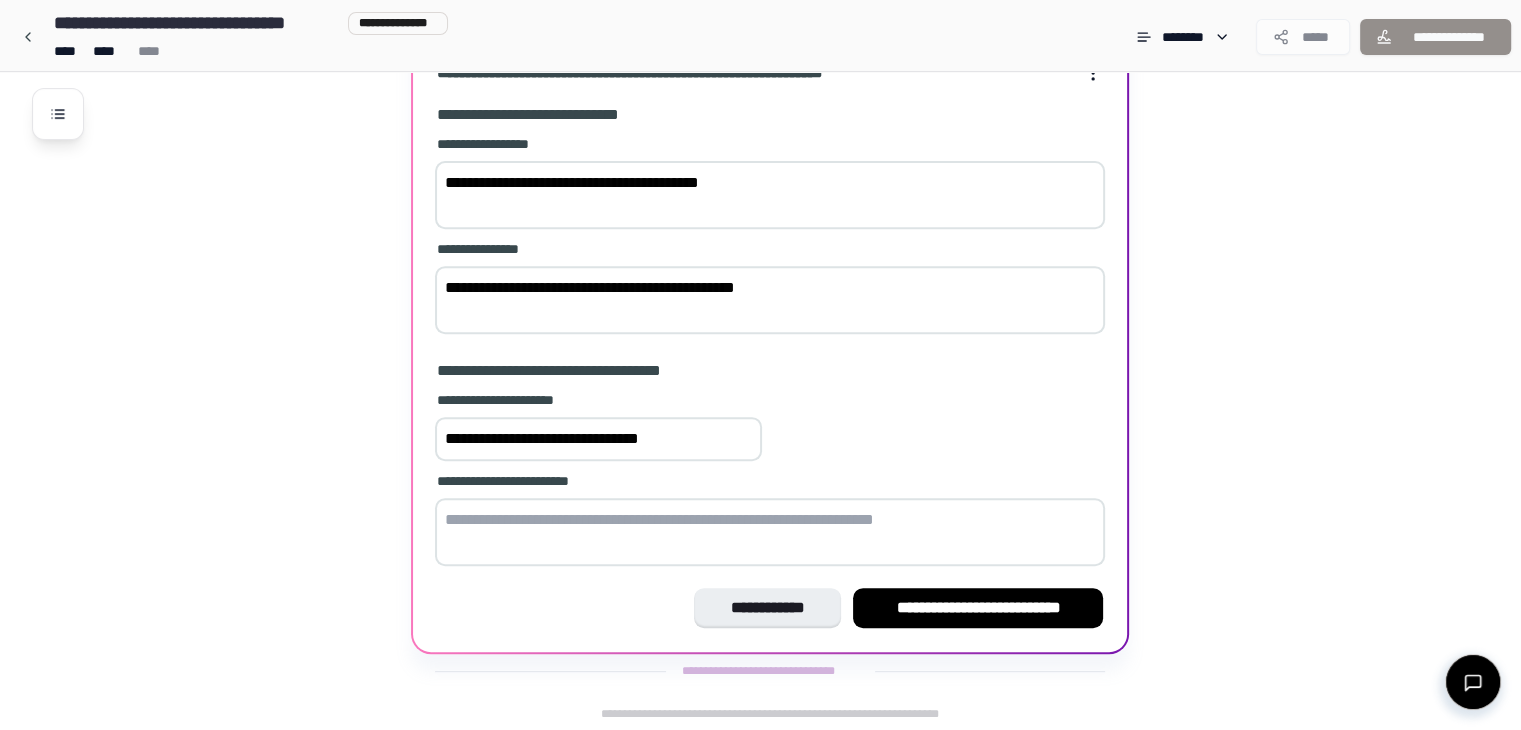 type on "**********" 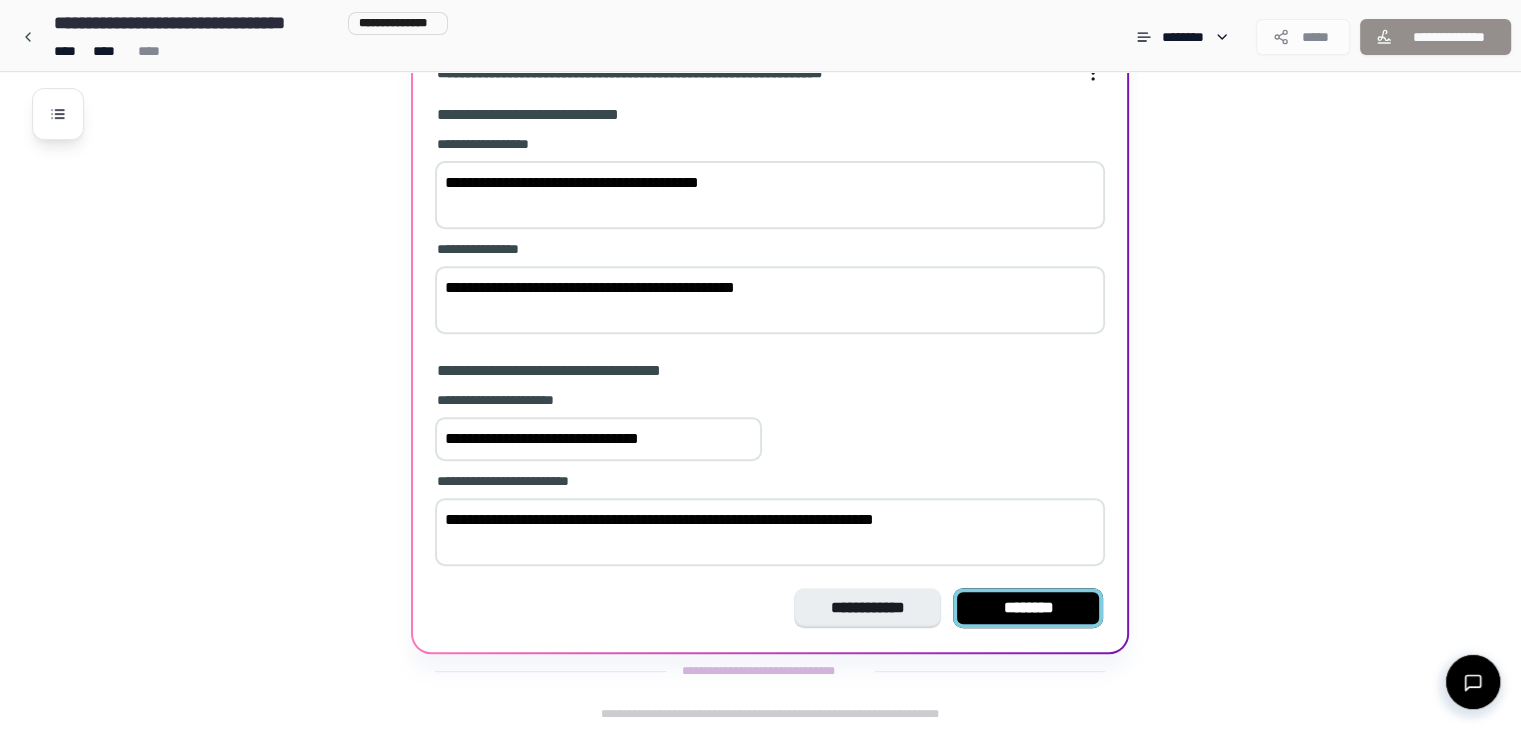 click on "********" at bounding box center [1028, 608] 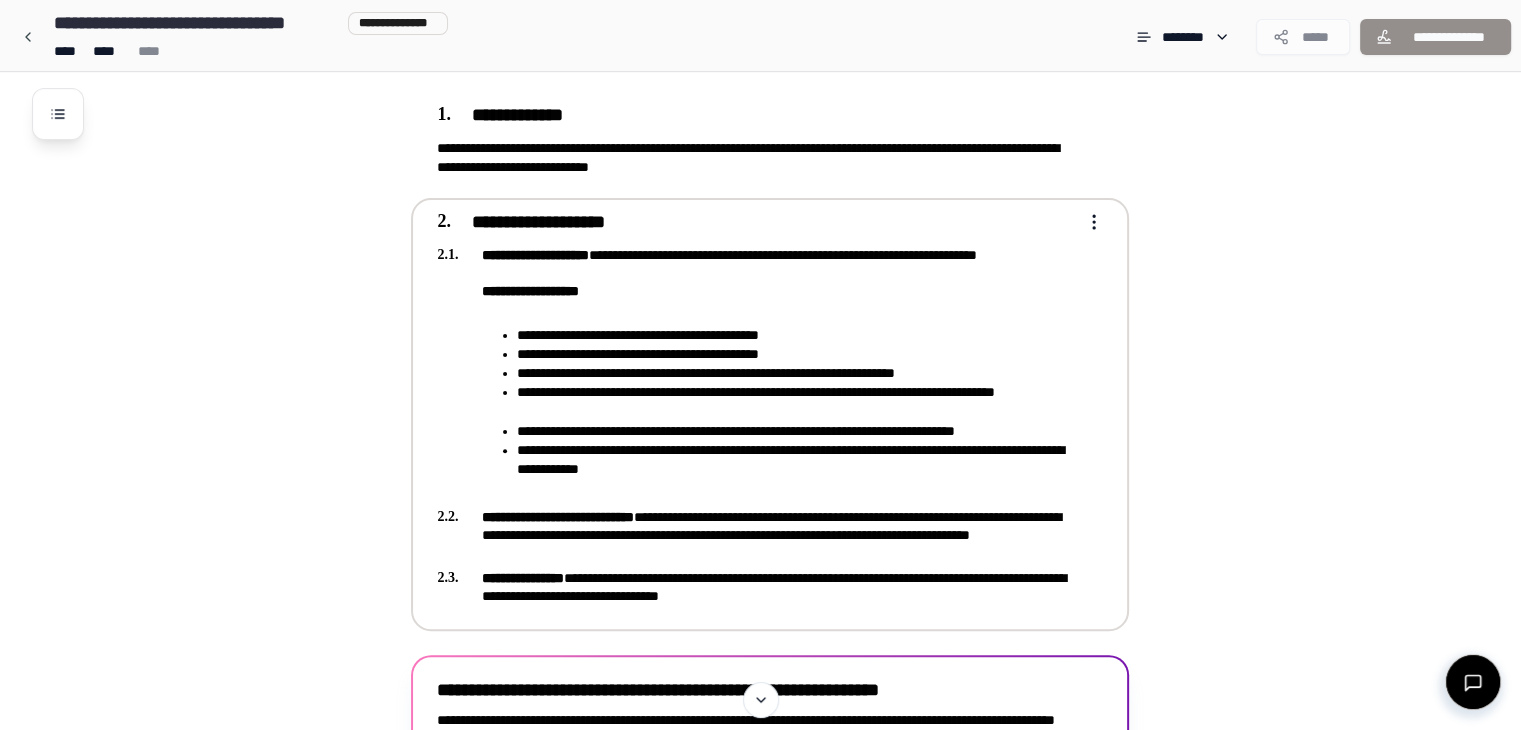 scroll, scrollTop: 692, scrollLeft: 0, axis: vertical 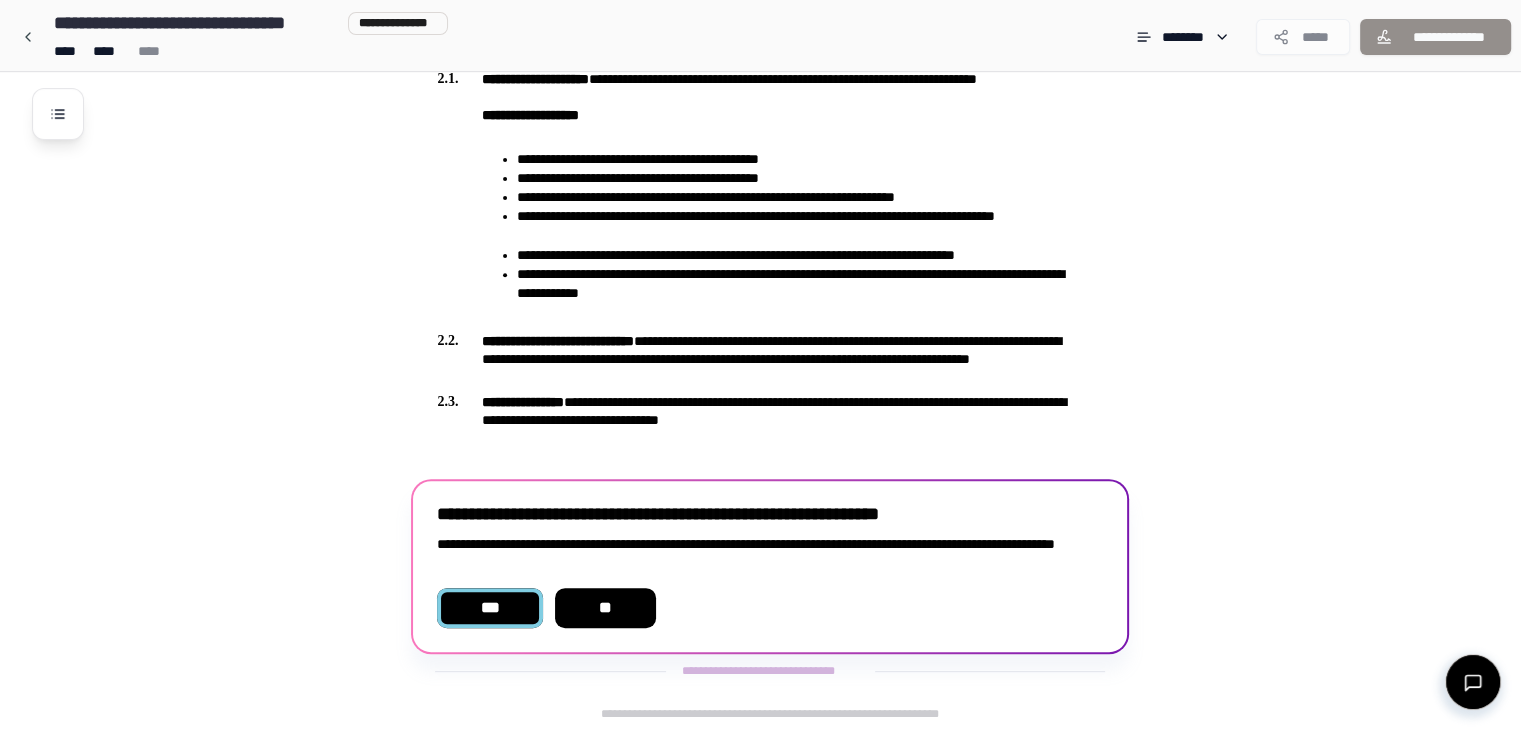 click on "***" at bounding box center (489, 608) 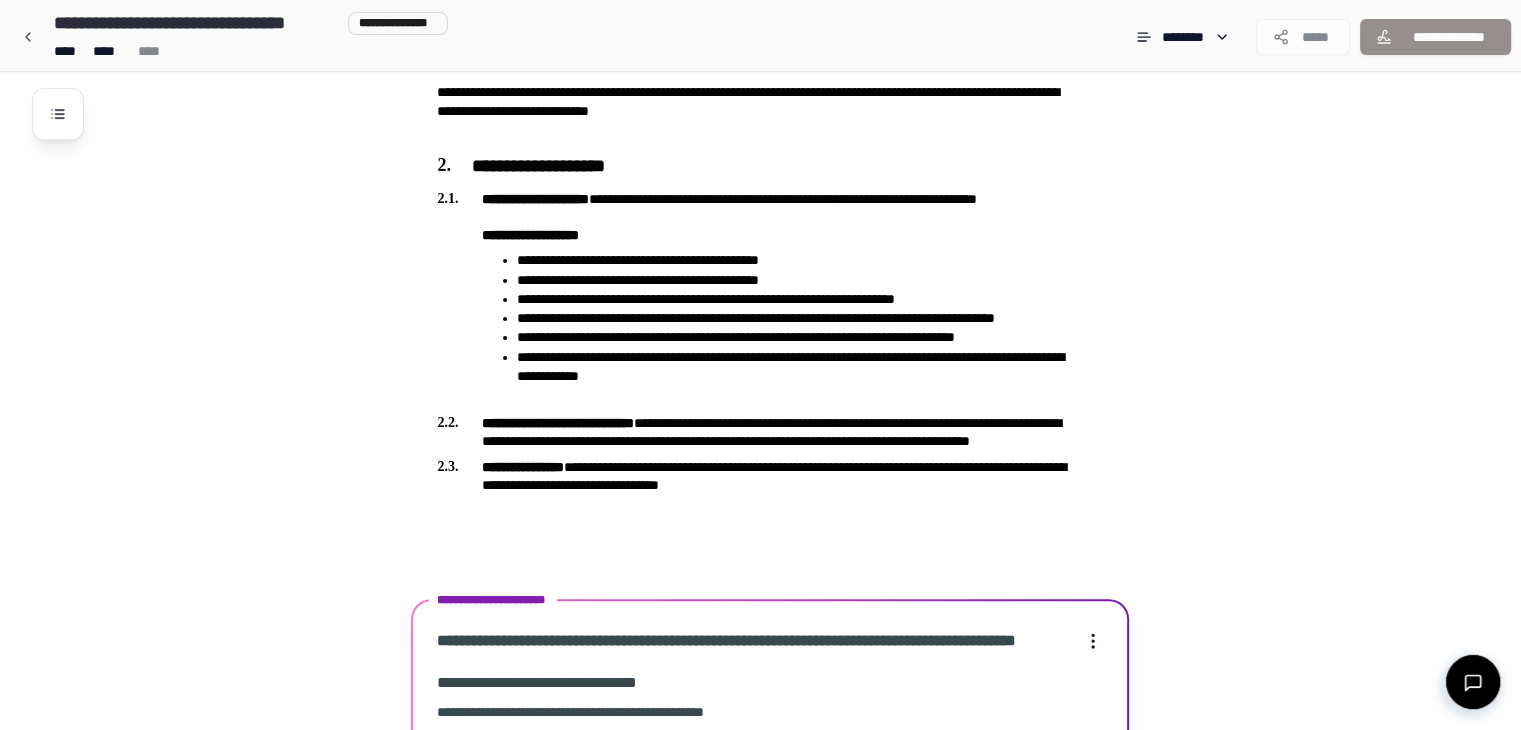 scroll, scrollTop: 1084, scrollLeft: 0, axis: vertical 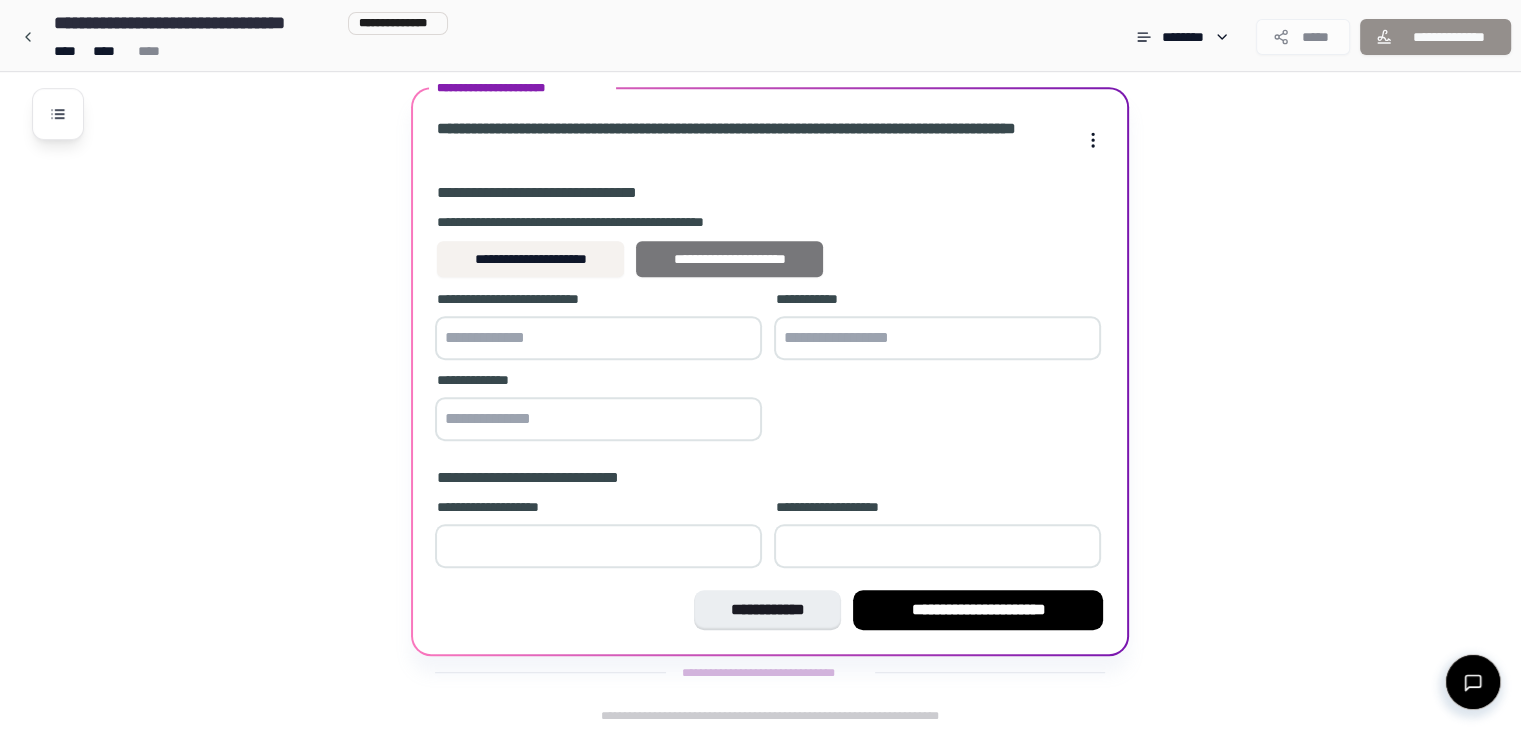 click on "**********" at bounding box center [729, 259] 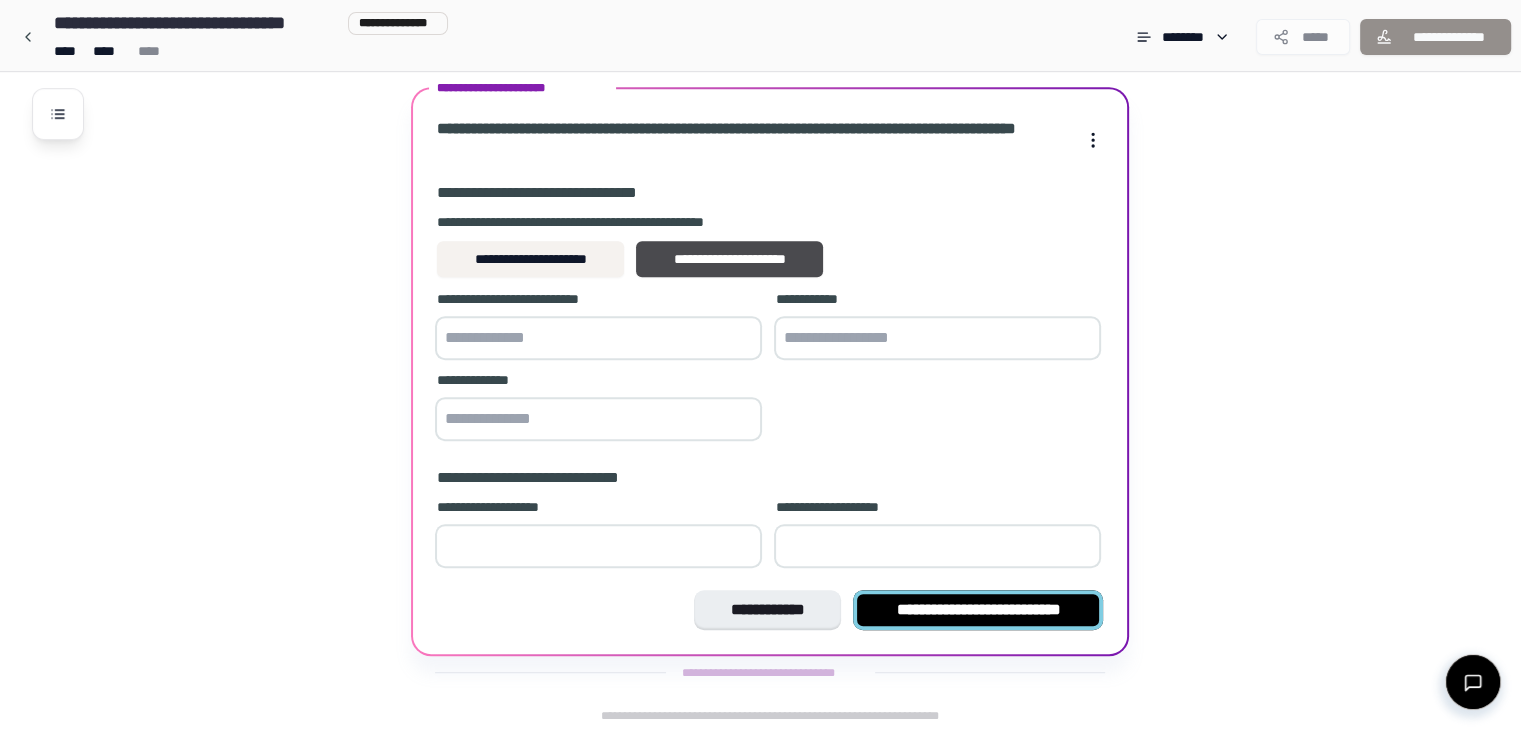 click on "**********" at bounding box center [978, 610] 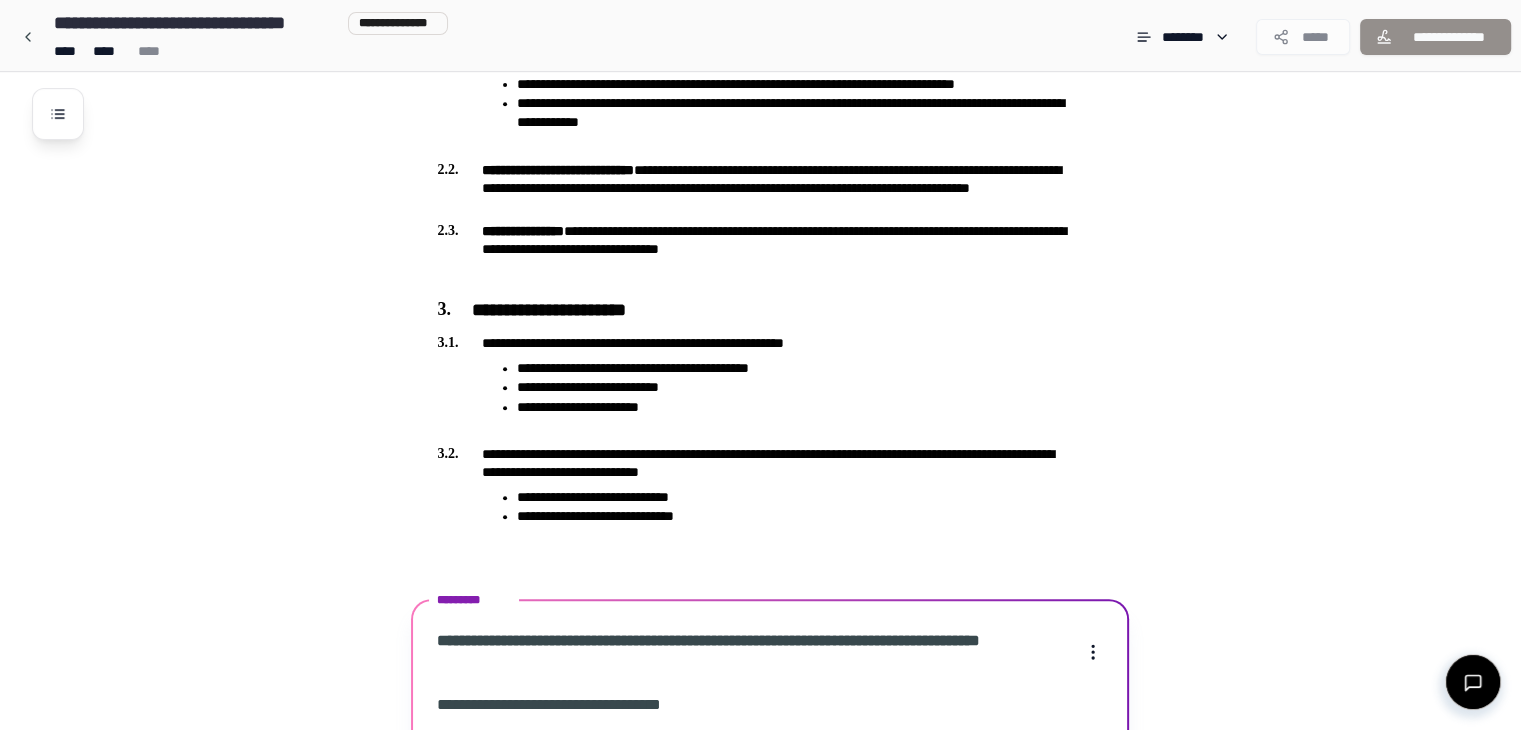 scroll, scrollTop: 1367, scrollLeft: 0, axis: vertical 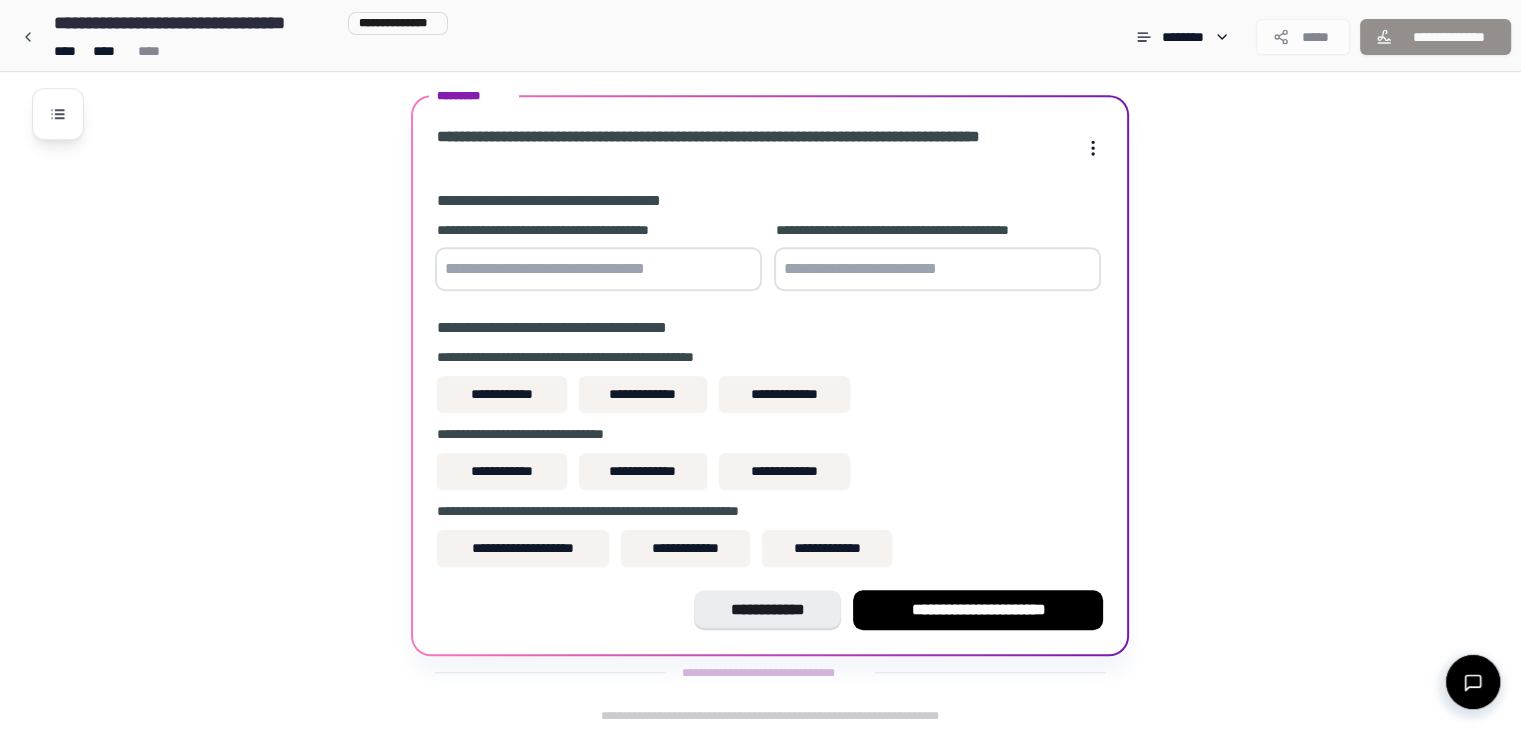 click at bounding box center (598, 269) 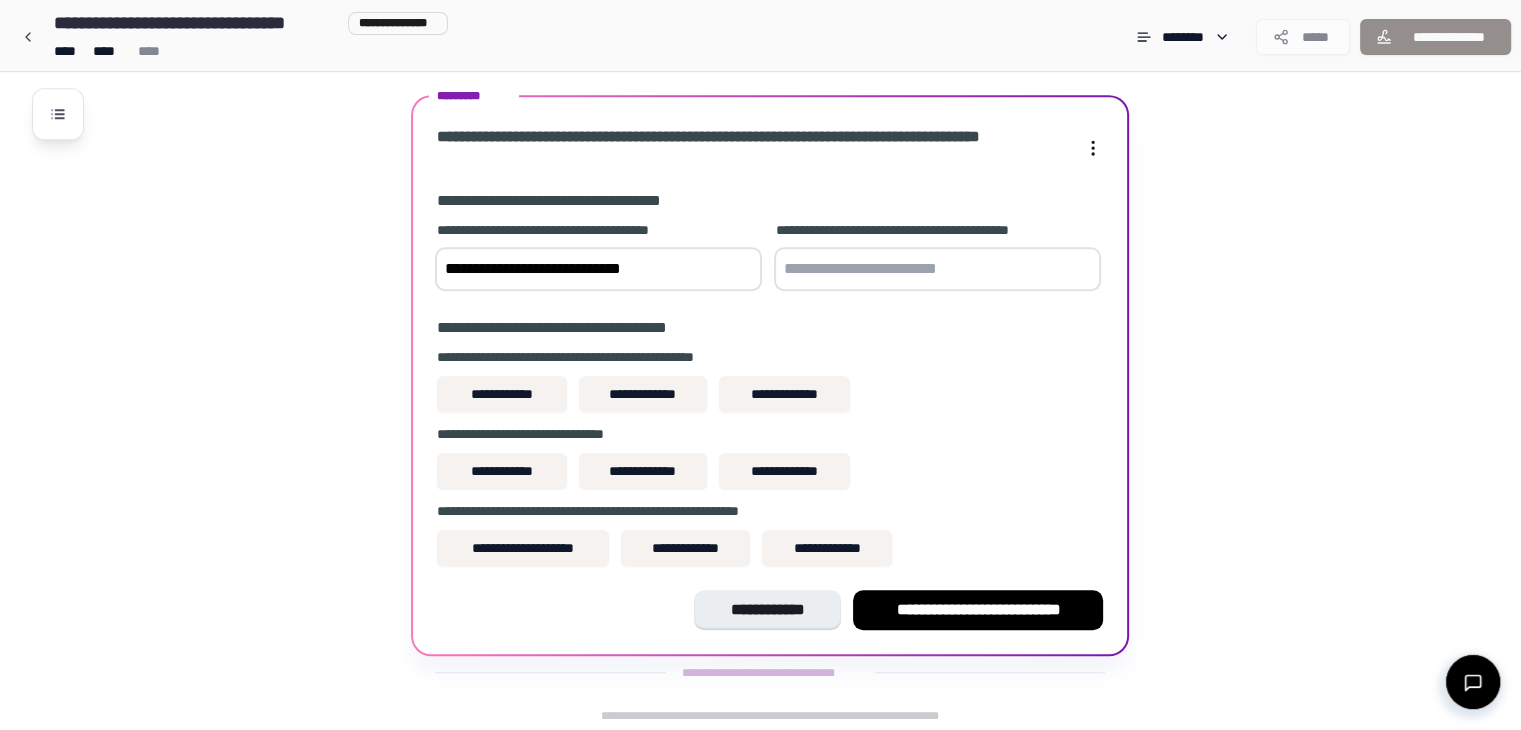 type on "**********" 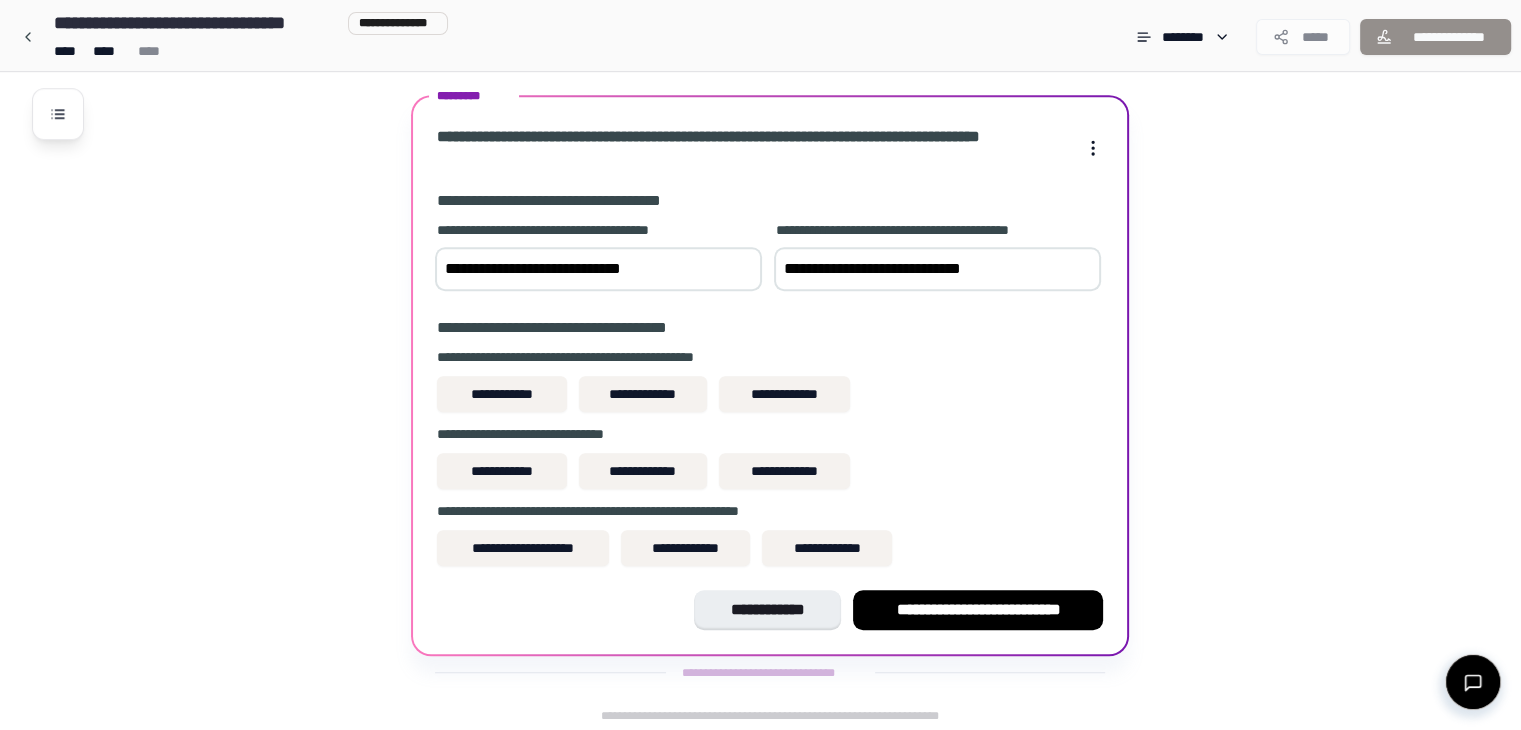 type on "**********" 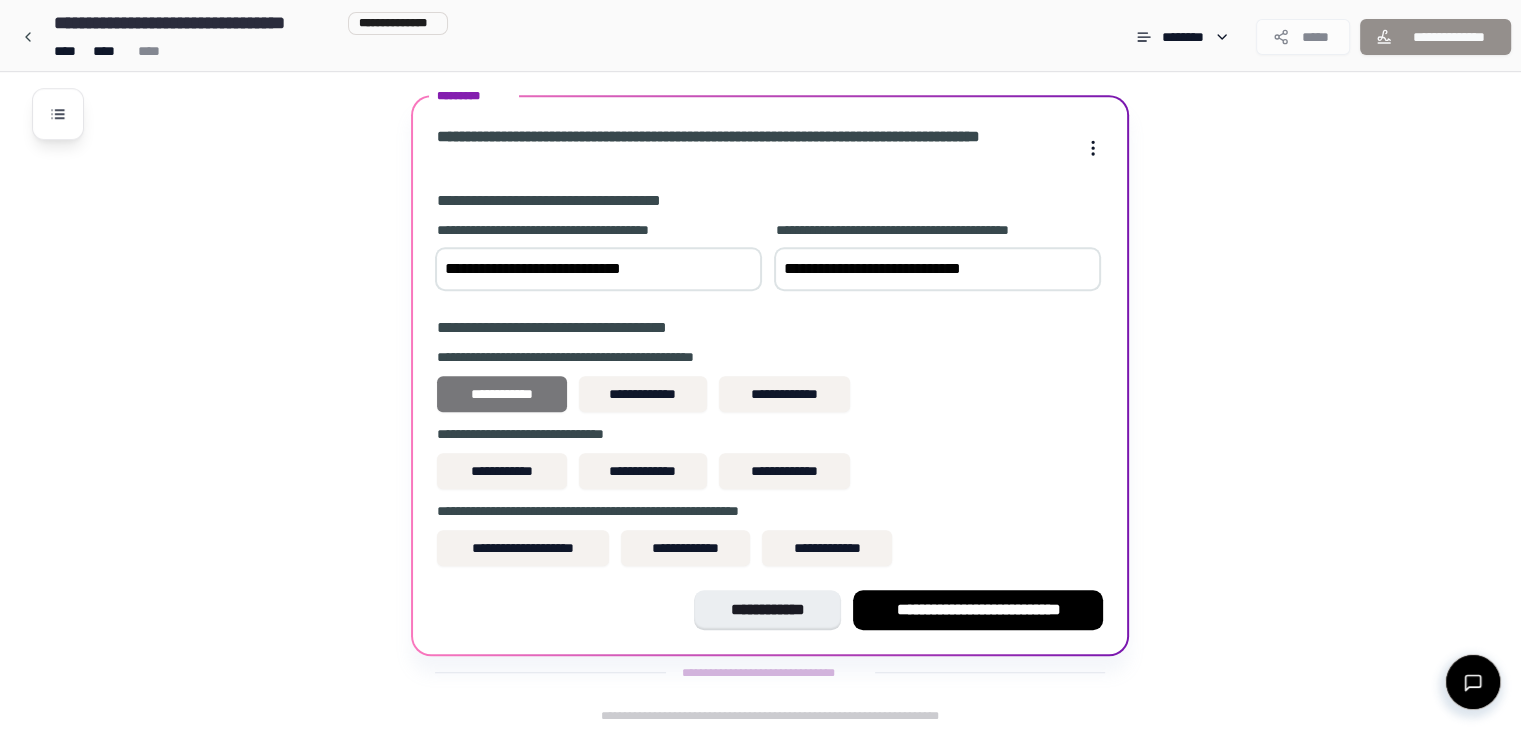 click on "**********" at bounding box center [501, 394] 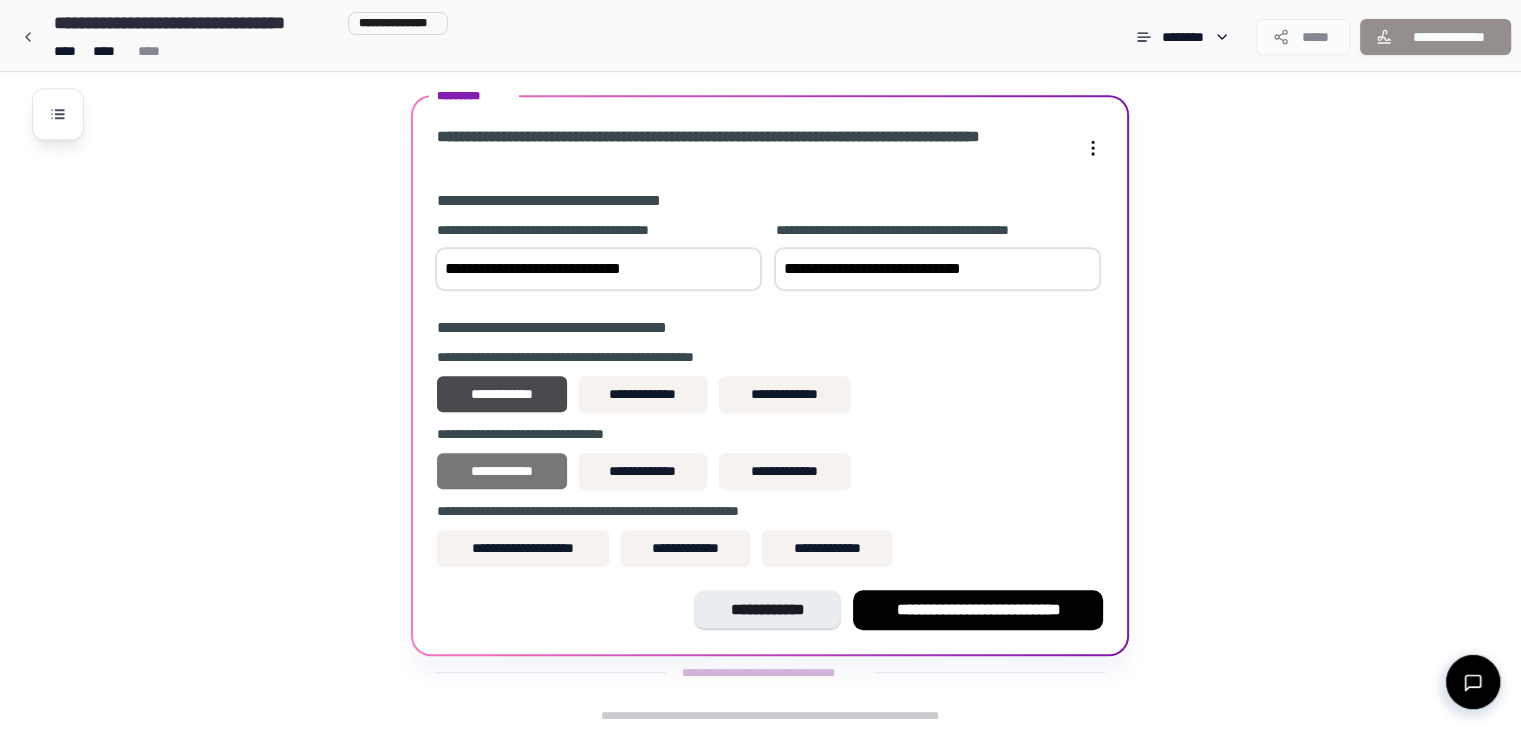 click on "**********" at bounding box center (501, 471) 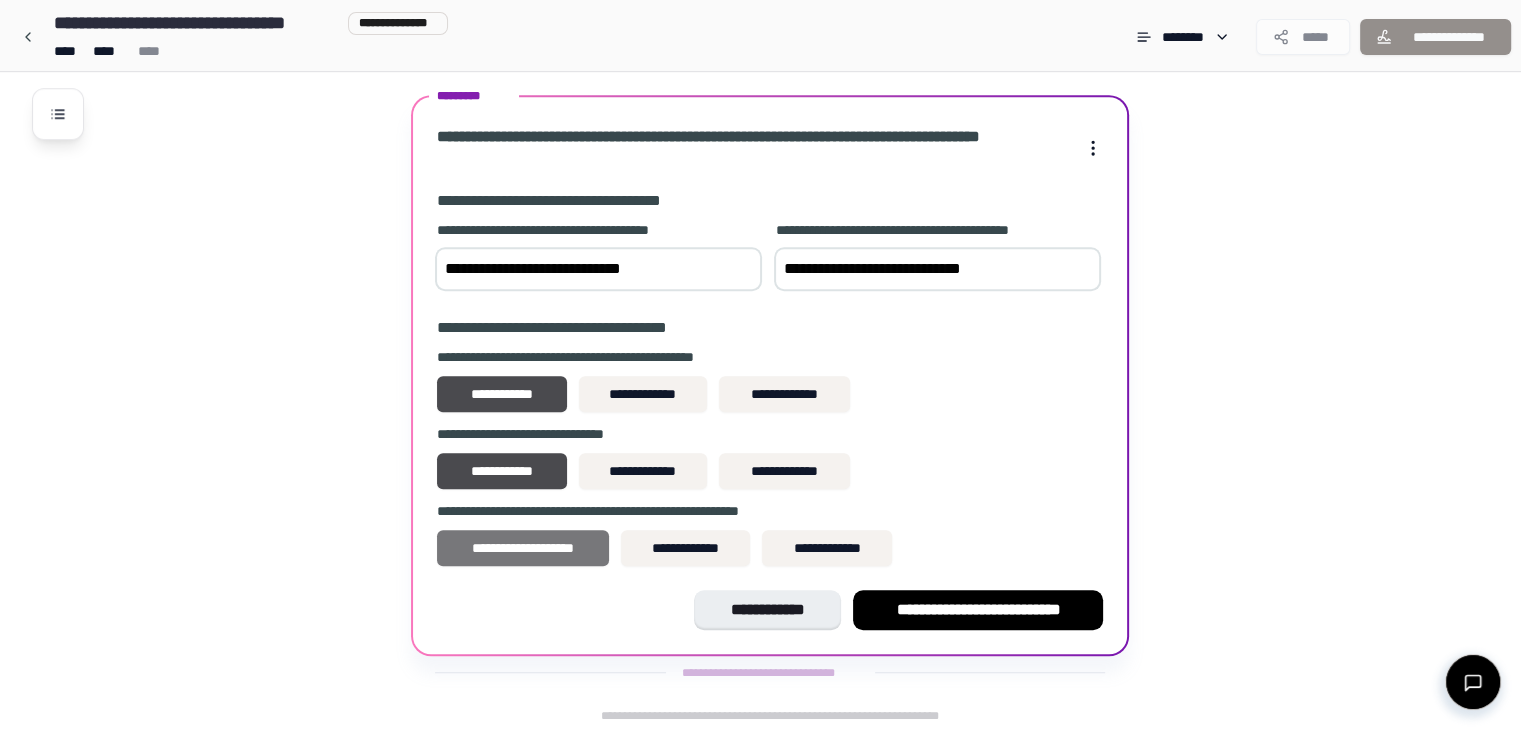 click on "**********" at bounding box center [523, 548] 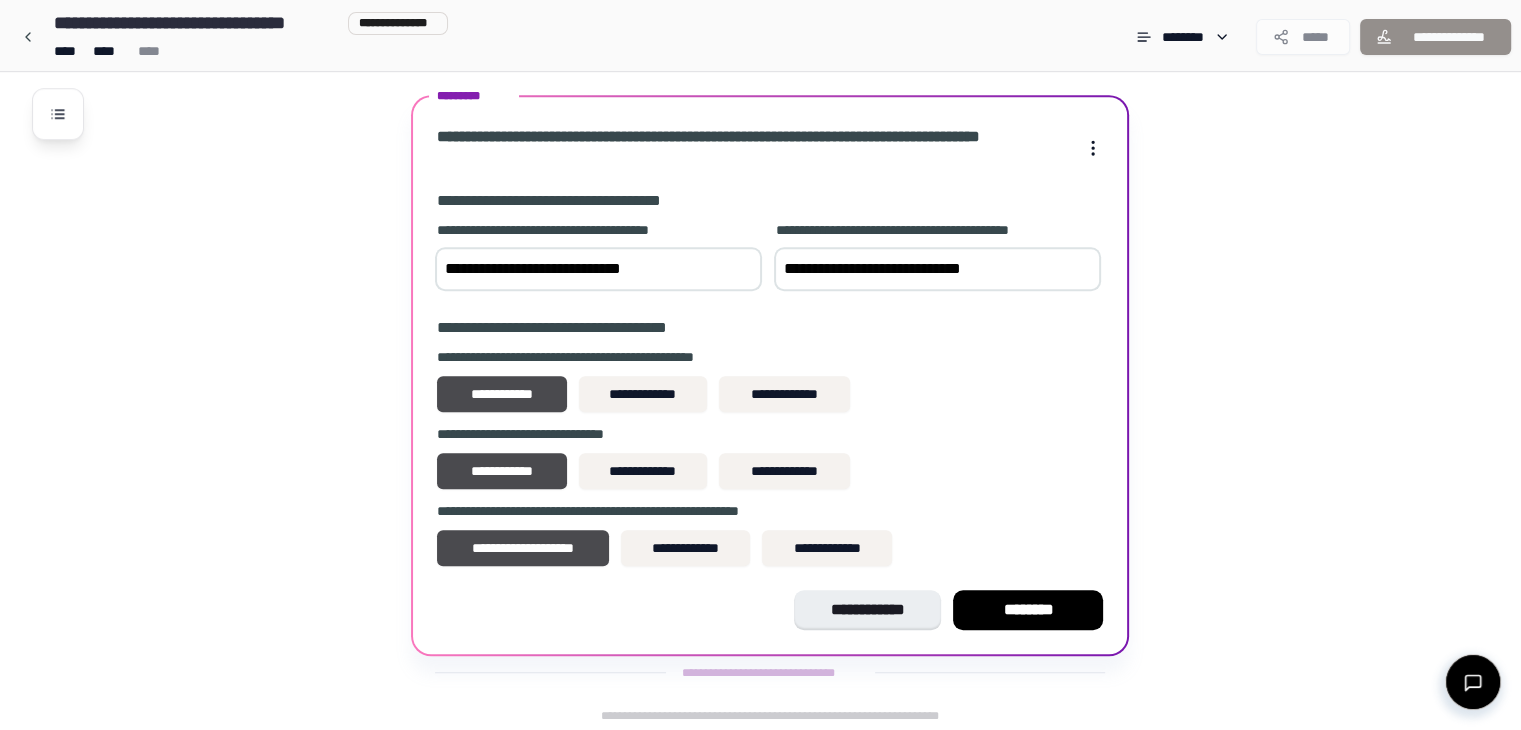 click on "[FIRST] [LAST] [STREET] [CITY], [STATE] [ZIP] [PHONE] [EMAIL] [DOB] [SSN] [DLN] [CCNUM] [ADDRESS] [COORDS] [POSTAL] [FIRST] [LAST] [STREET] [CITY], [STATE] [ZIP] [PHONE] [EMAIL] [DOB] [SSN] [DLN] [CCNUM] [ADDRESS] [COORDS] [POSTAL] [PHONE] [EMAIL]" at bounding box center [770, 375] 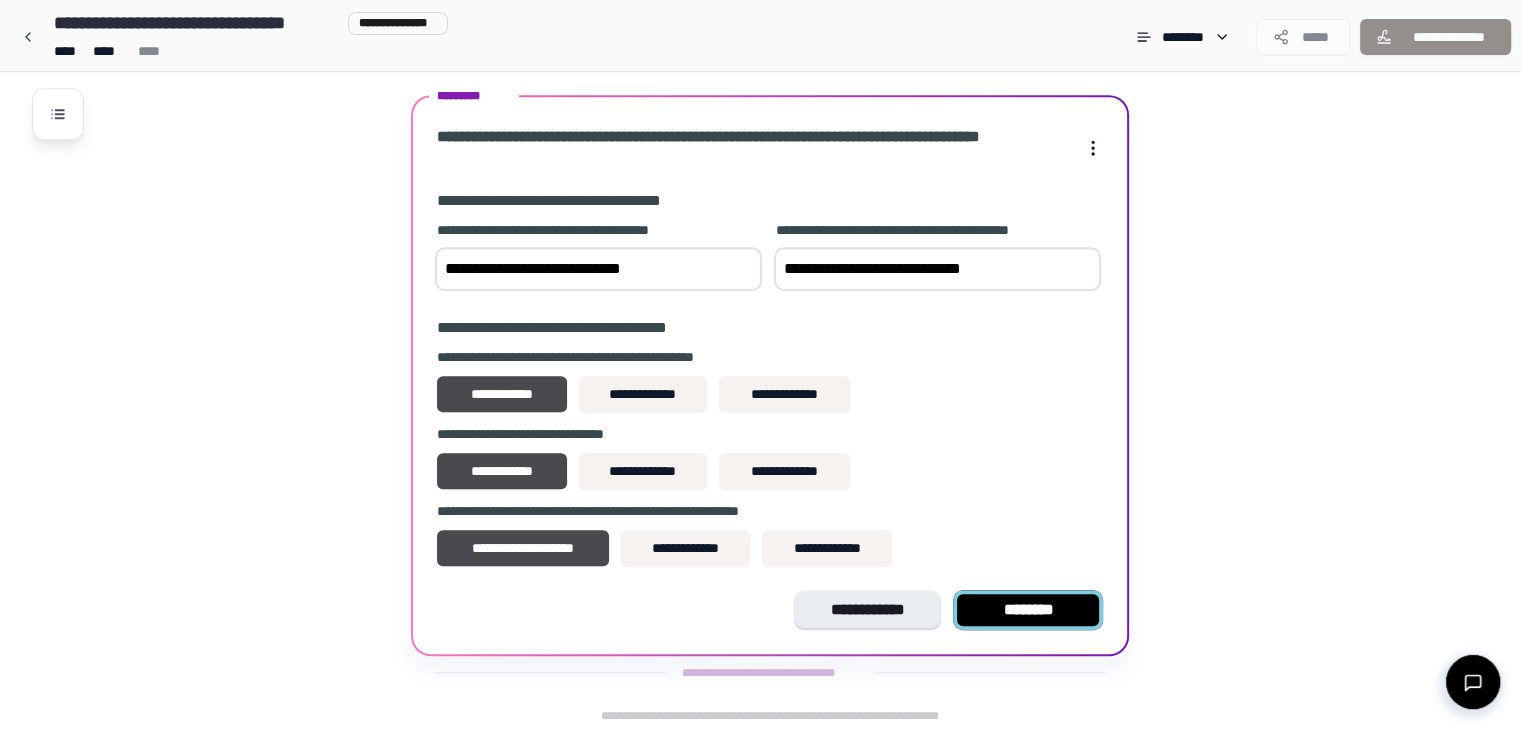 click on "********" at bounding box center [1028, 610] 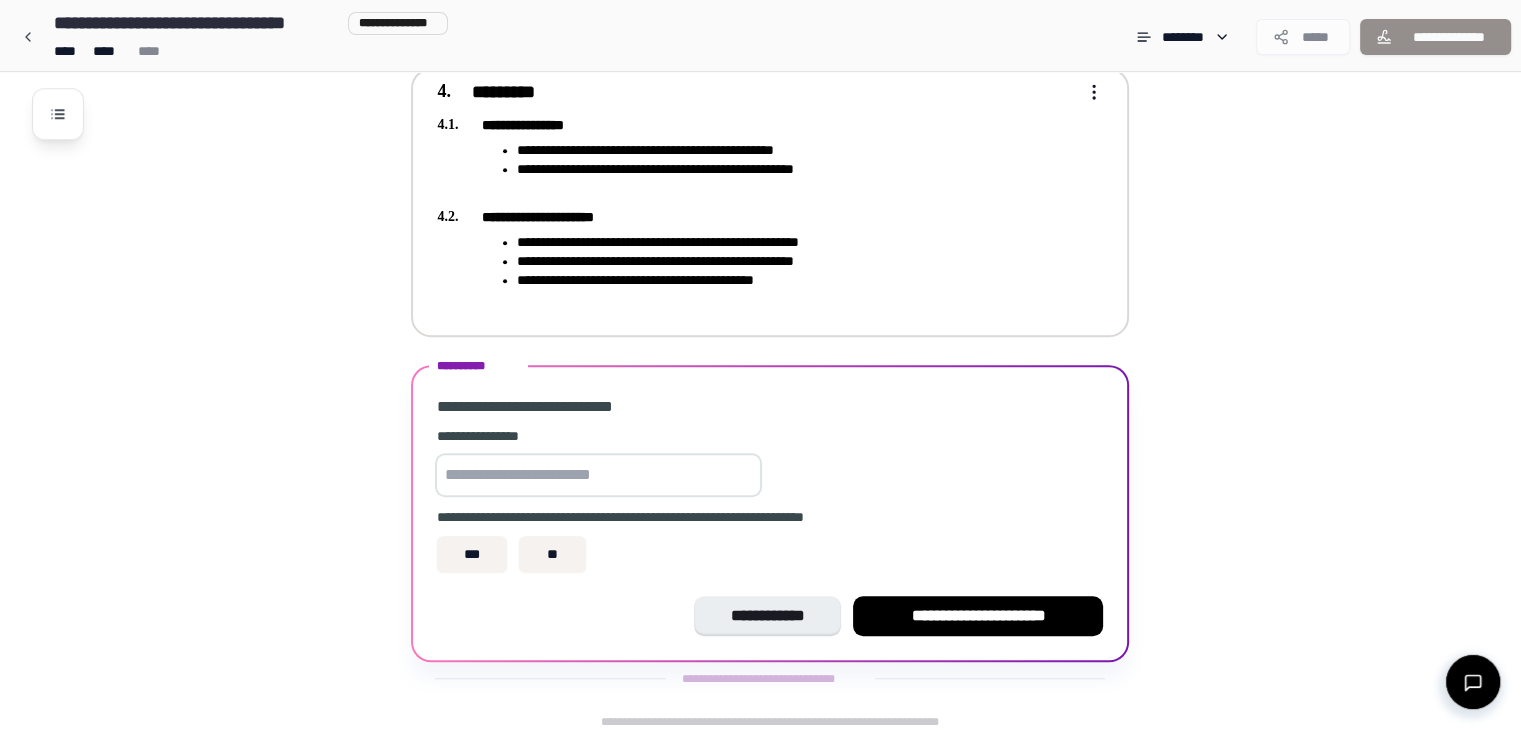 scroll, scrollTop: 1375, scrollLeft: 0, axis: vertical 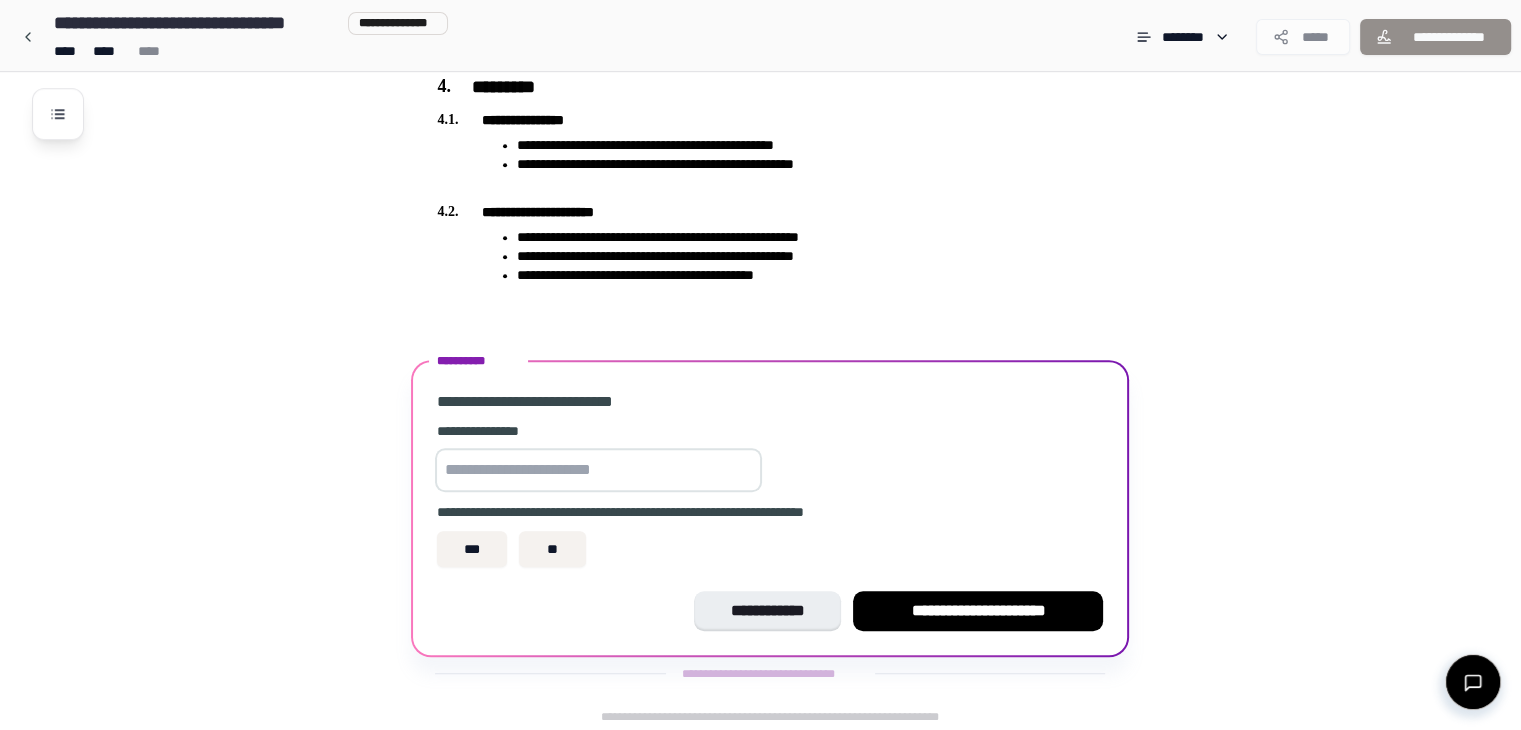 click at bounding box center [598, 470] 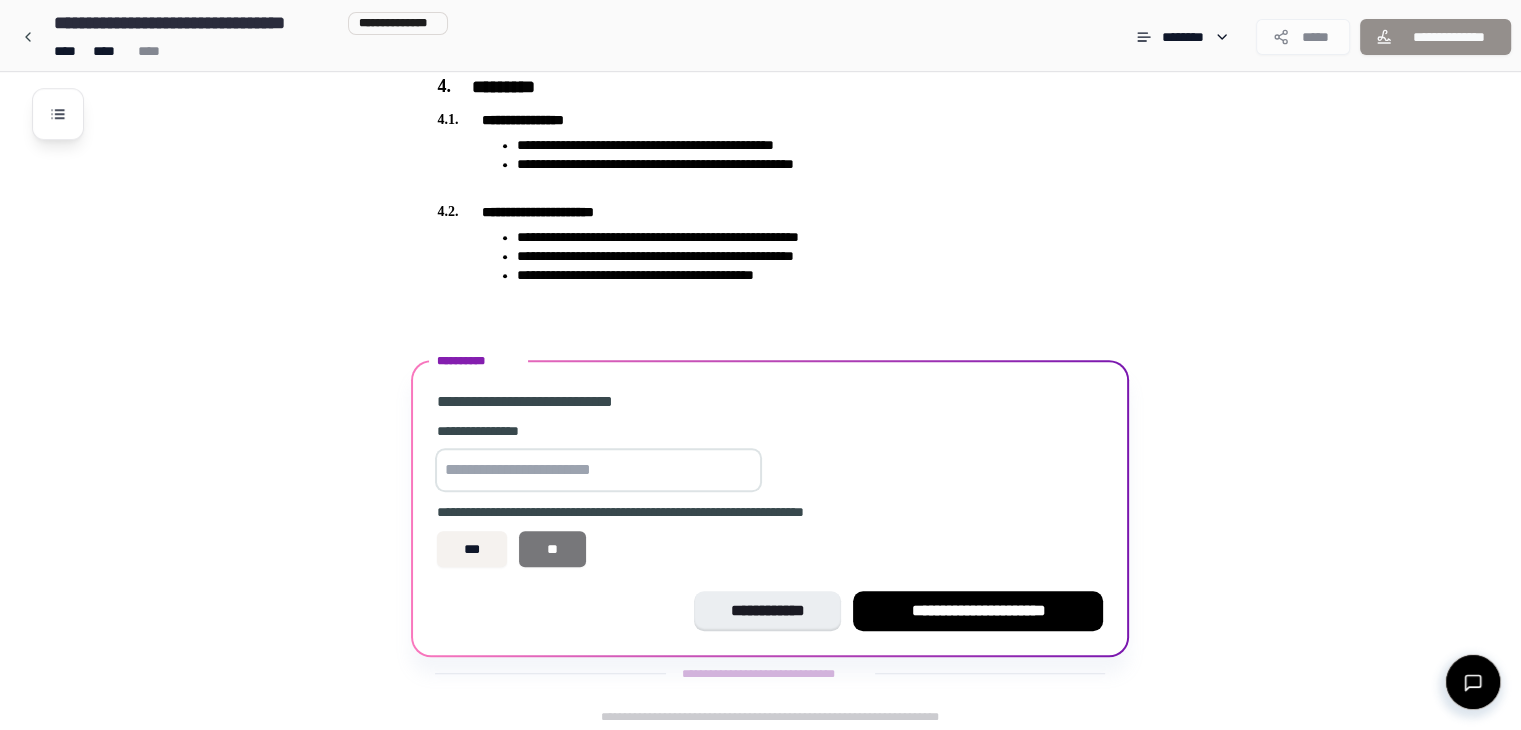 click on "**" at bounding box center (552, 549) 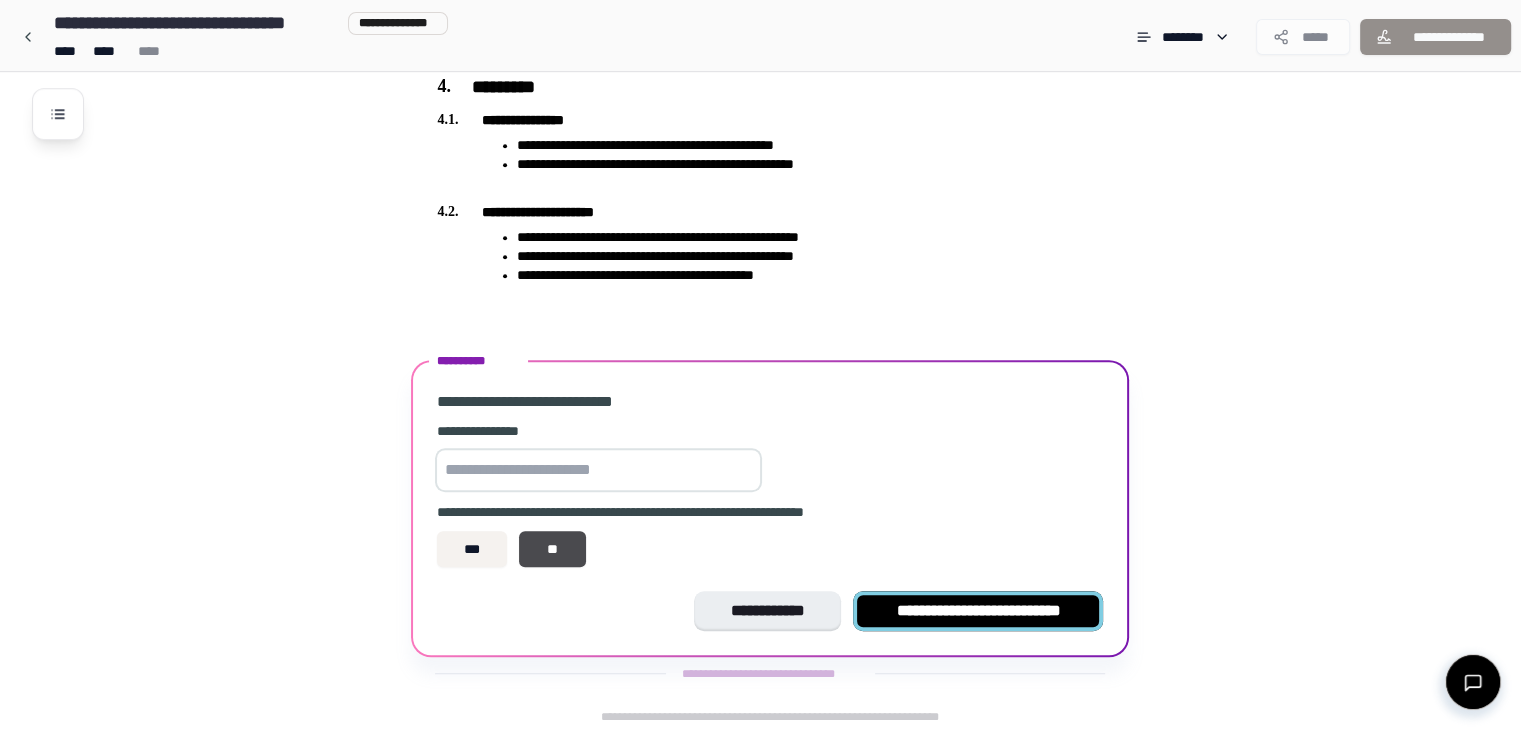 click on "**********" at bounding box center (978, 611) 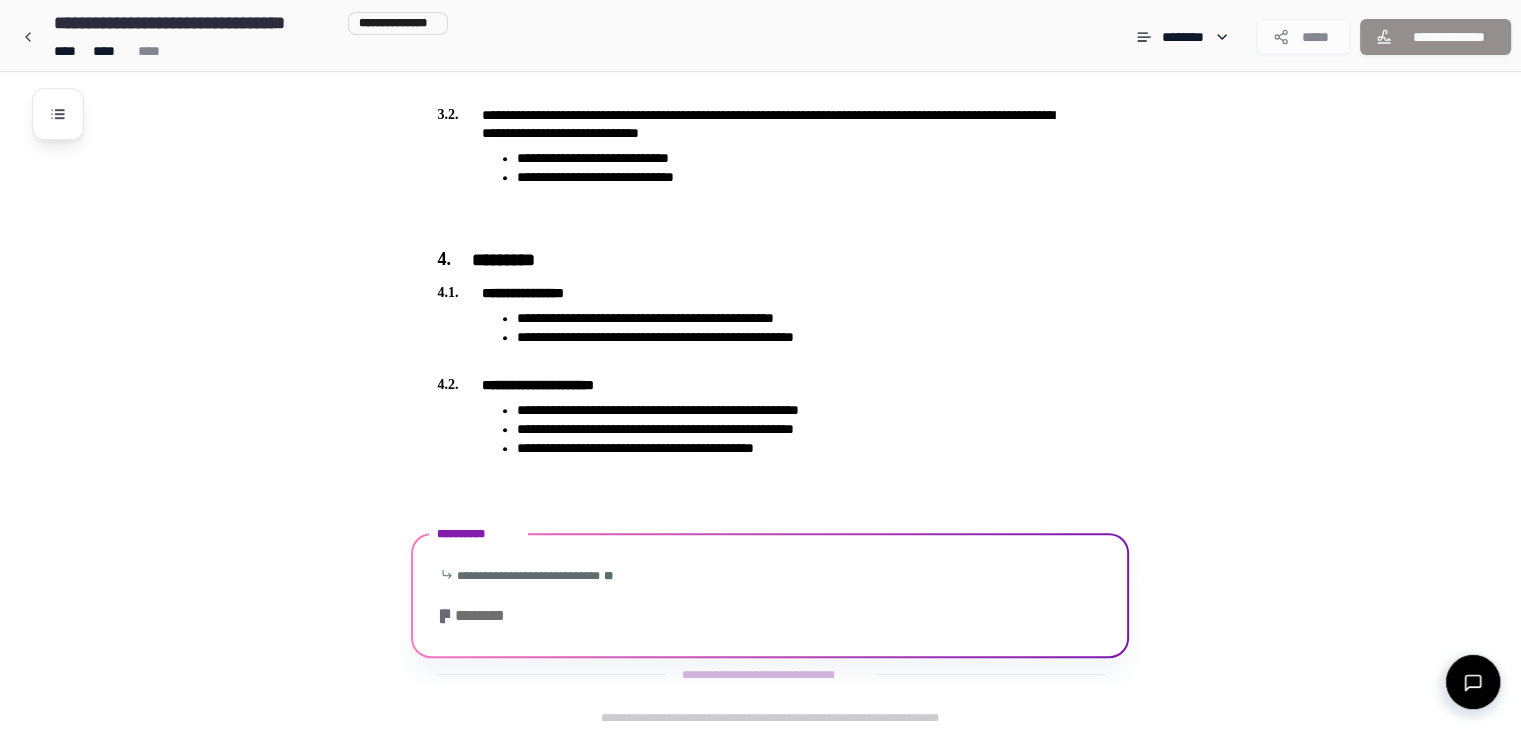 scroll, scrollTop: 1412, scrollLeft: 0, axis: vertical 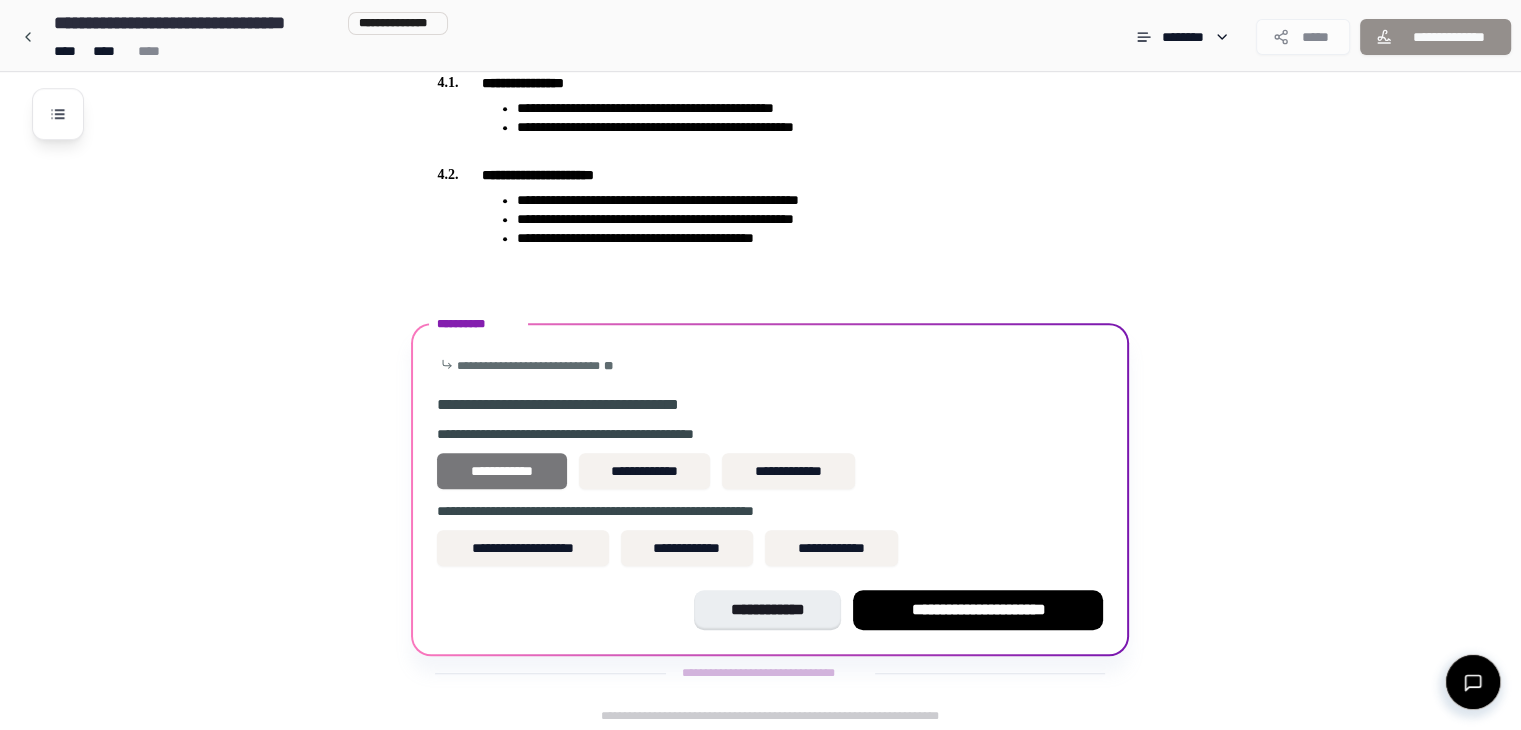 click on "**********" at bounding box center (501, 471) 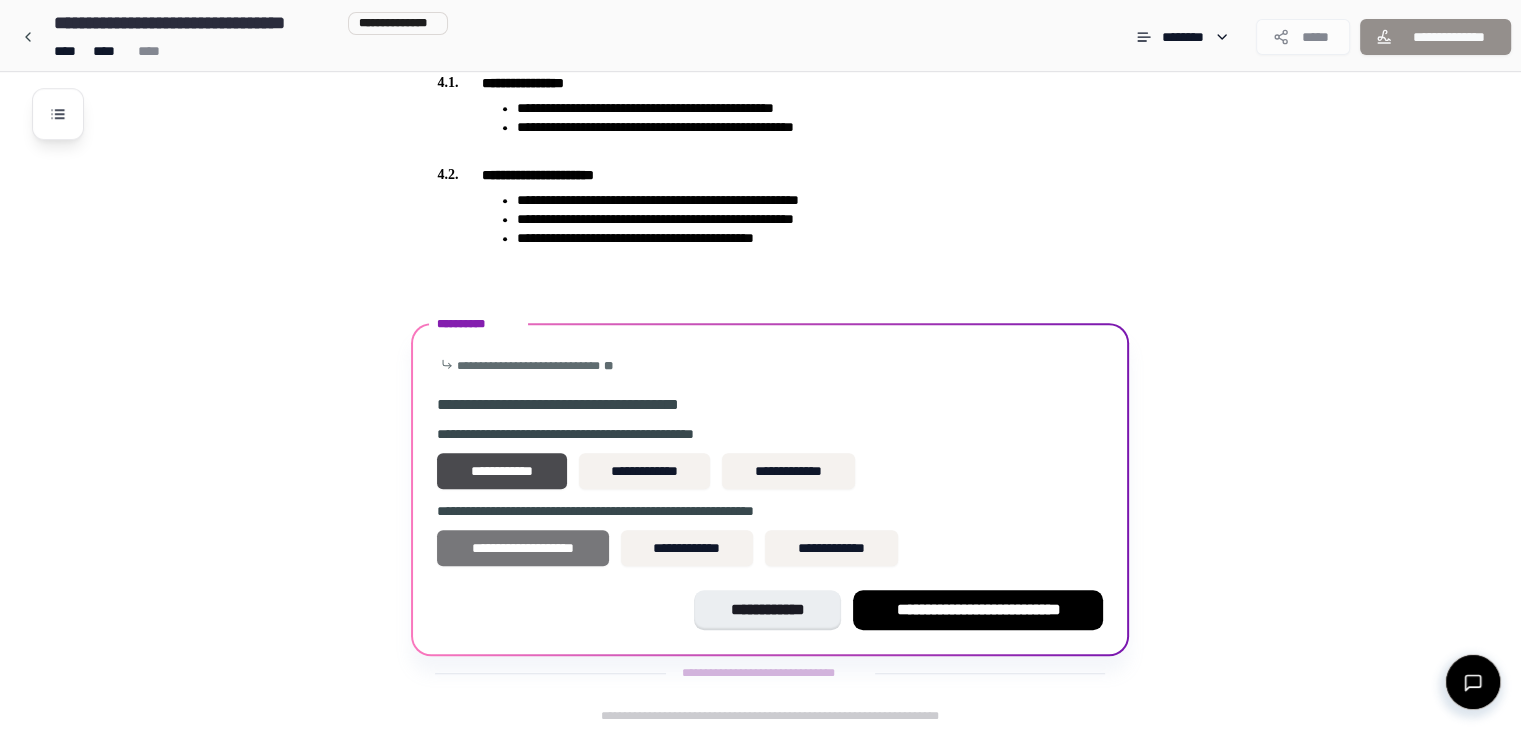 click on "**********" at bounding box center (523, 548) 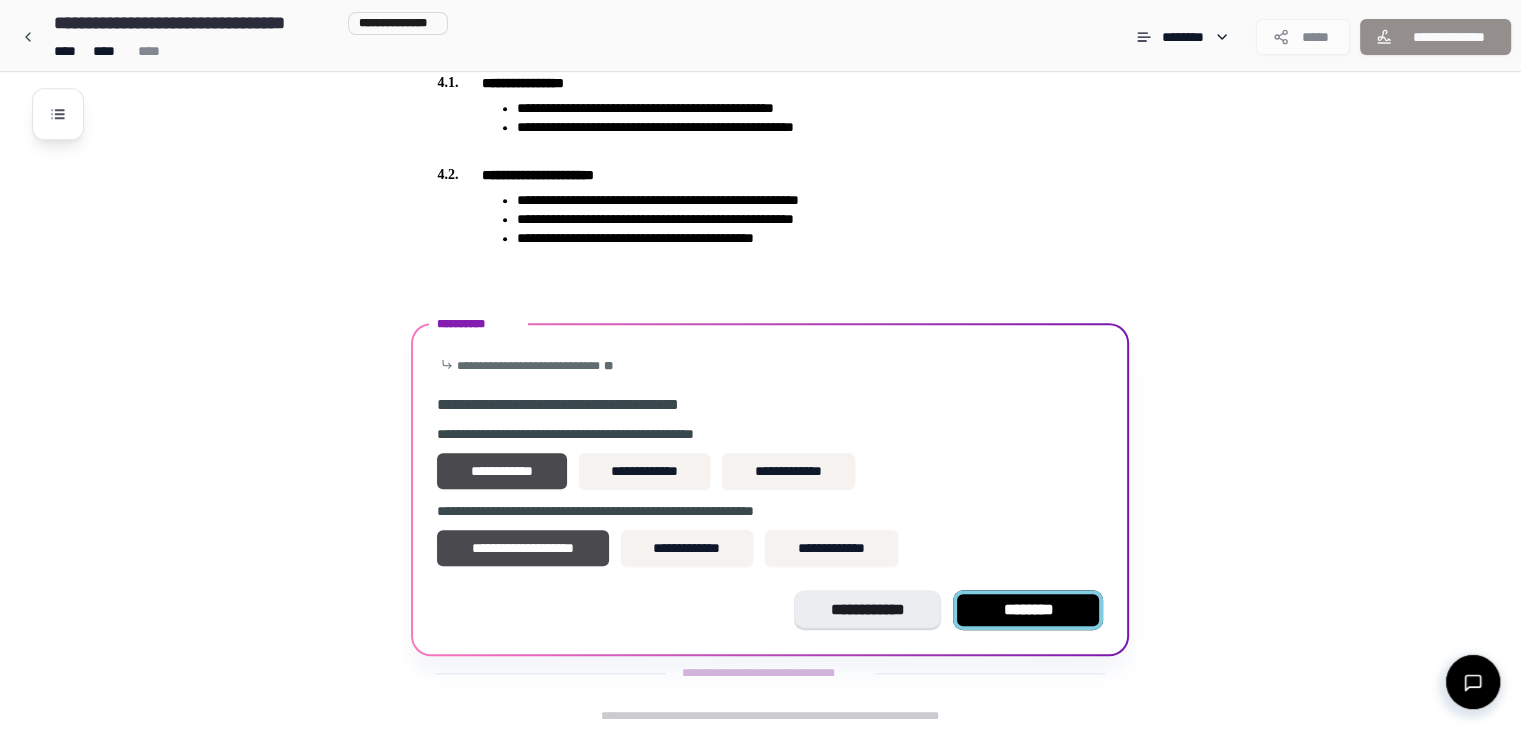 click on "********" at bounding box center [1028, 610] 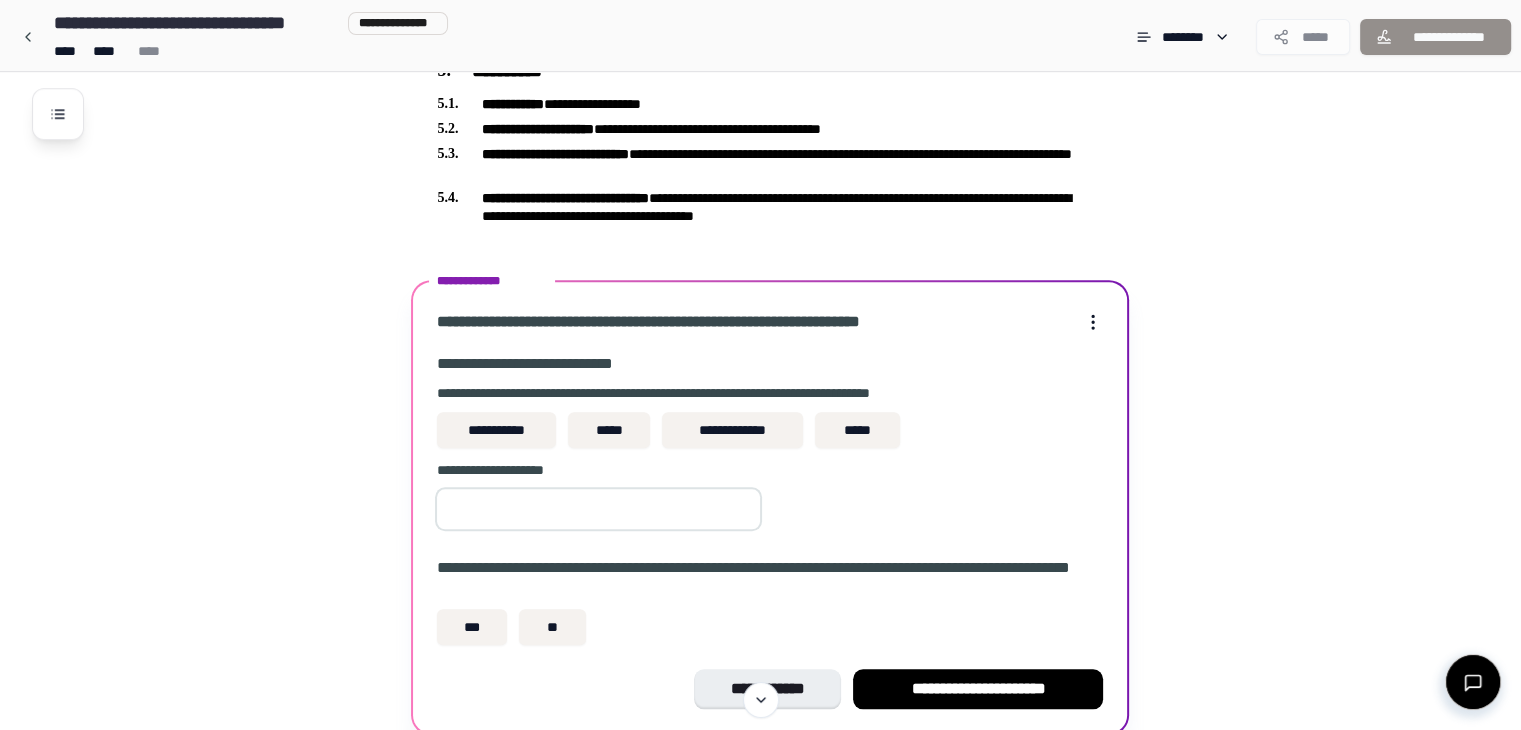 scroll, scrollTop: 1740, scrollLeft: 0, axis: vertical 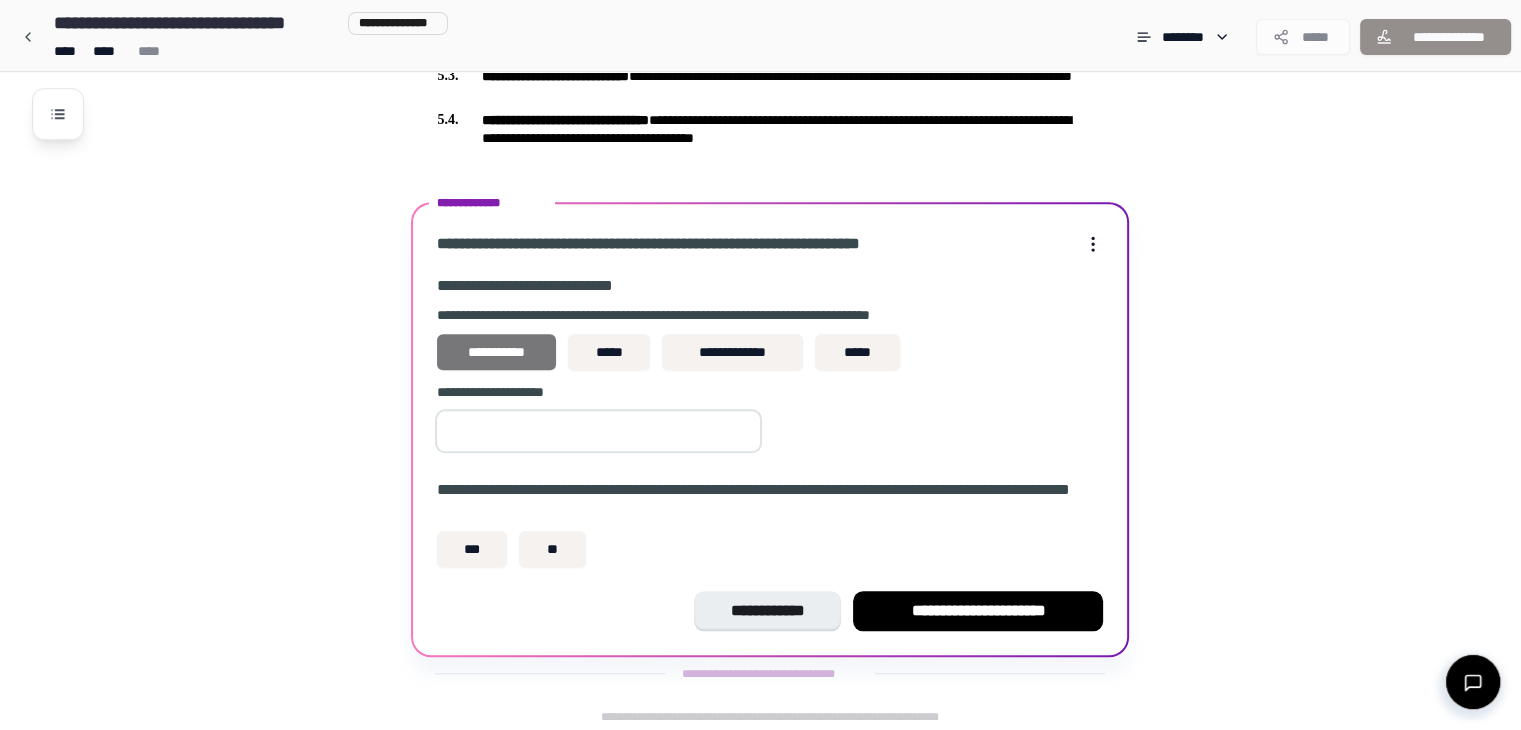 click on "**********" at bounding box center (496, 352) 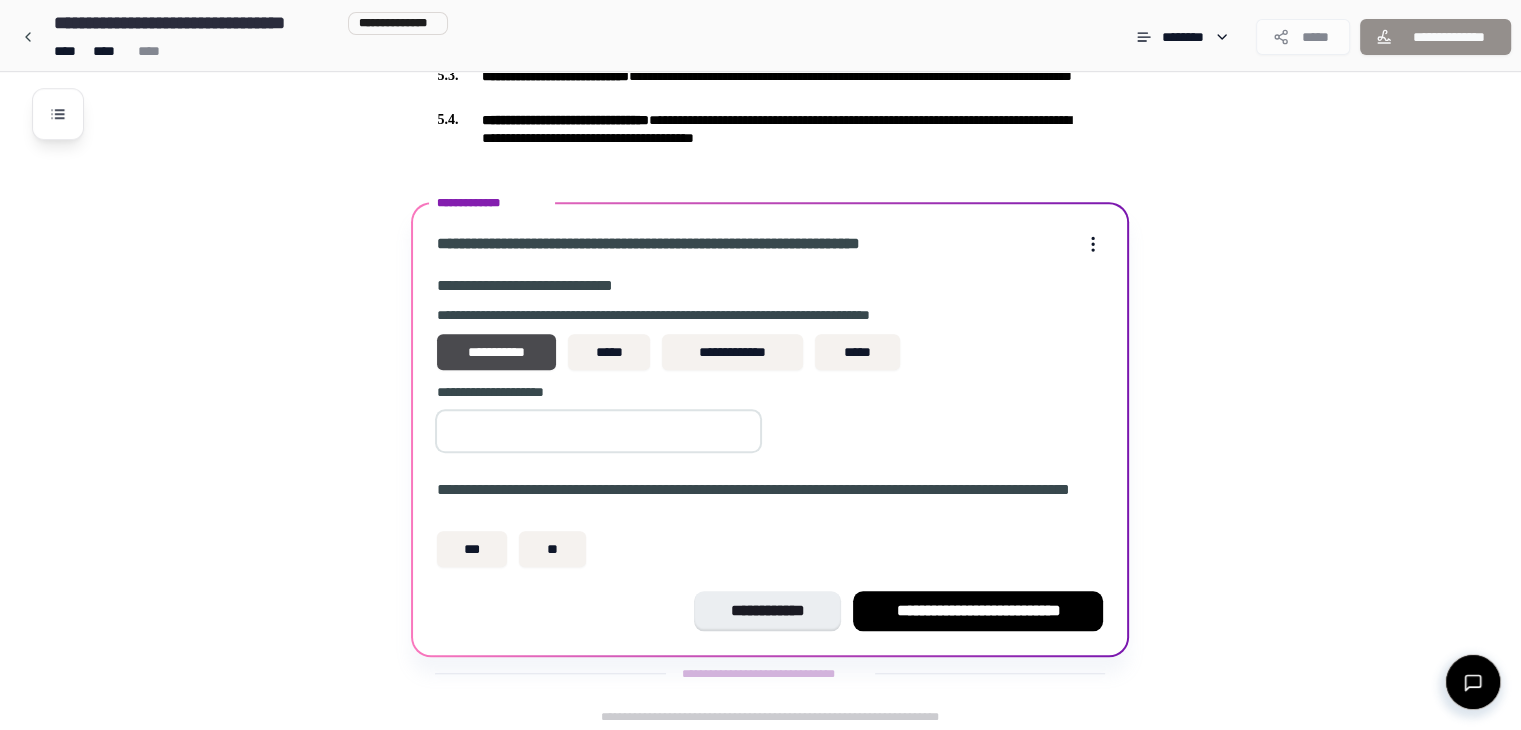 click on "**" at bounding box center [598, 431] 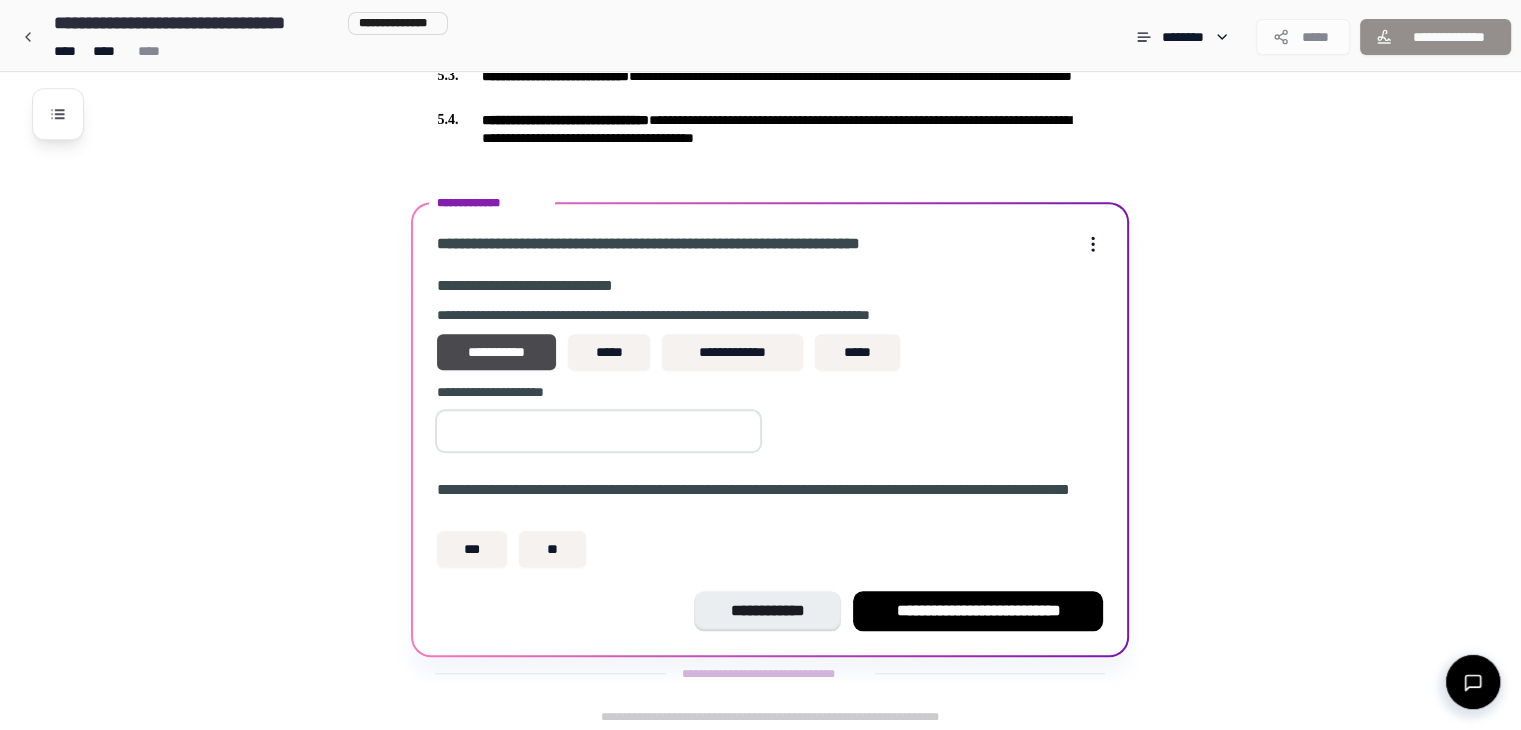 click on "*" at bounding box center (598, 431) 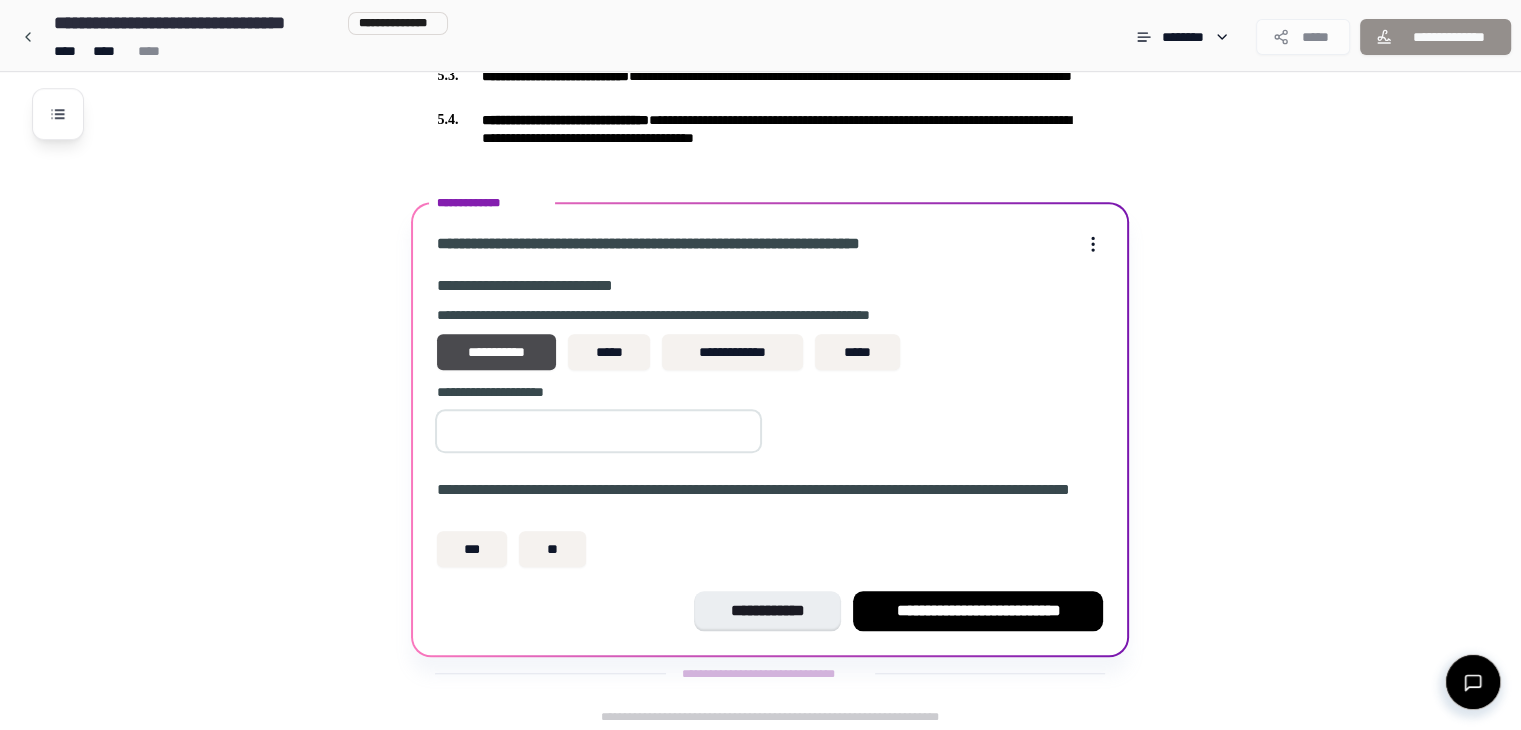 click on "*" at bounding box center [598, 431] 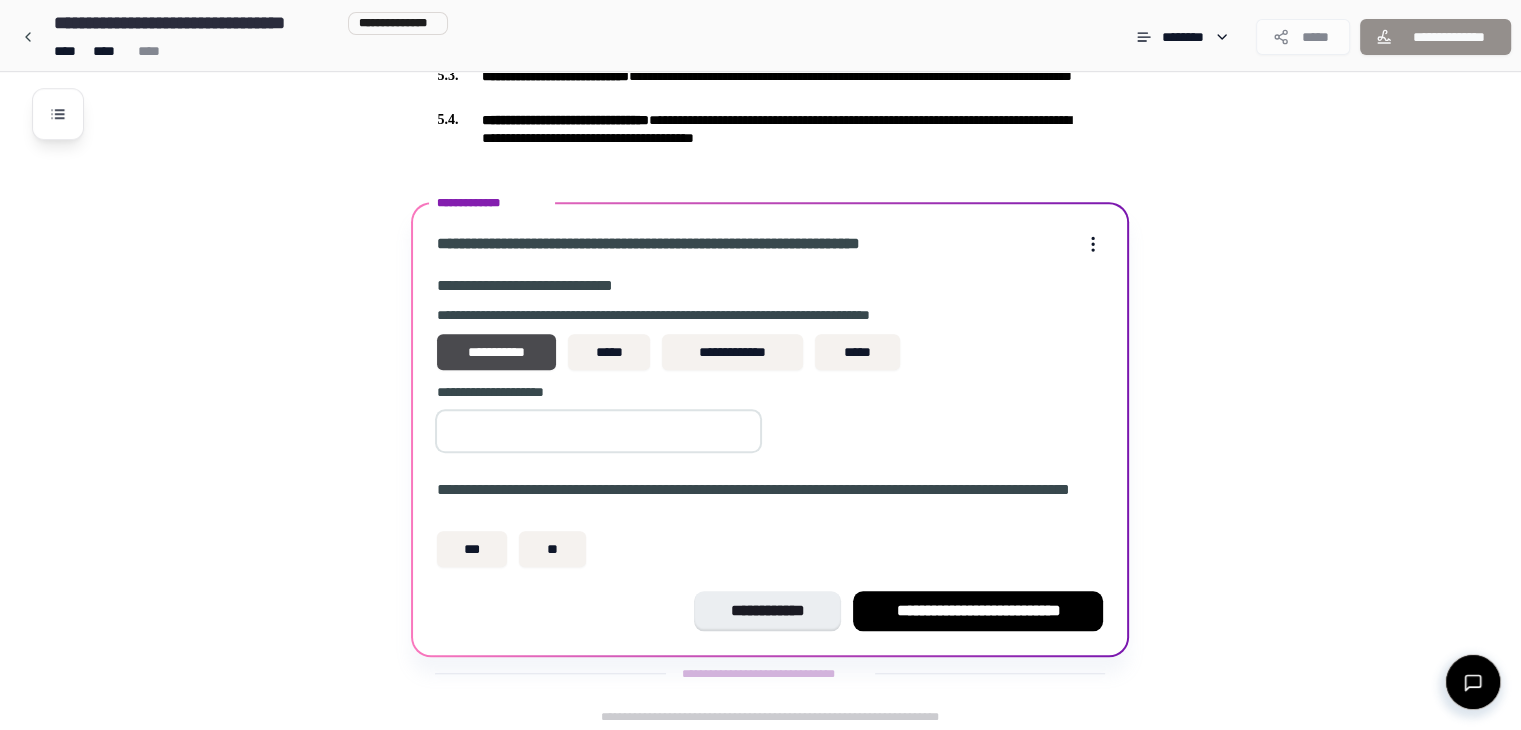 click on "*" at bounding box center [598, 431] 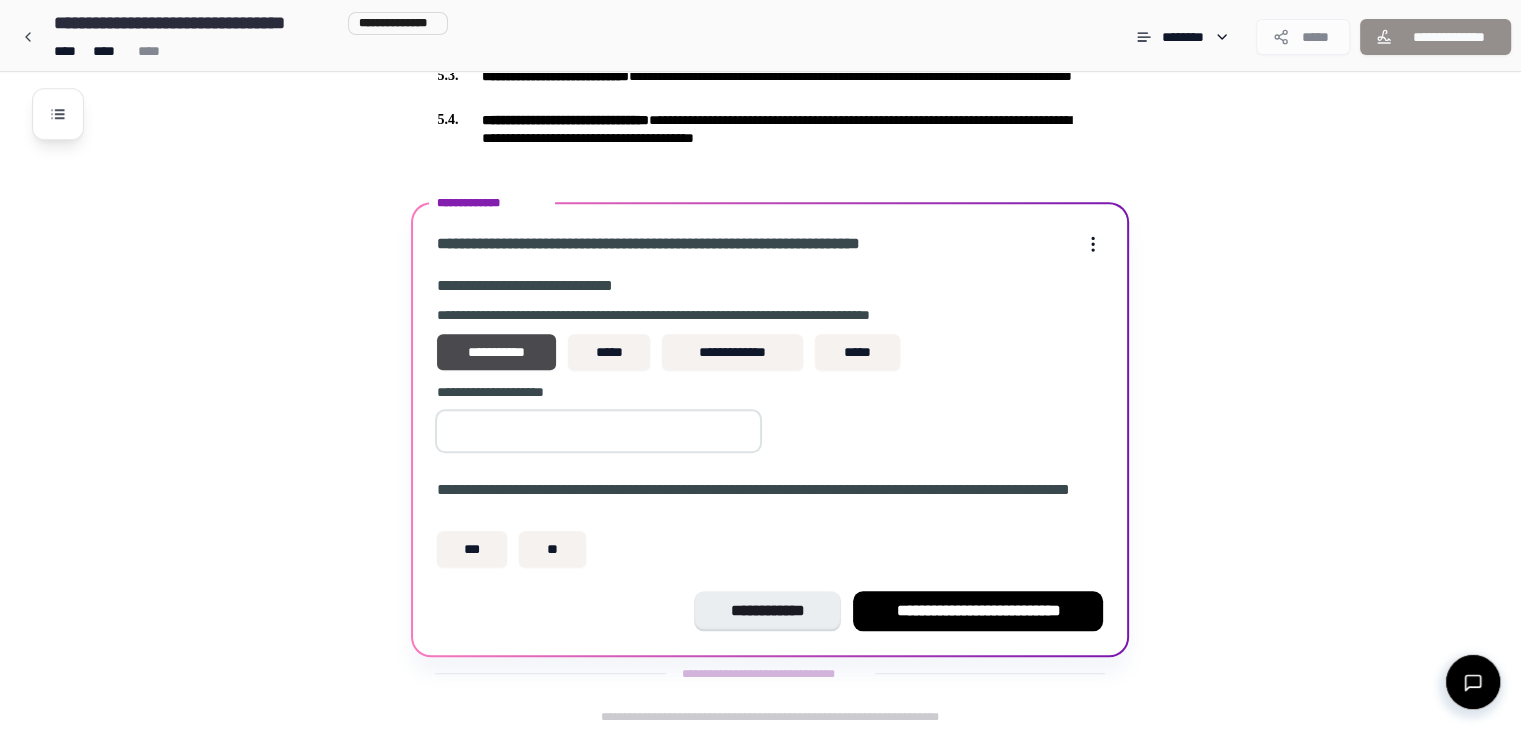 type on "**" 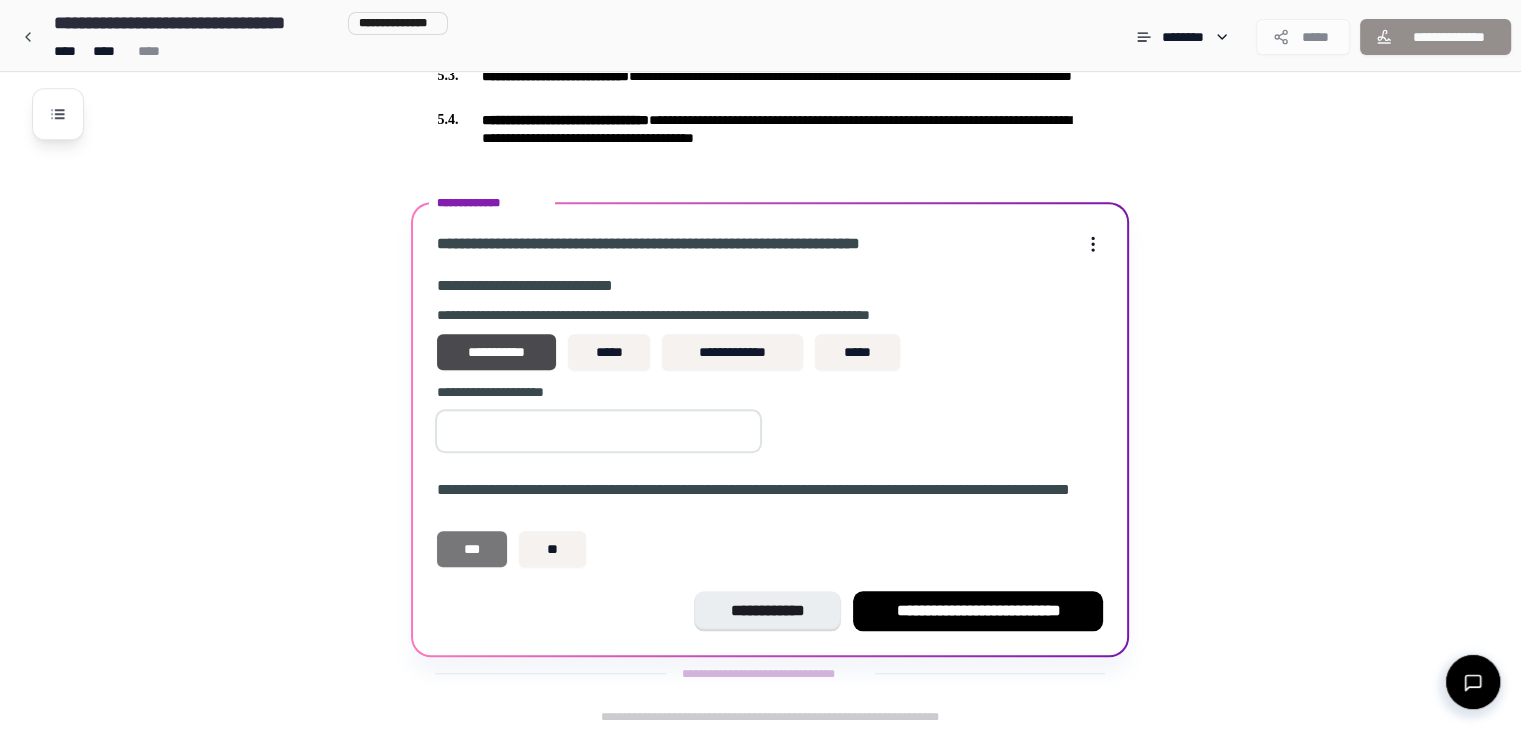 click on "***" at bounding box center (472, 549) 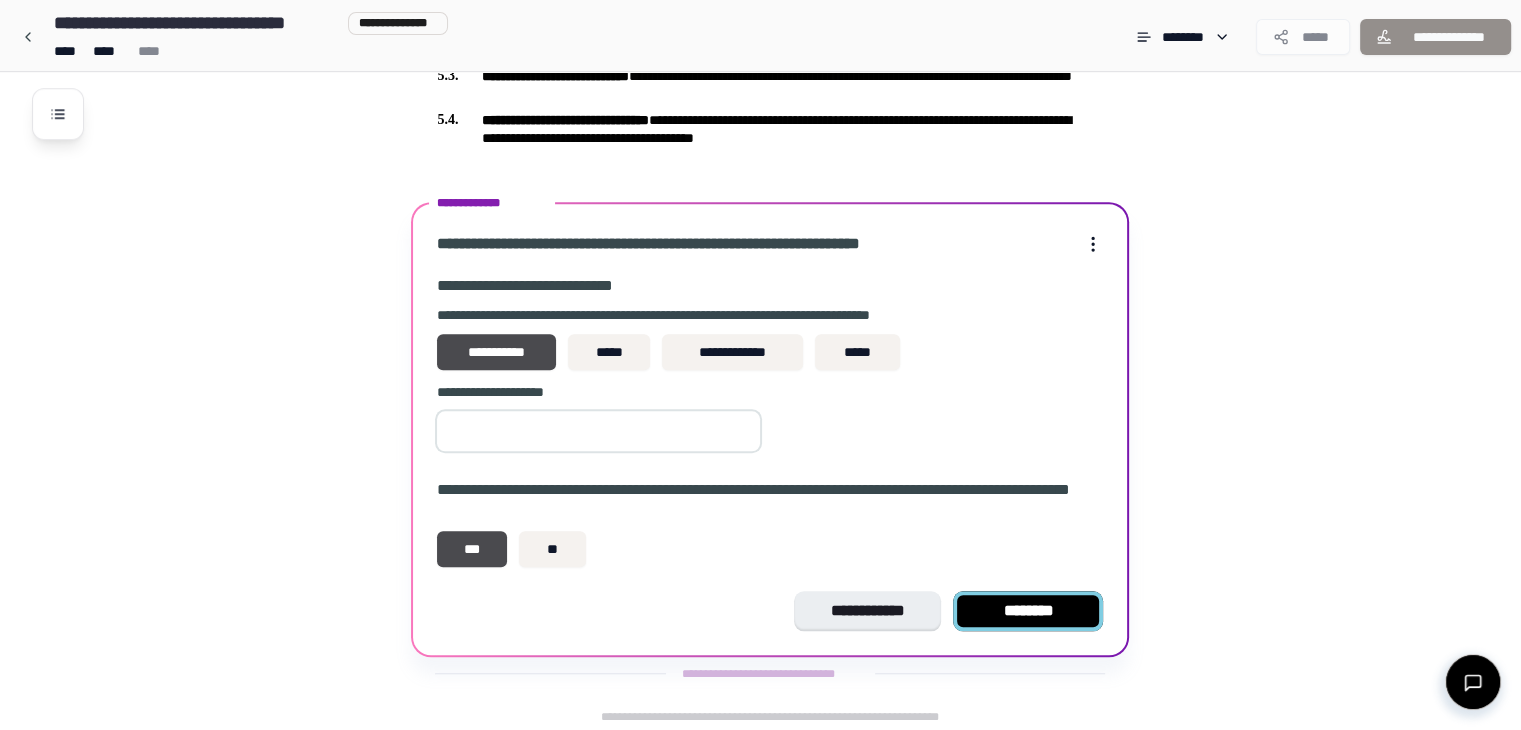click on "********" at bounding box center (1028, 611) 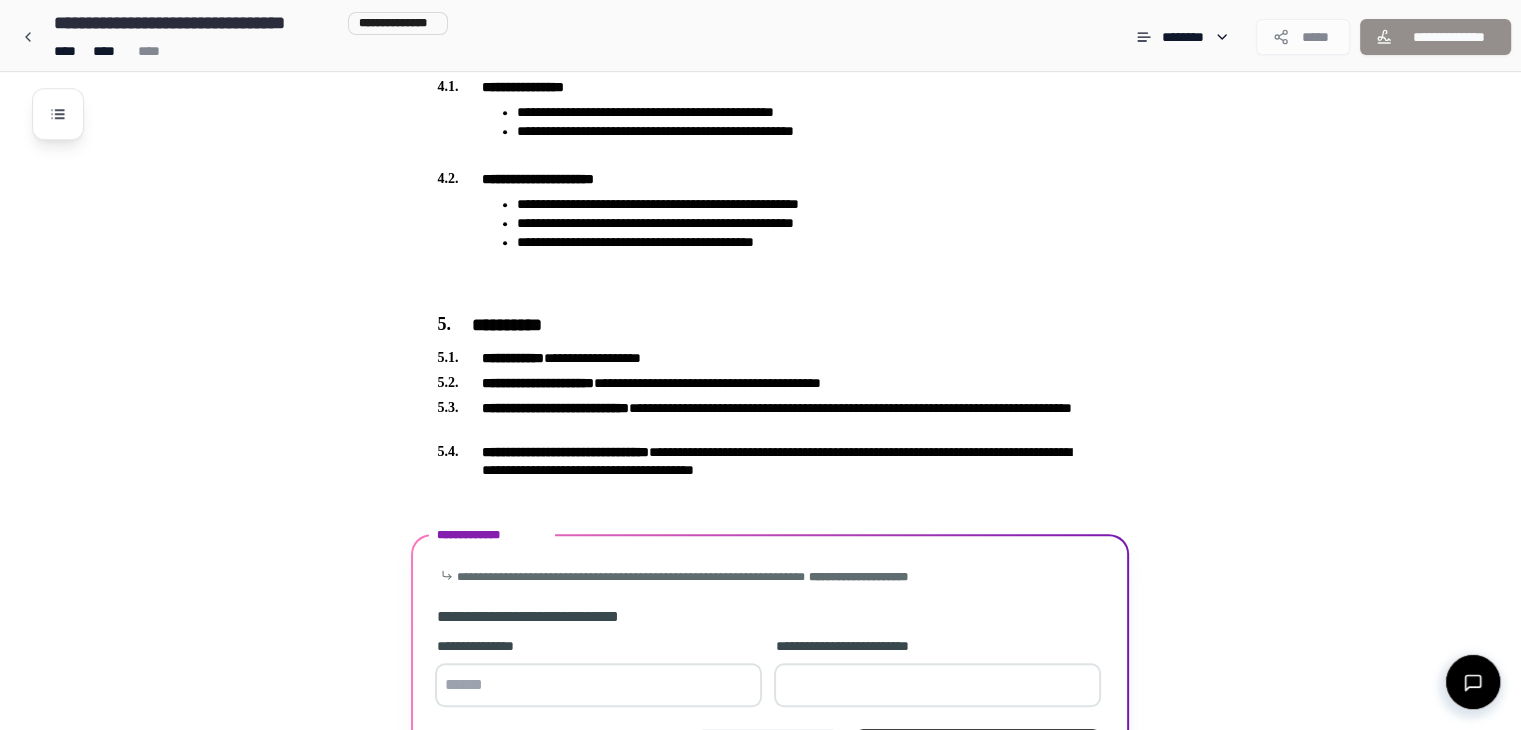 scroll, scrollTop: 1545, scrollLeft: 0, axis: vertical 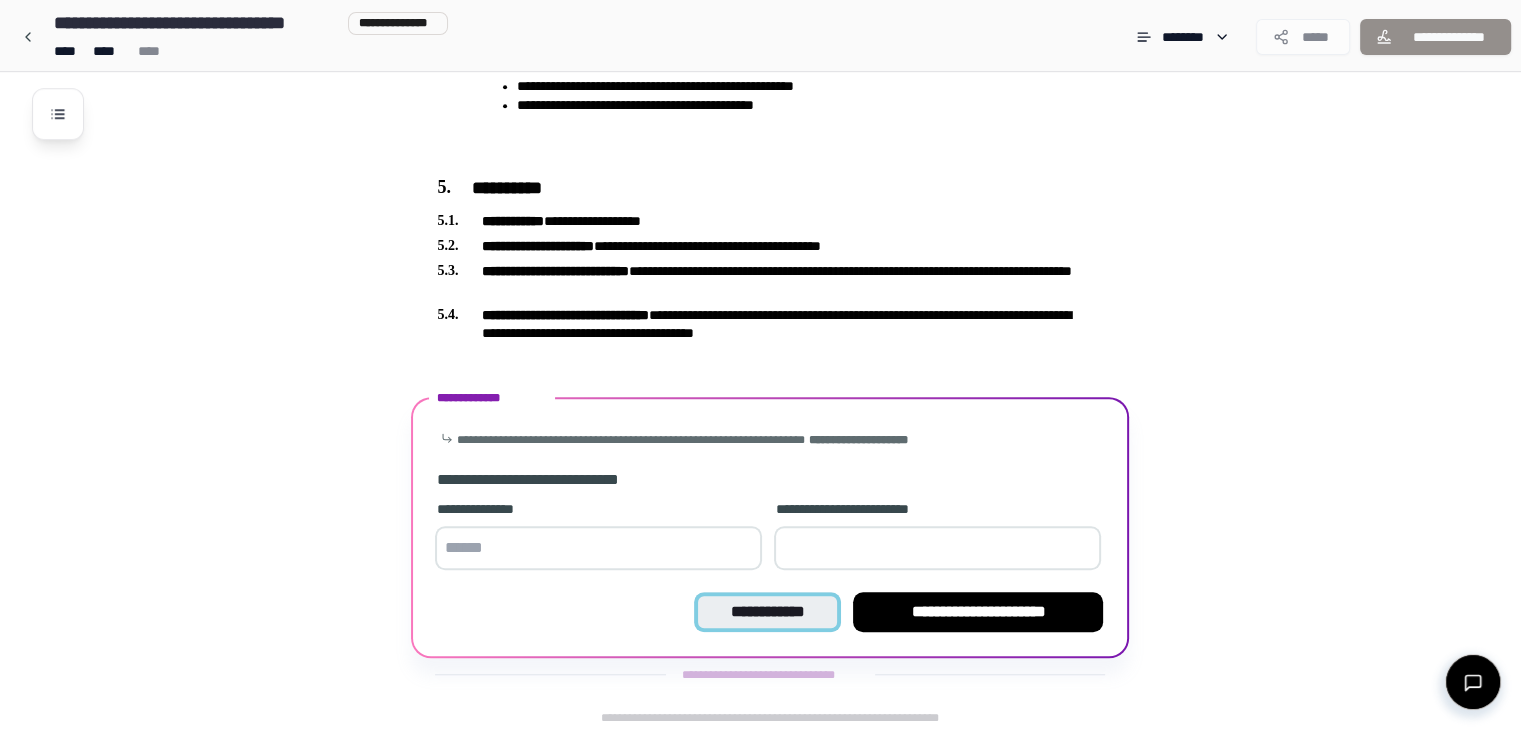 click on "**********" at bounding box center (767, 612) 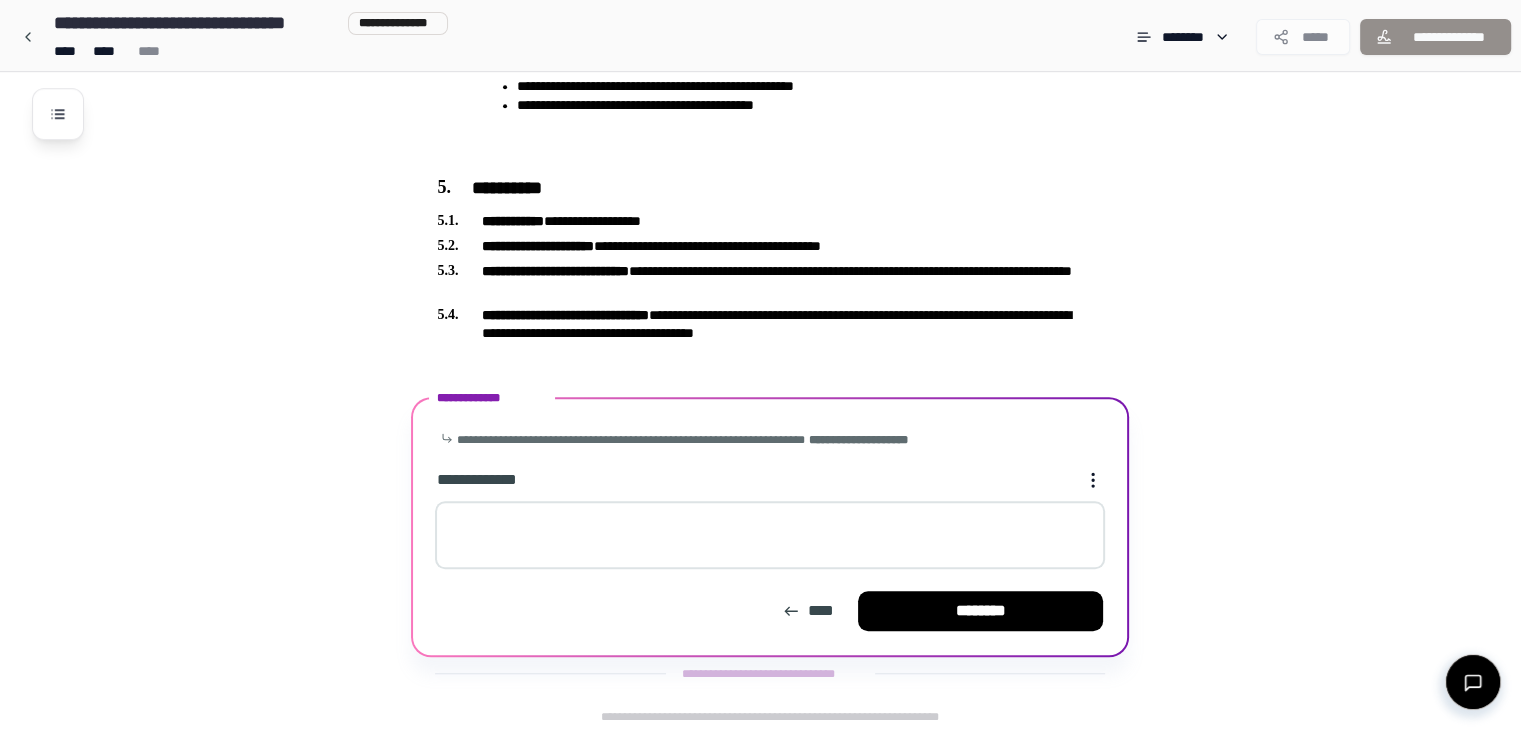 scroll, scrollTop: 1544, scrollLeft: 0, axis: vertical 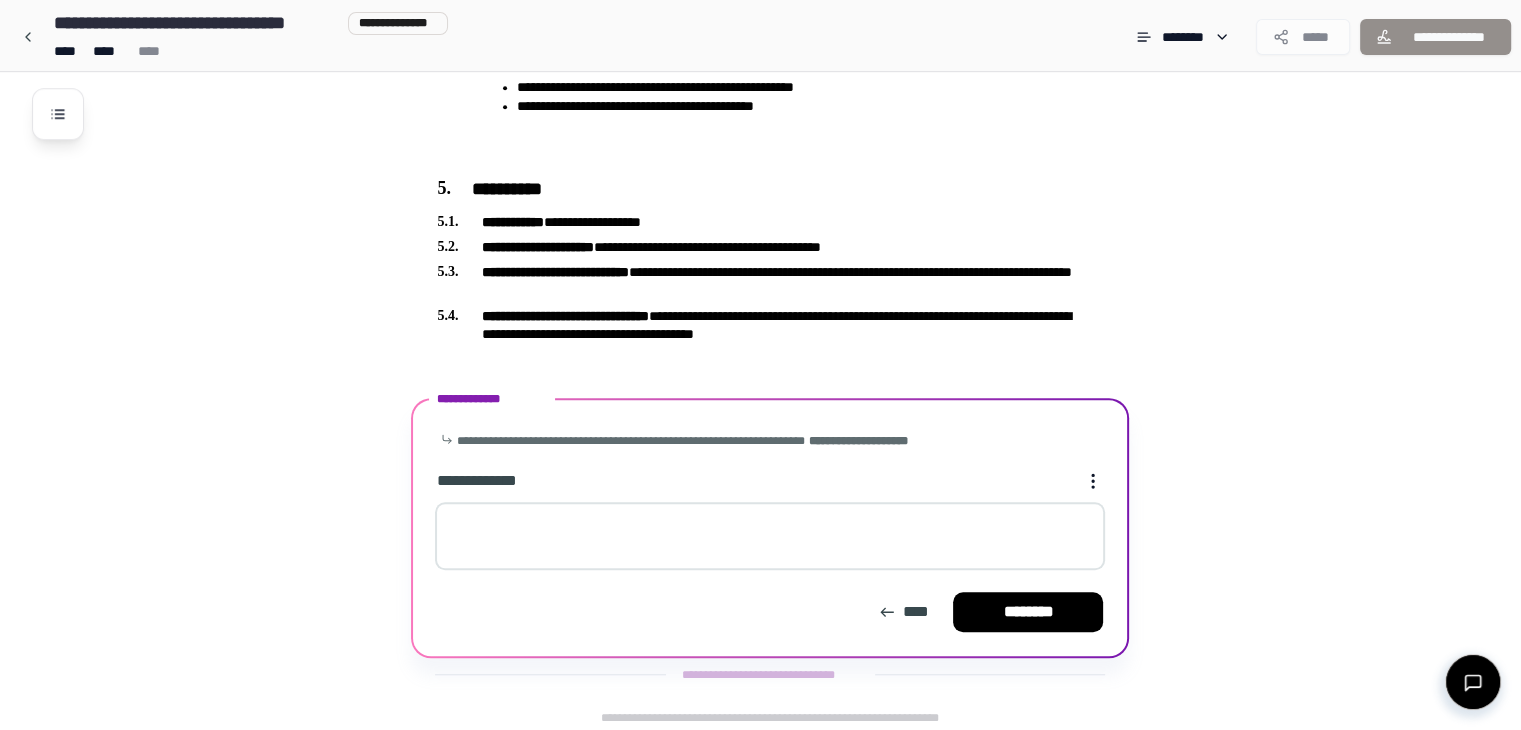 click at bounding box center (770, 536) 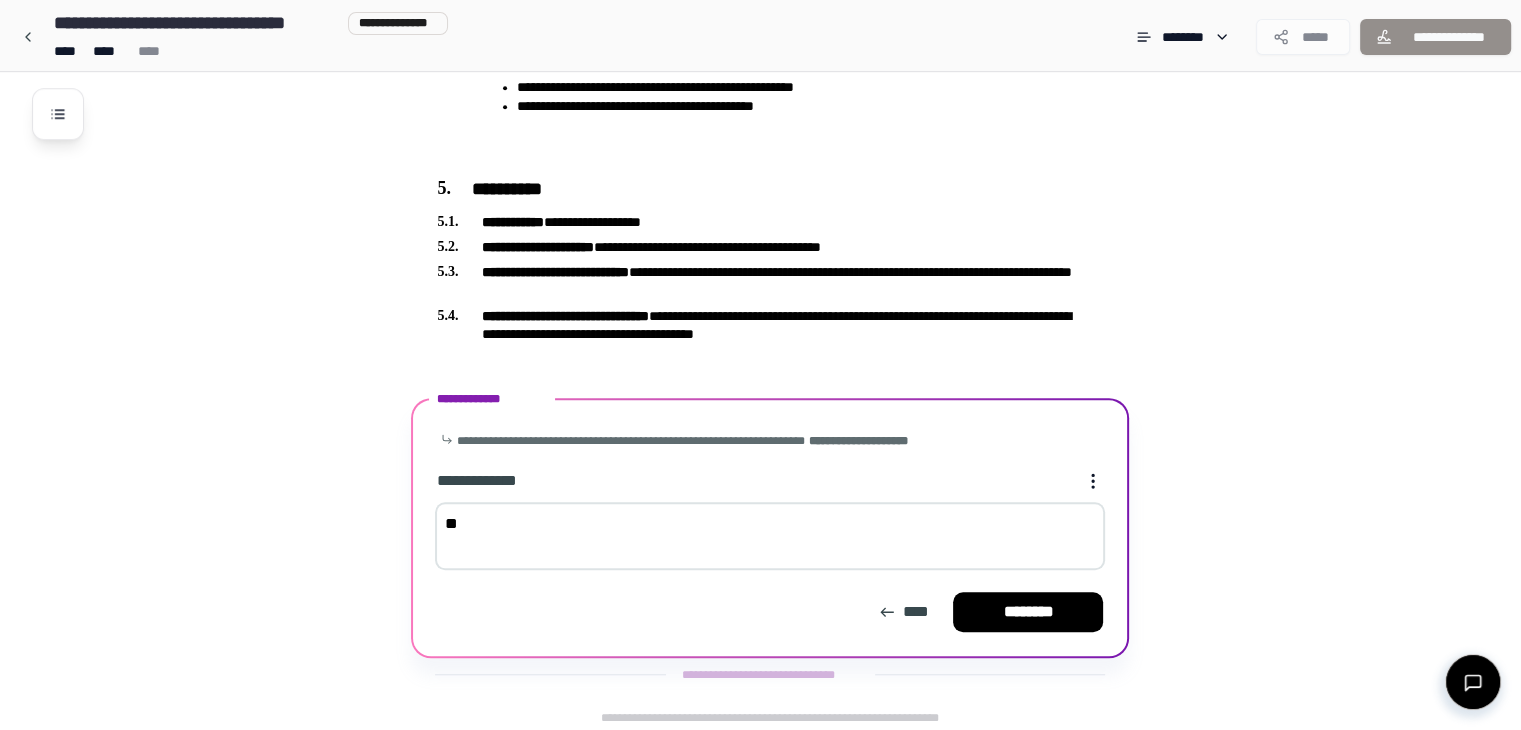 type on "*" 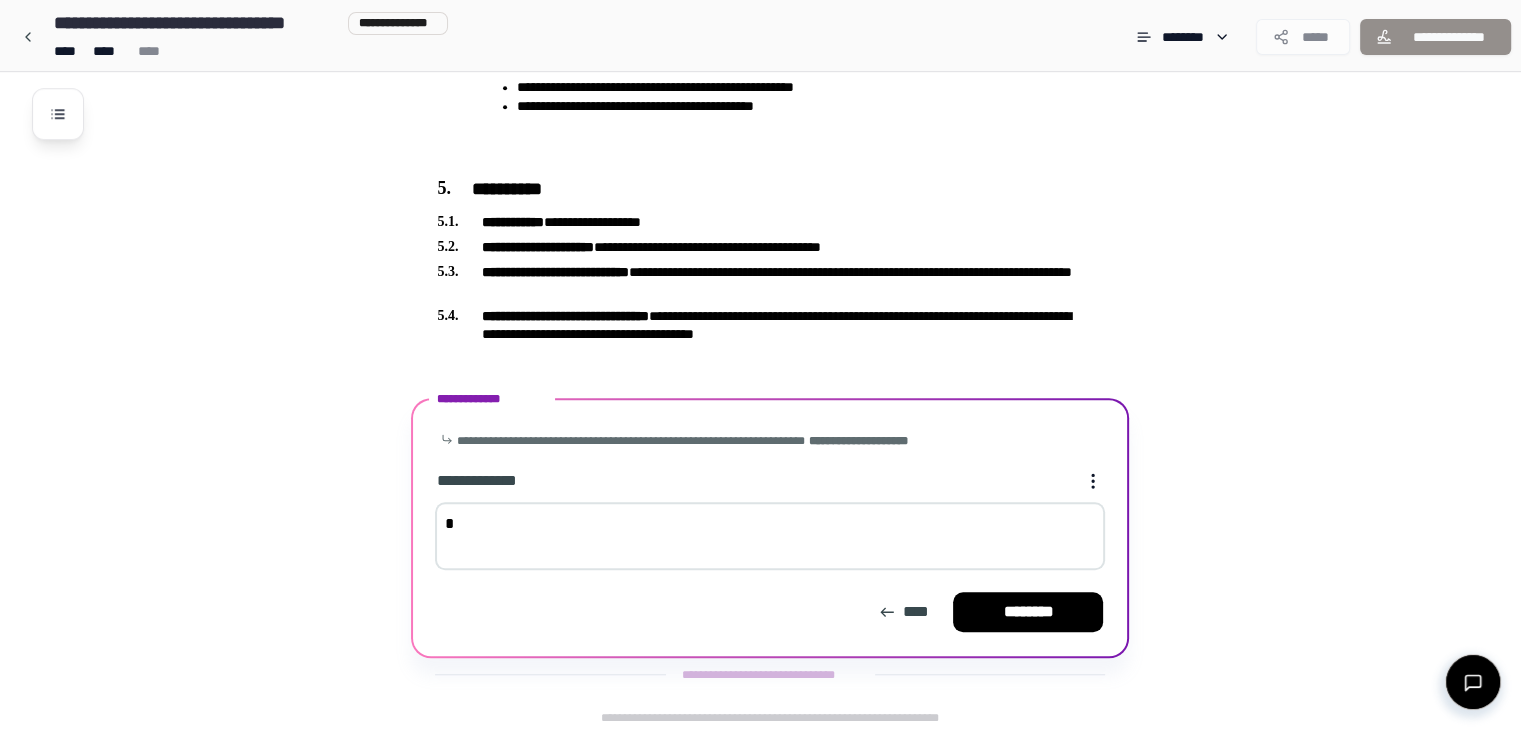 type 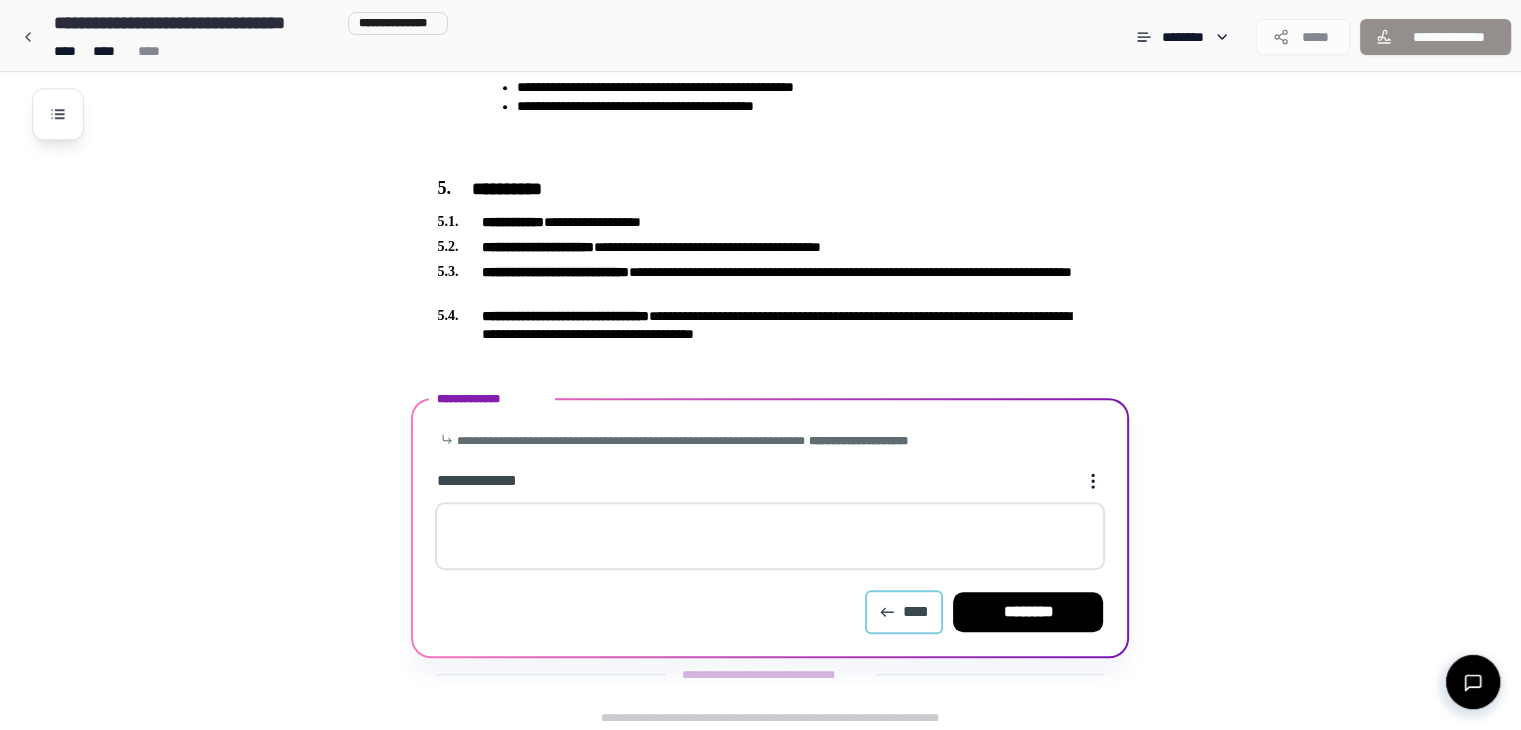 click on "****" at bounding box center [904, 612] 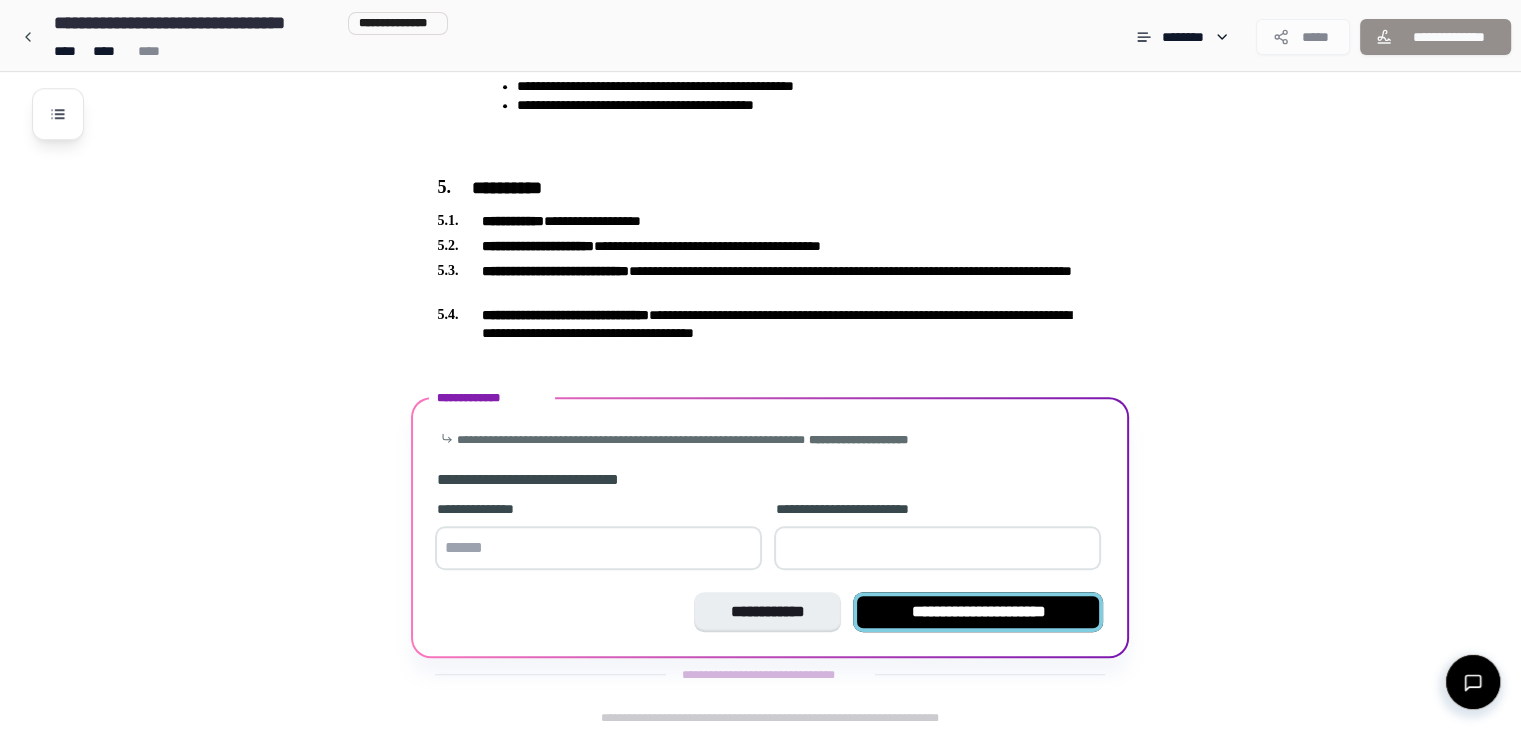 click on "**********" at bounding box center [978, 612] 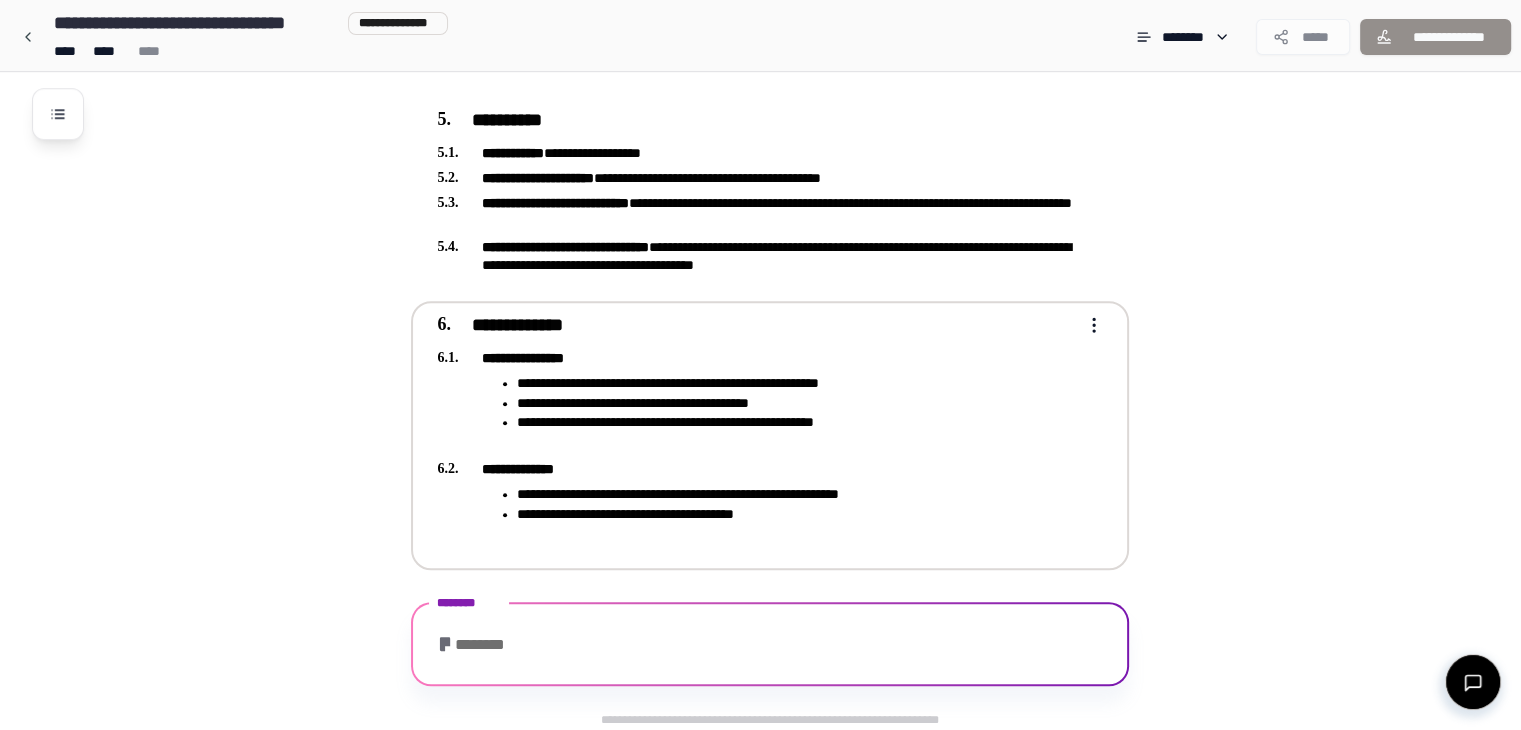 scroll, scrollTop: 2100, scrollLeft: 0, axis: vertical 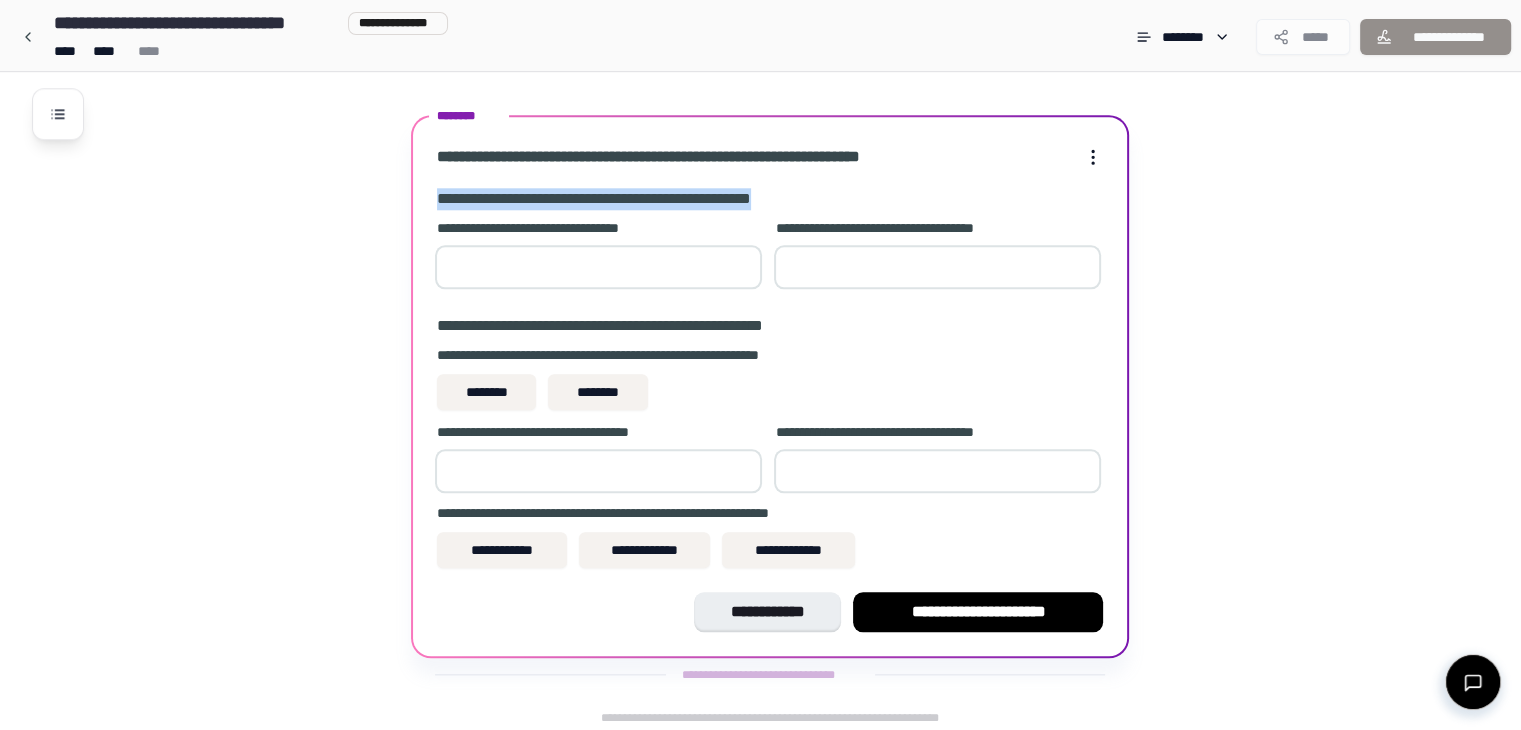 drag, startPoint x: 437, startPoint y: 193, endPoint x: 811, endPoint y: 181, distance: 374.19247 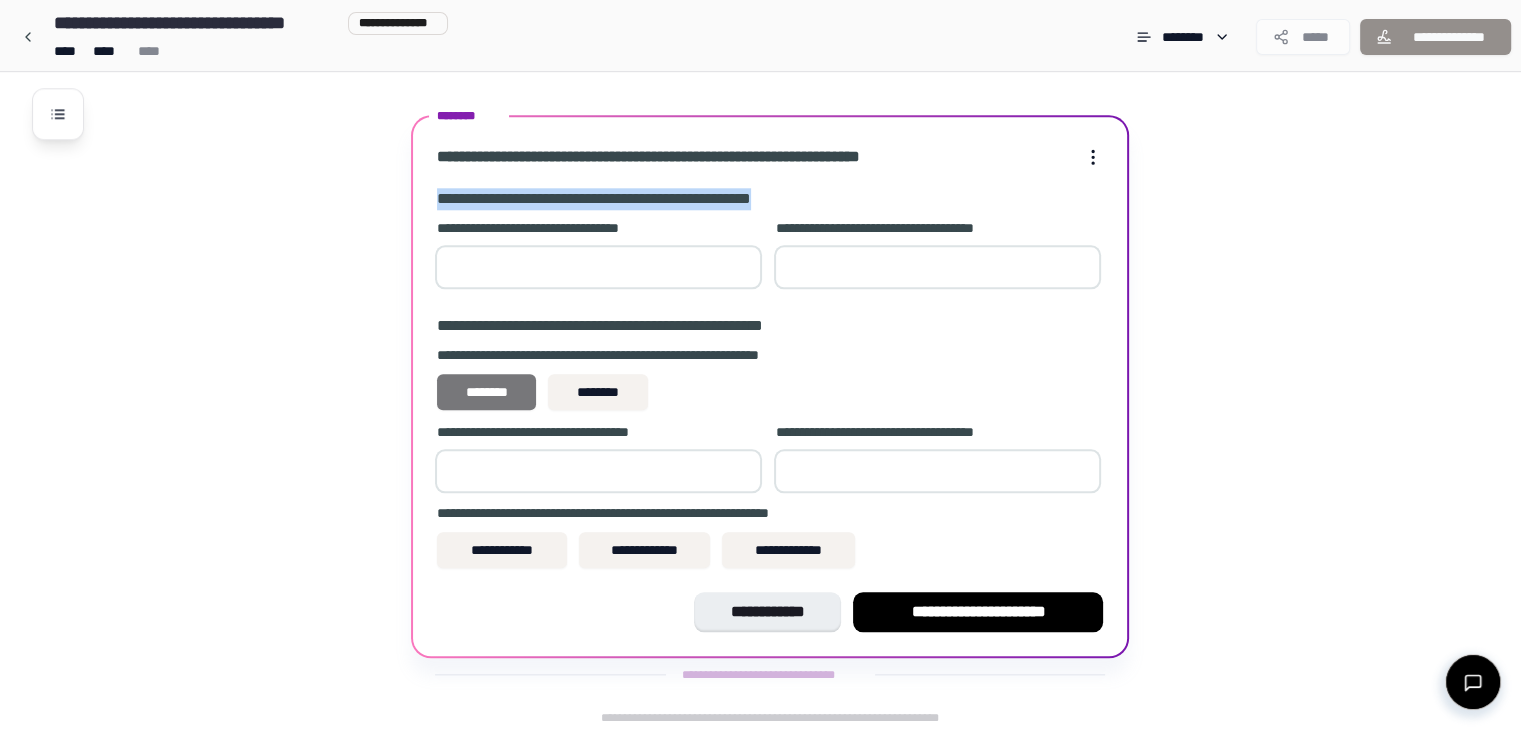 click on "********" at bounding box center [486, 392] 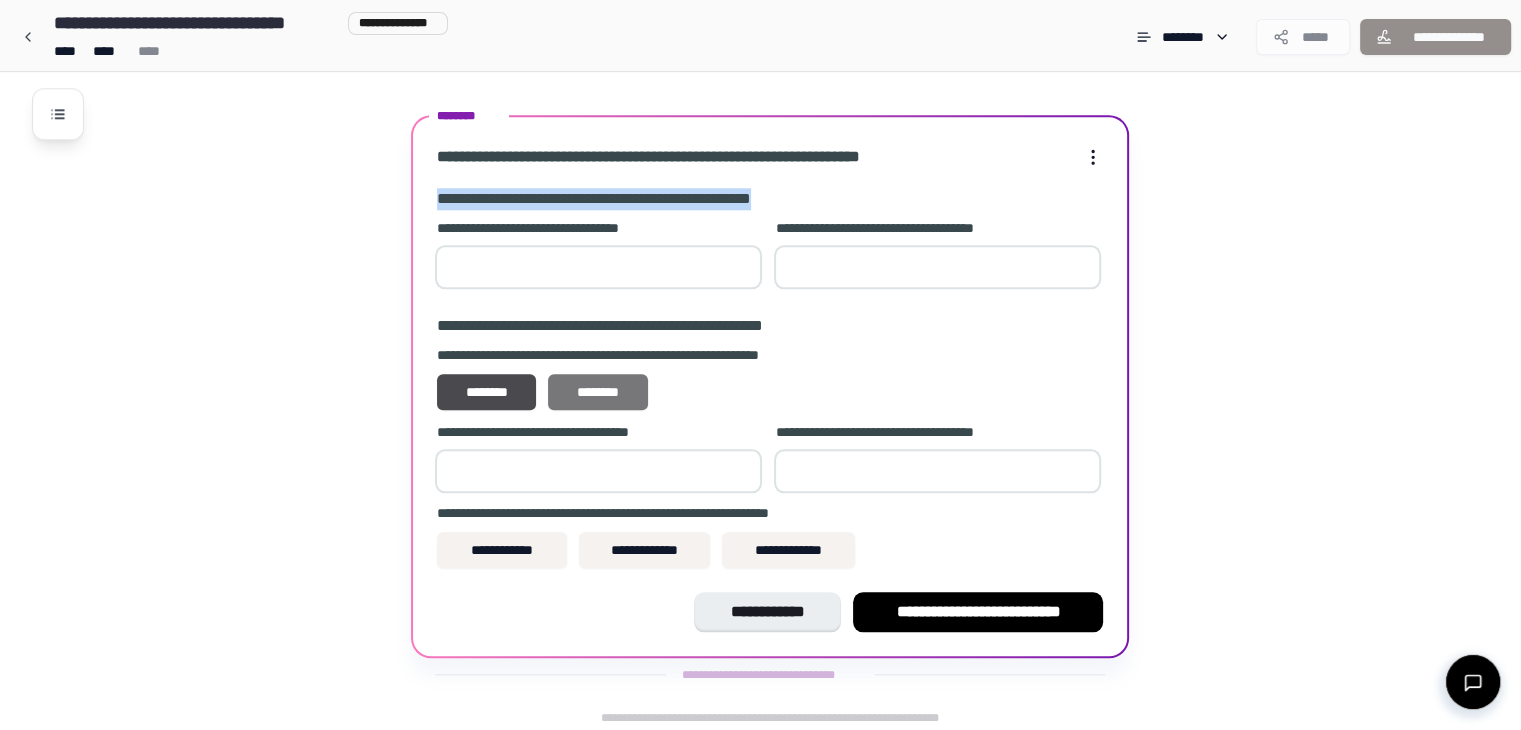 click on "********" at bounding box center (598, 392) 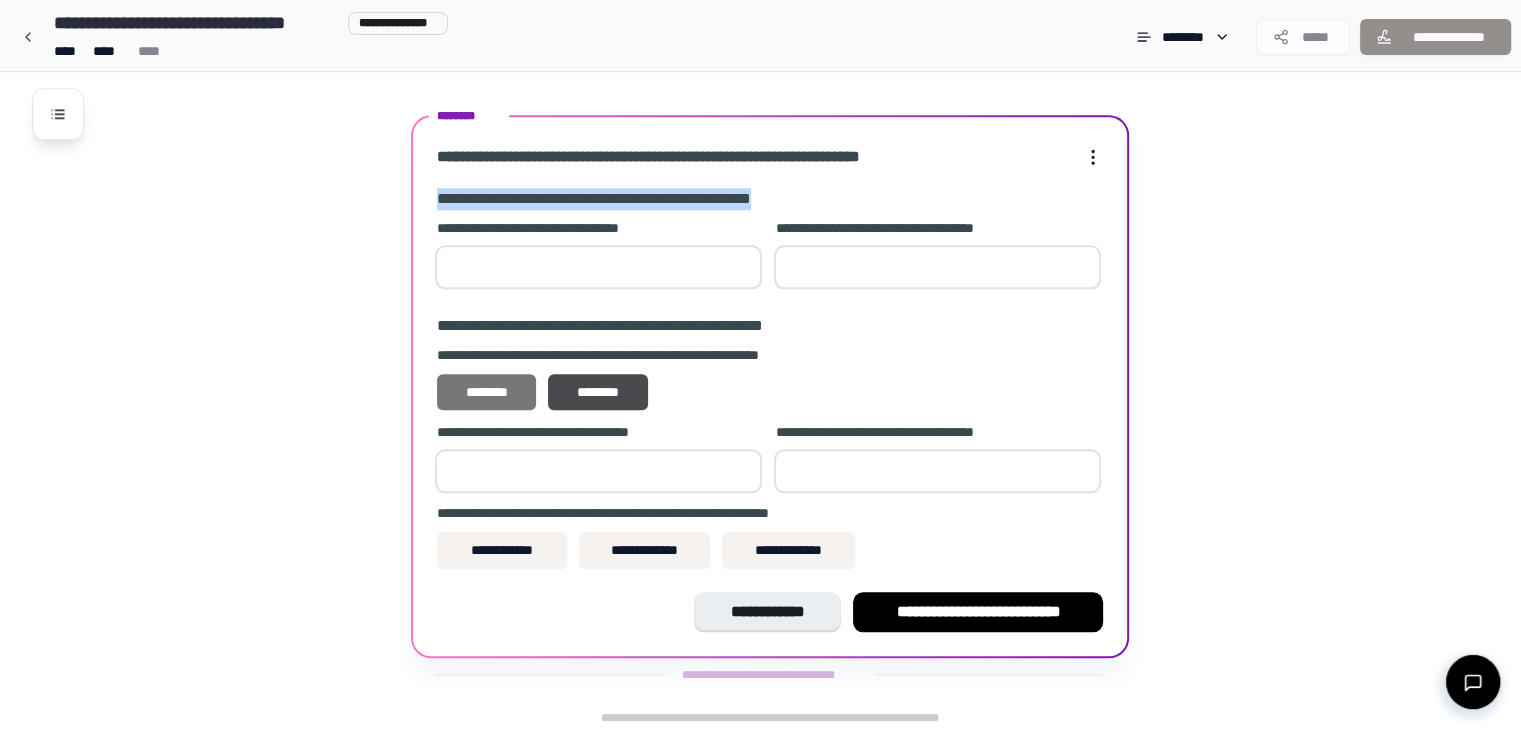 click on "********" at bounding box center [486, 392] 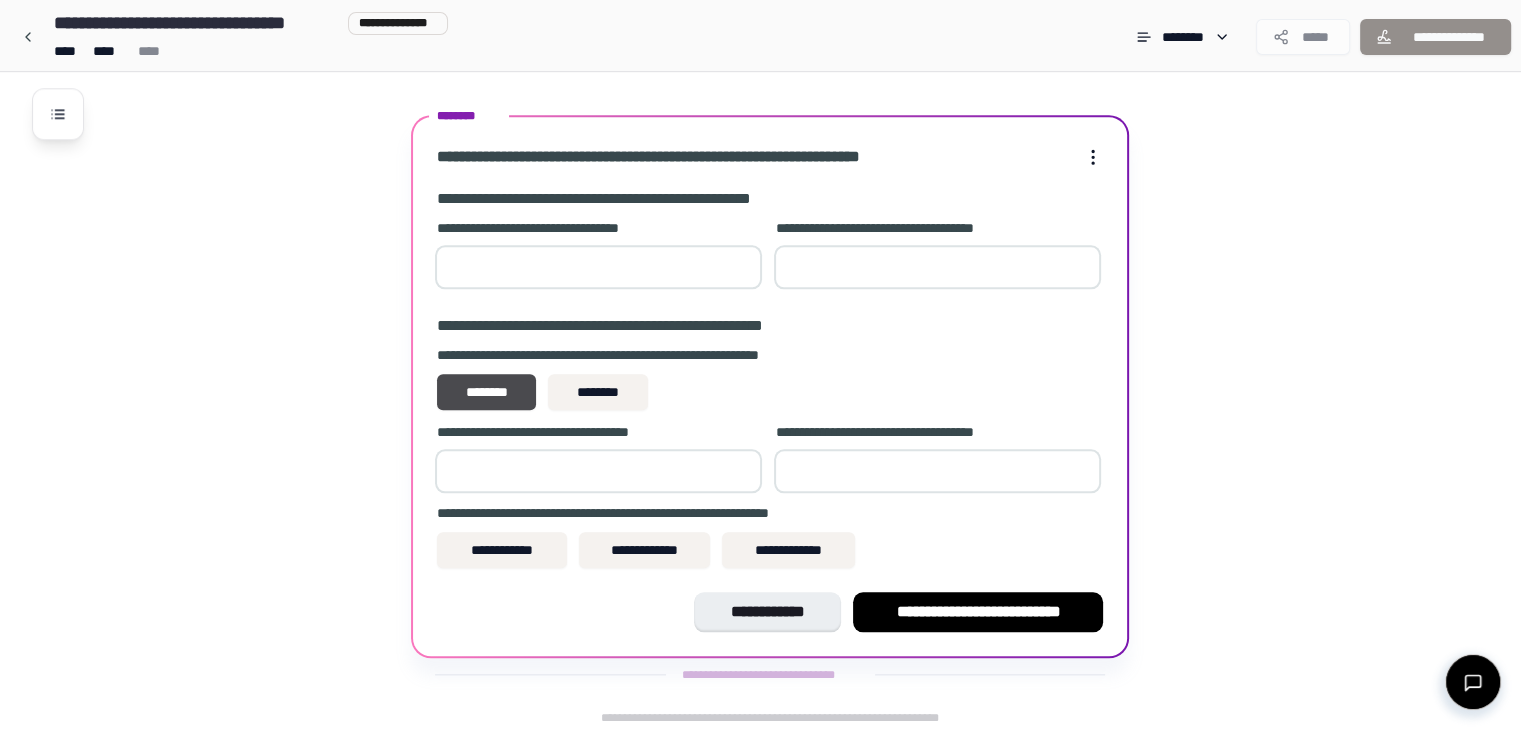 click on "**********" at bounding box center (629, 326) 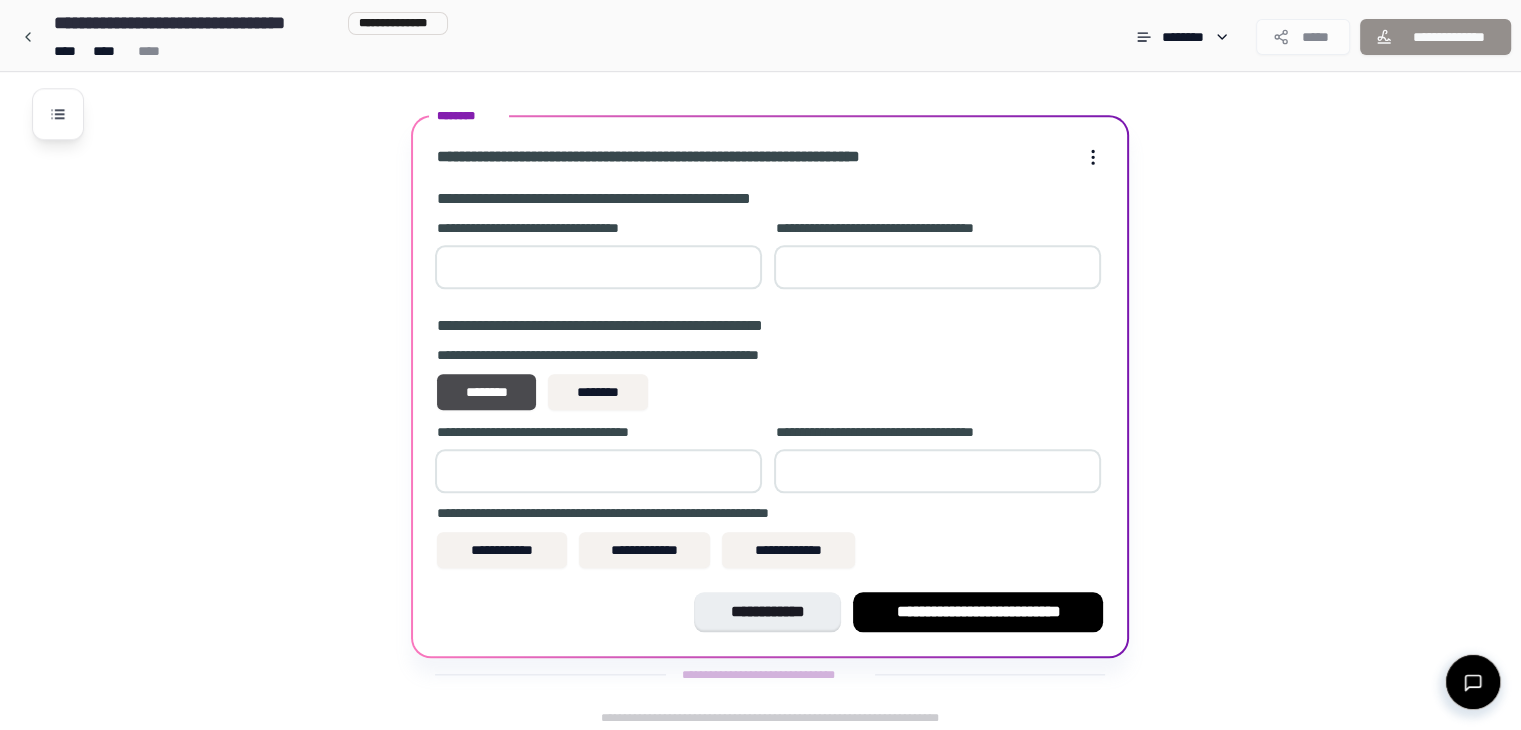 click on "**********" at bounding box center (770, 355) 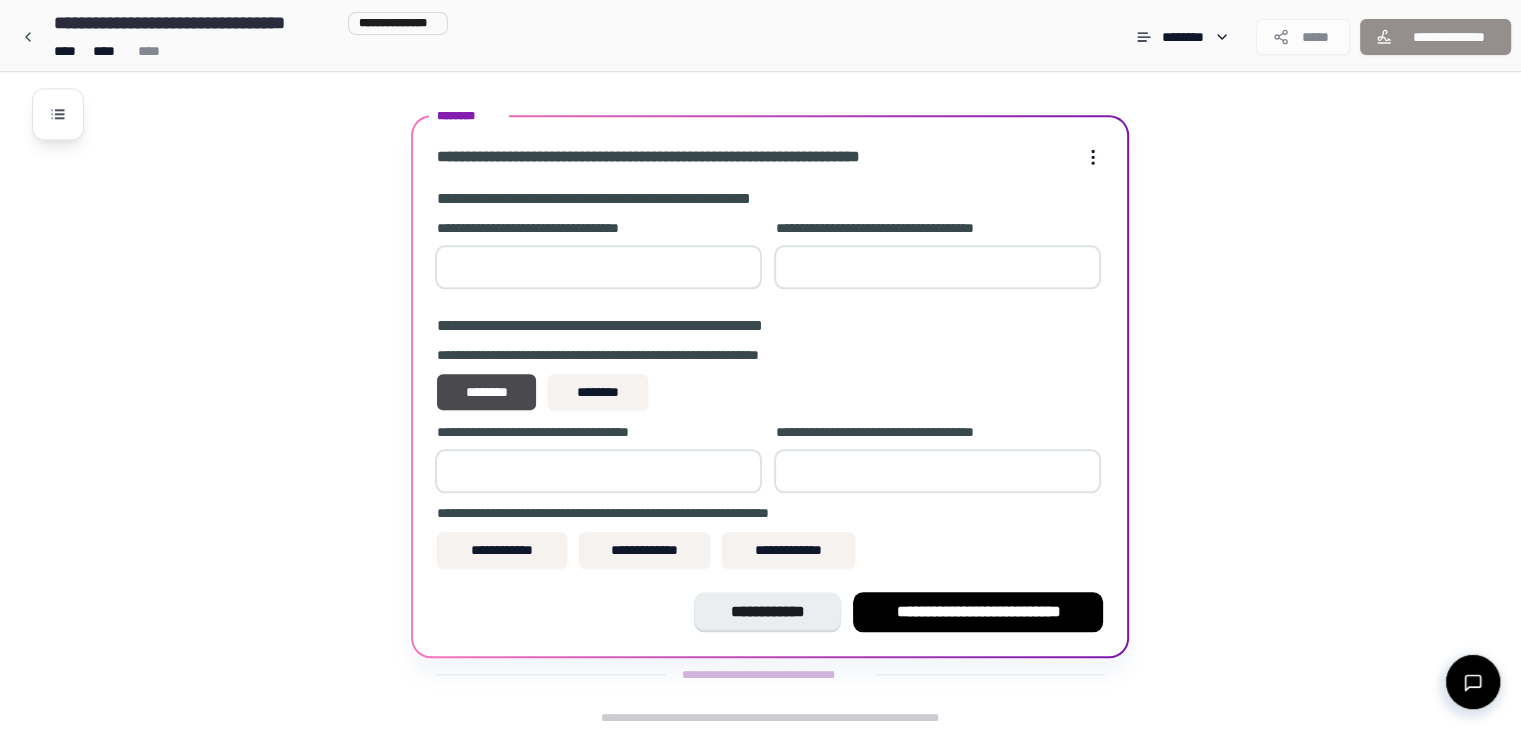 click on "*" at bounding box center (598, 267) 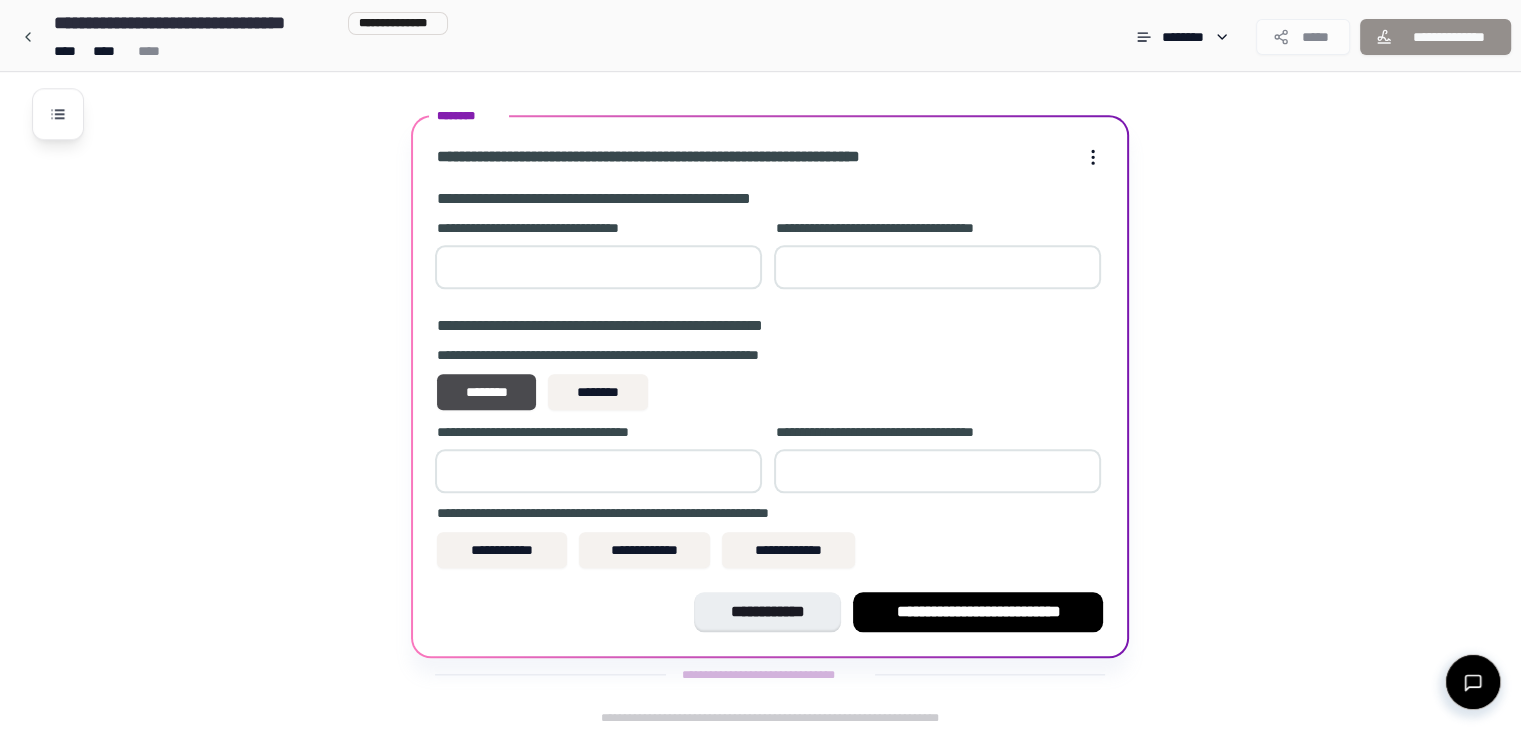 click on "**" at bounding box center [598, 267] 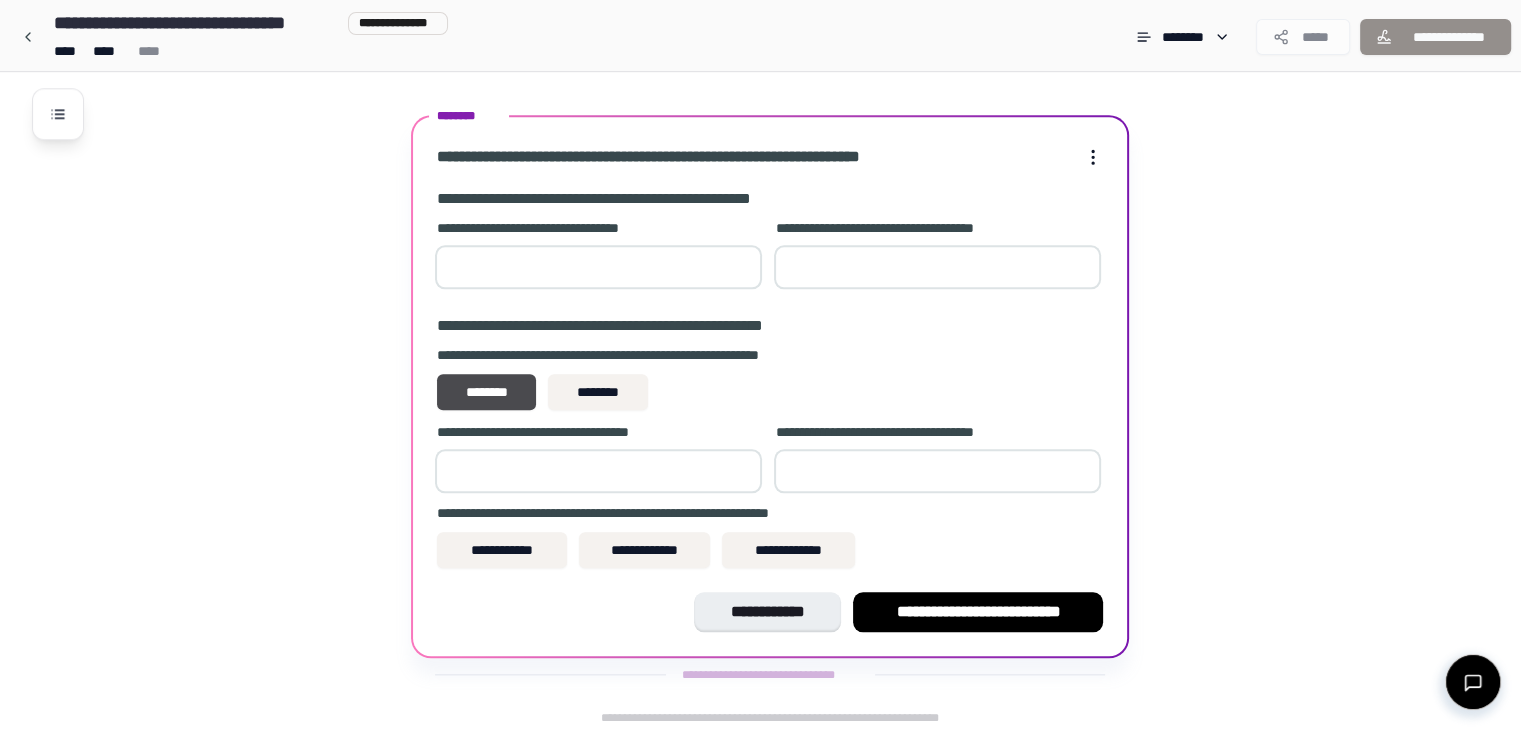 click on "**" at bounding box center [598, 267] 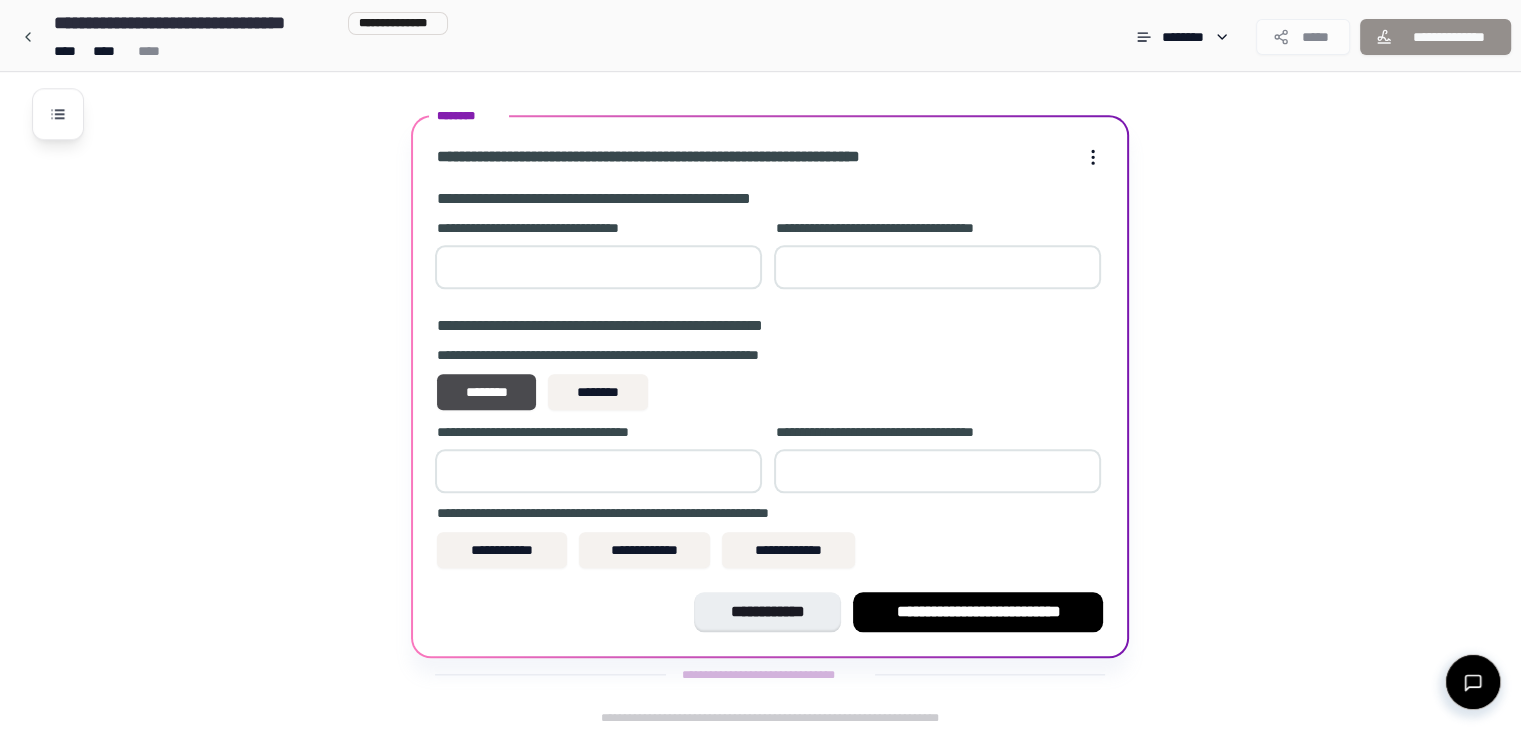 click on "[FIRST] [LAST]" at bounding box center (770, 392) 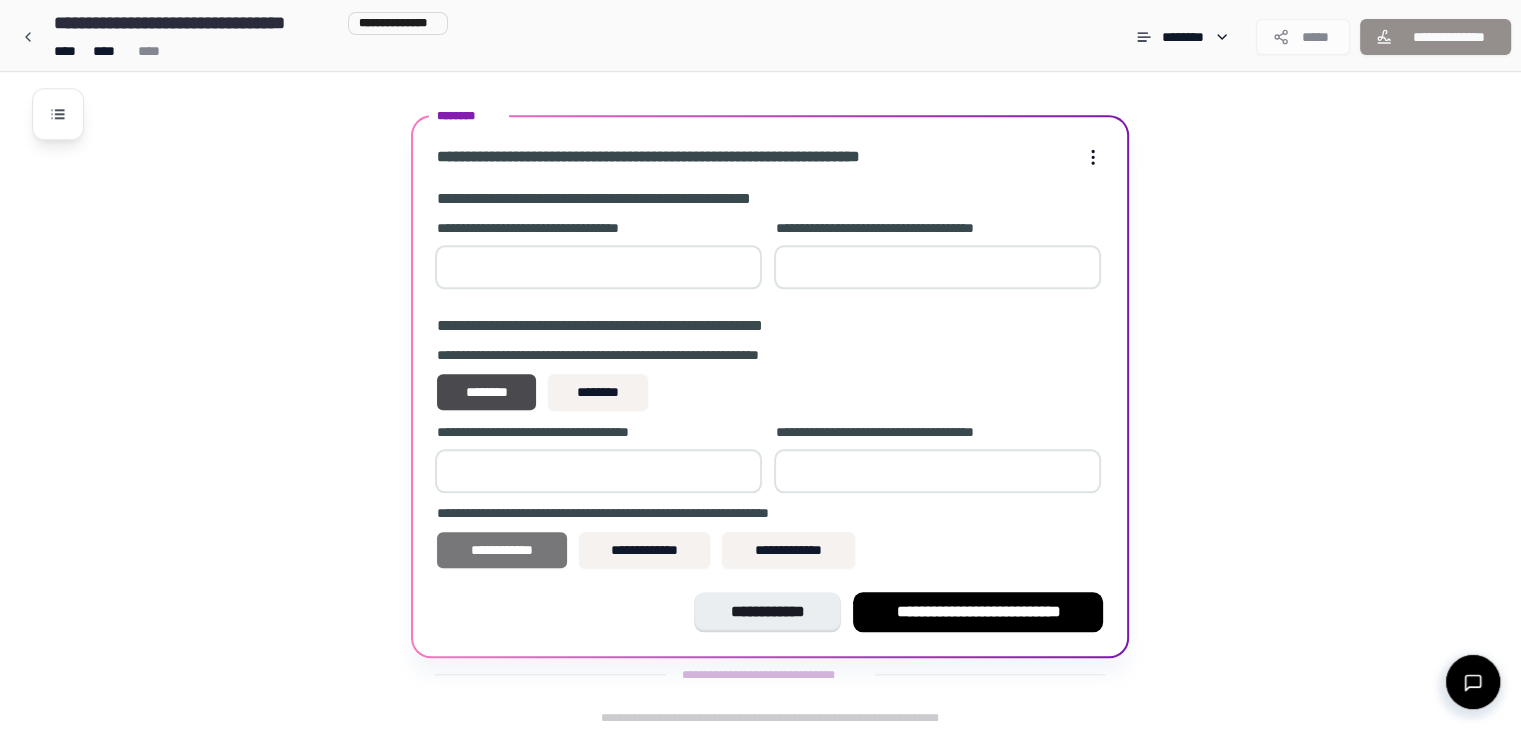 click on "**********" at bounding box center [501, 550] 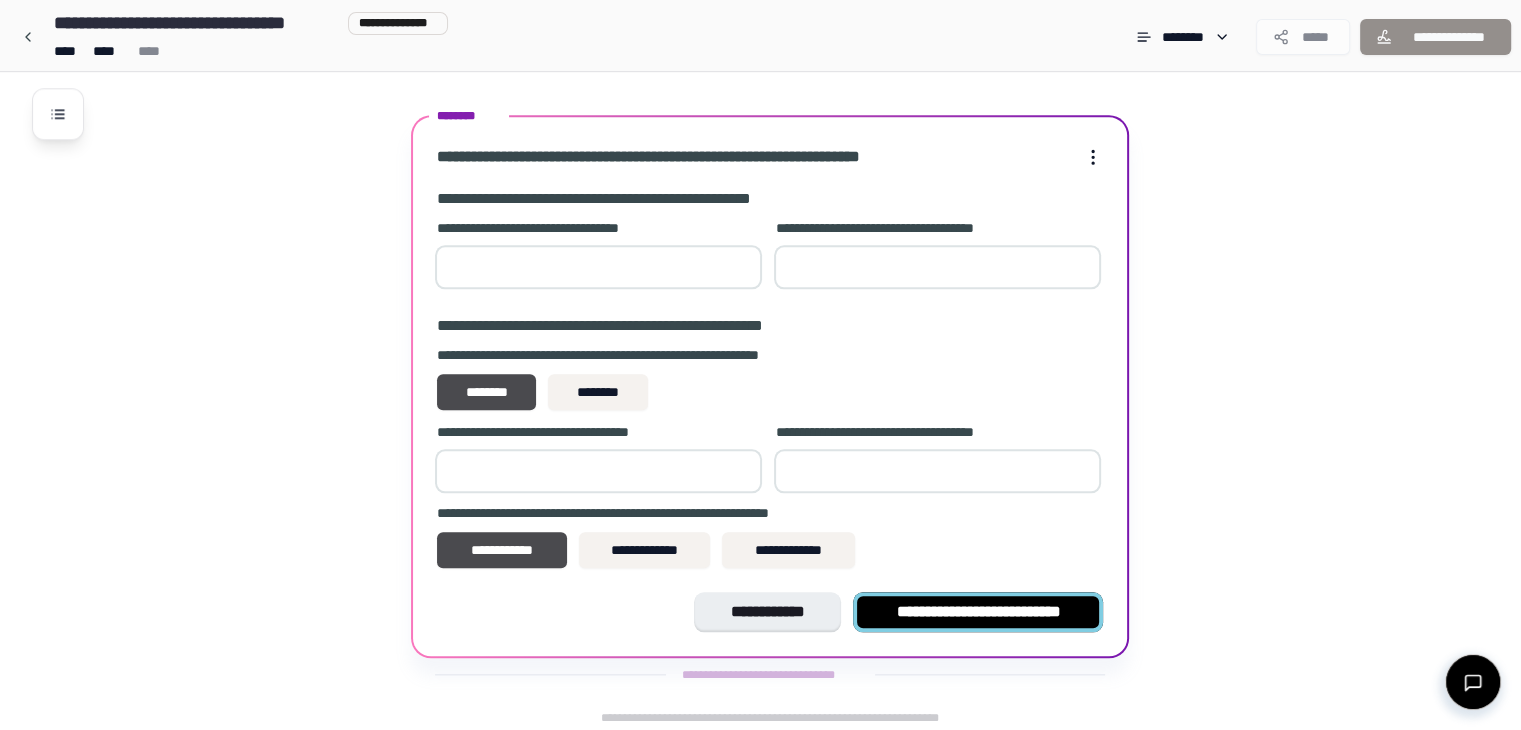 click on "**********" at bounding box center (978, 612) 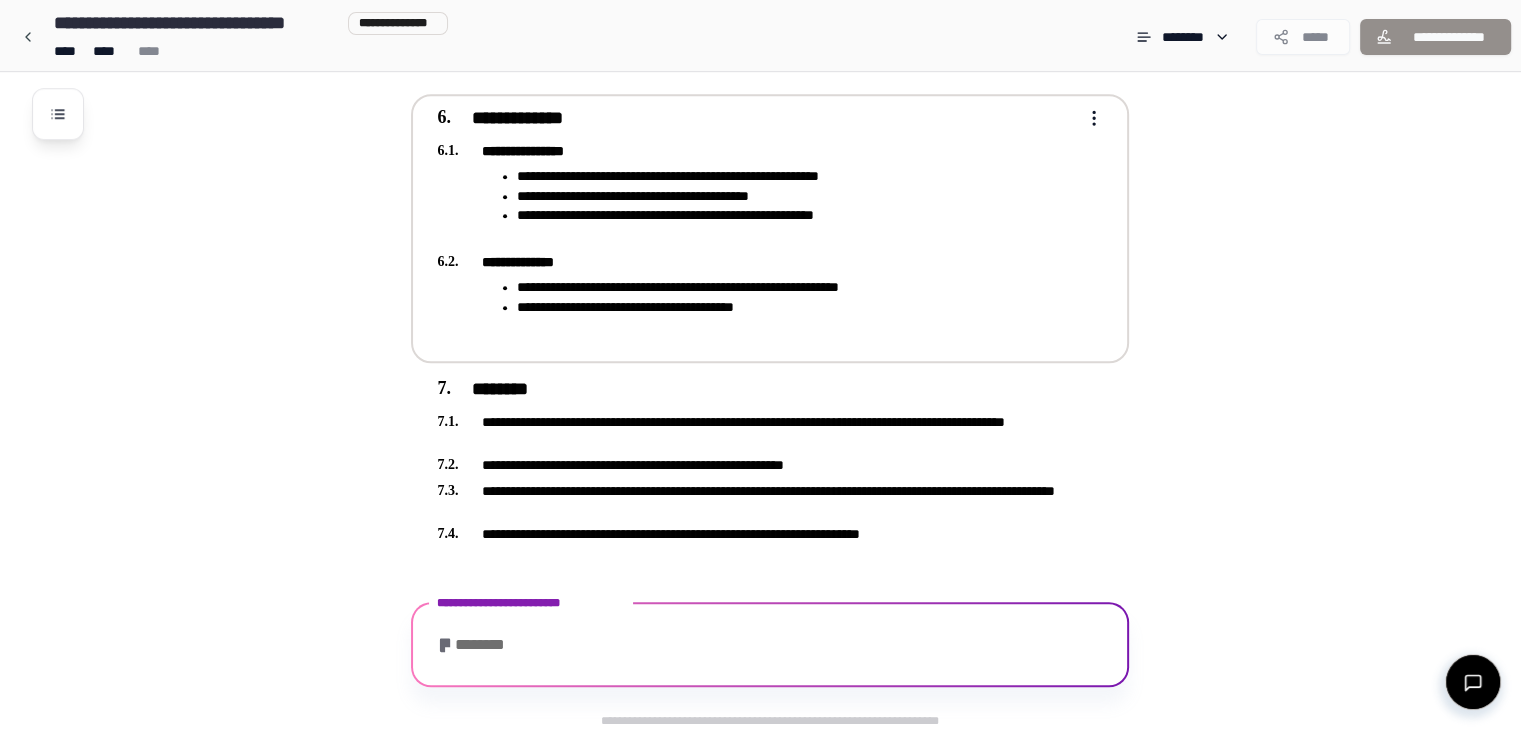 scroll, scrollTop: 1934, scrollLeft: 0, axis: vertical 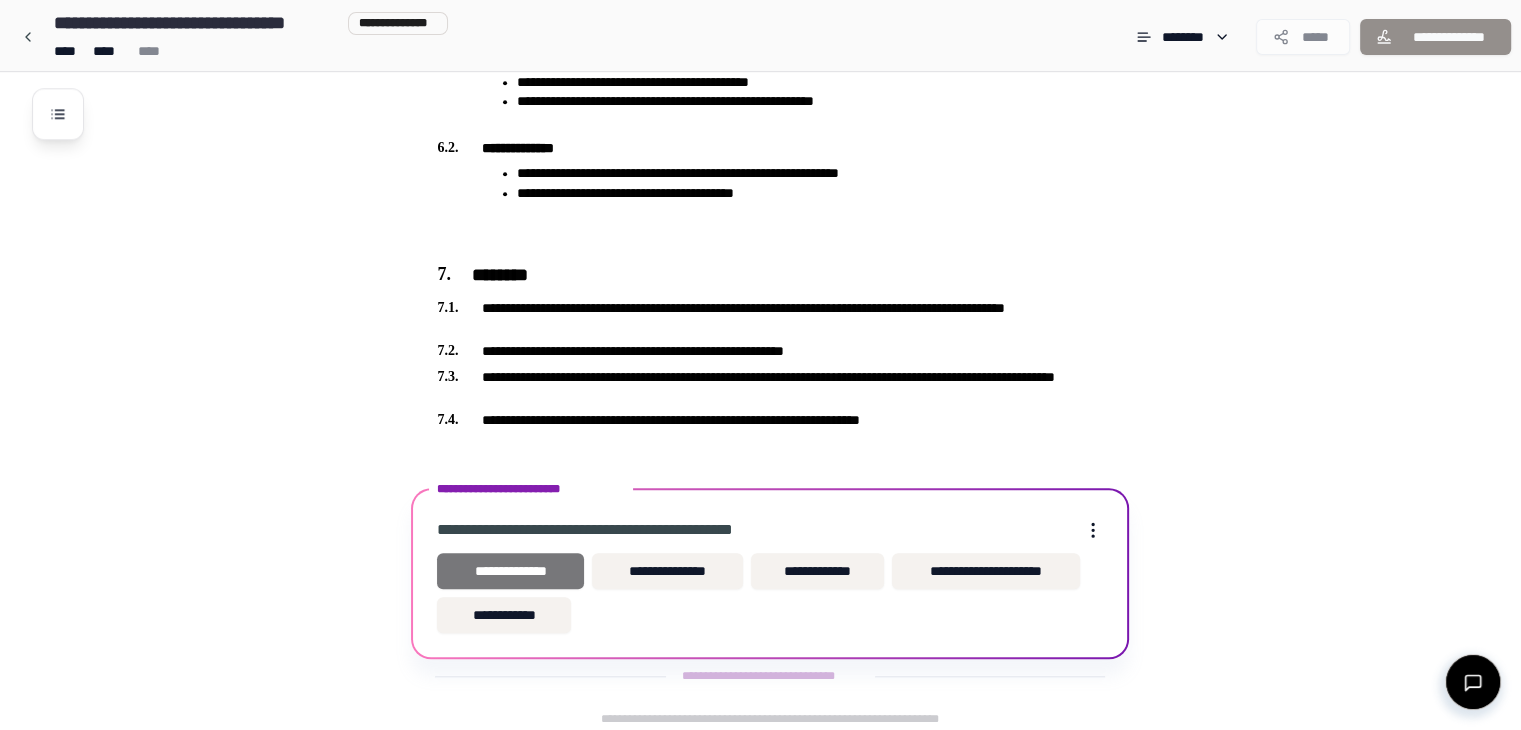 click on "**********" at bounding box center (510, 571) 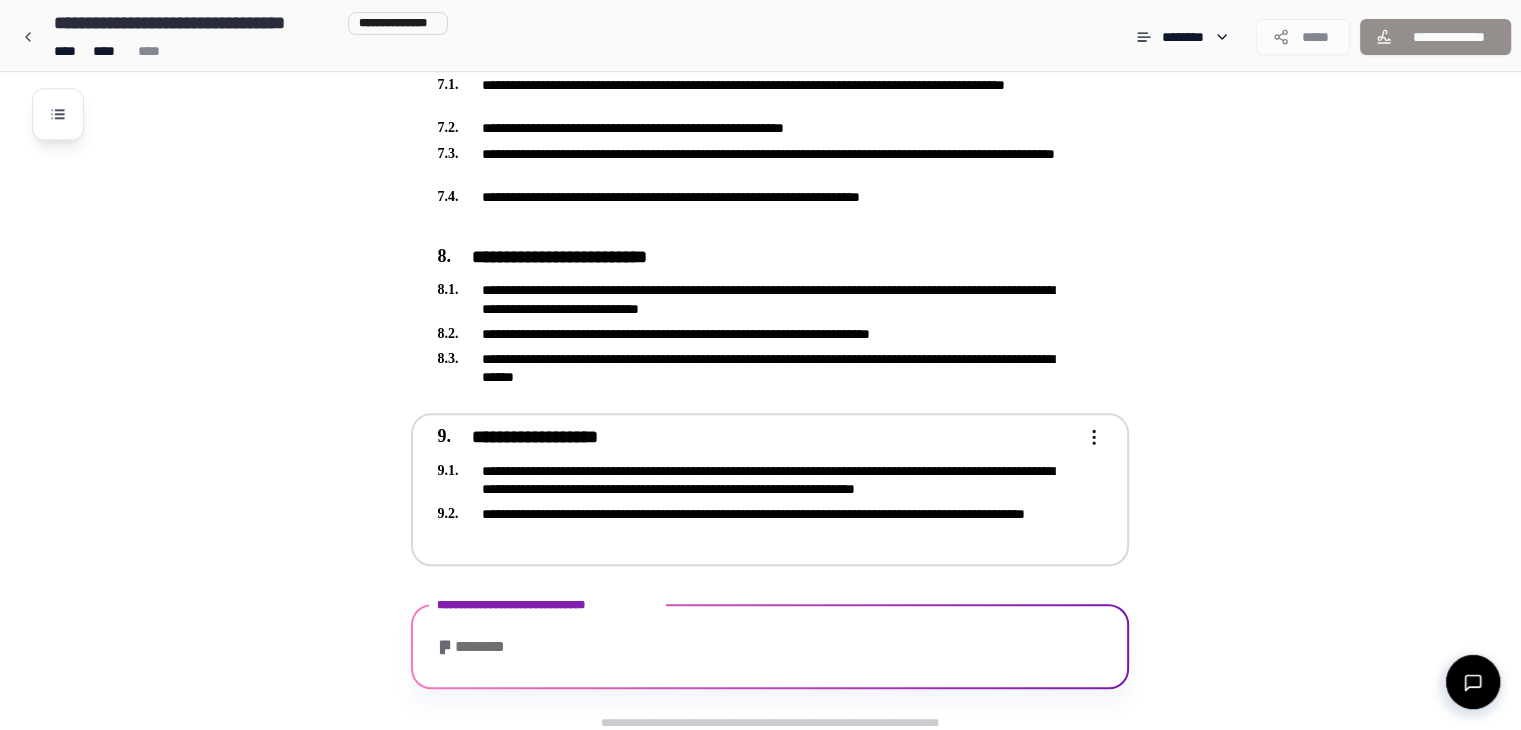 scroll, scrollTop: 2320, scrollLeft: 0, axis: vertical 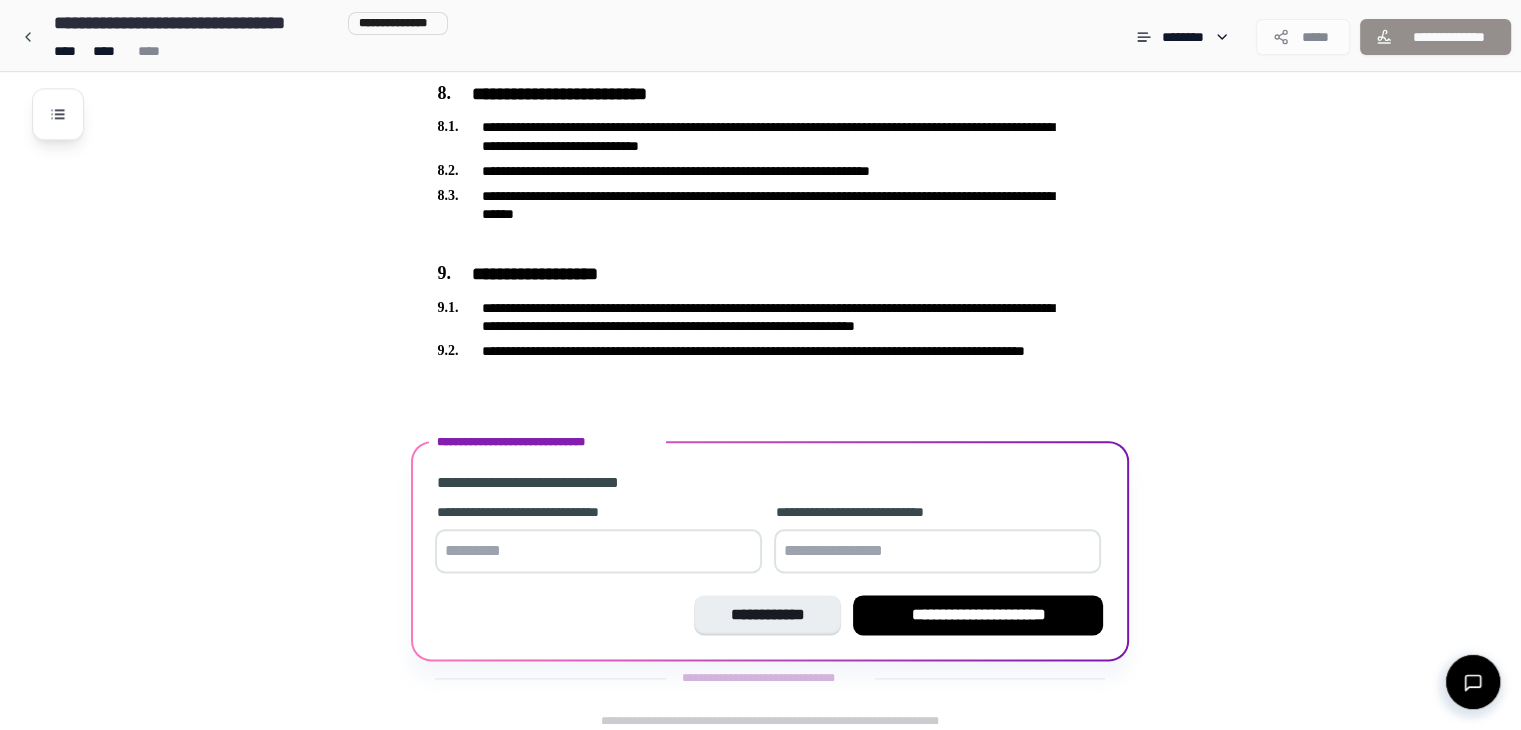 click at bounding box center [598, 551] 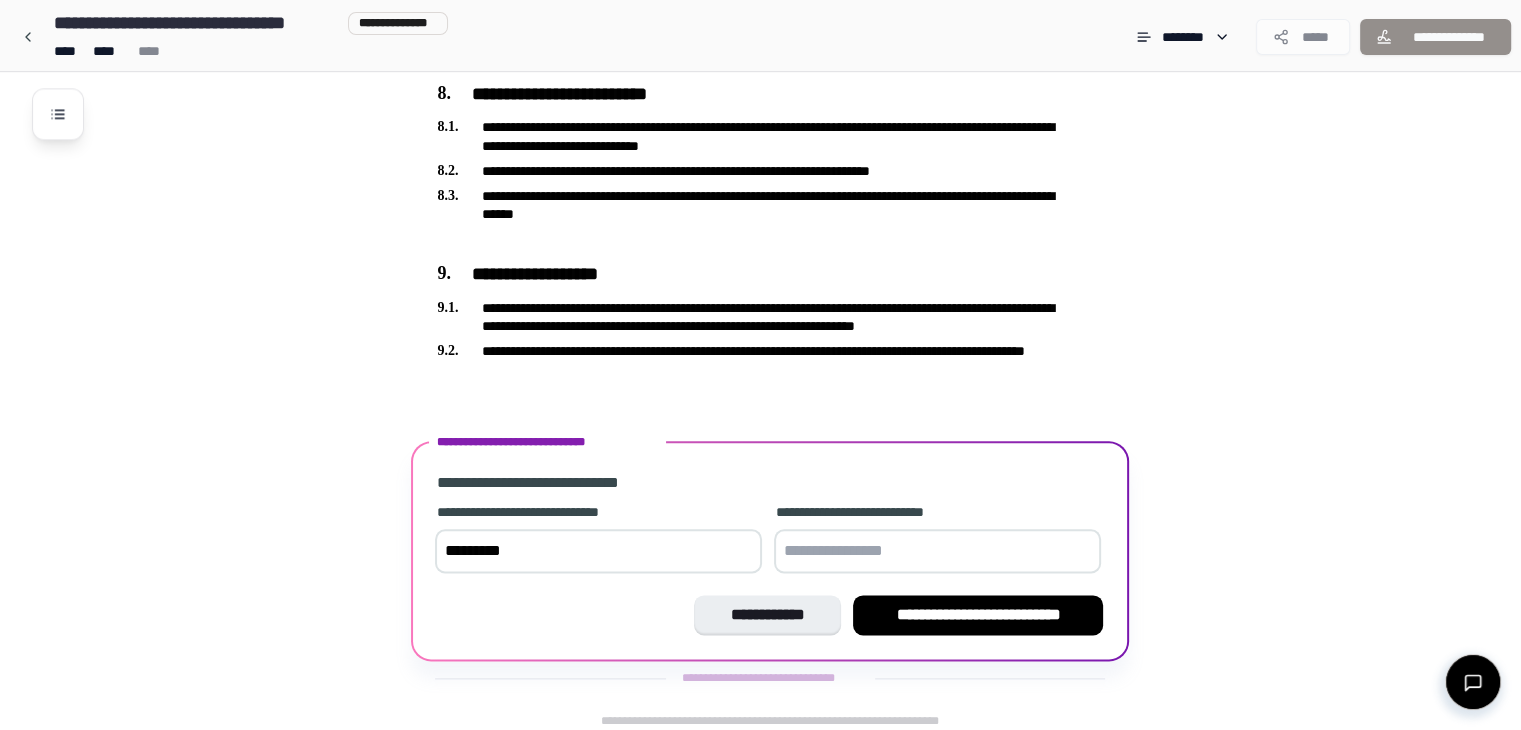 type on "**********" 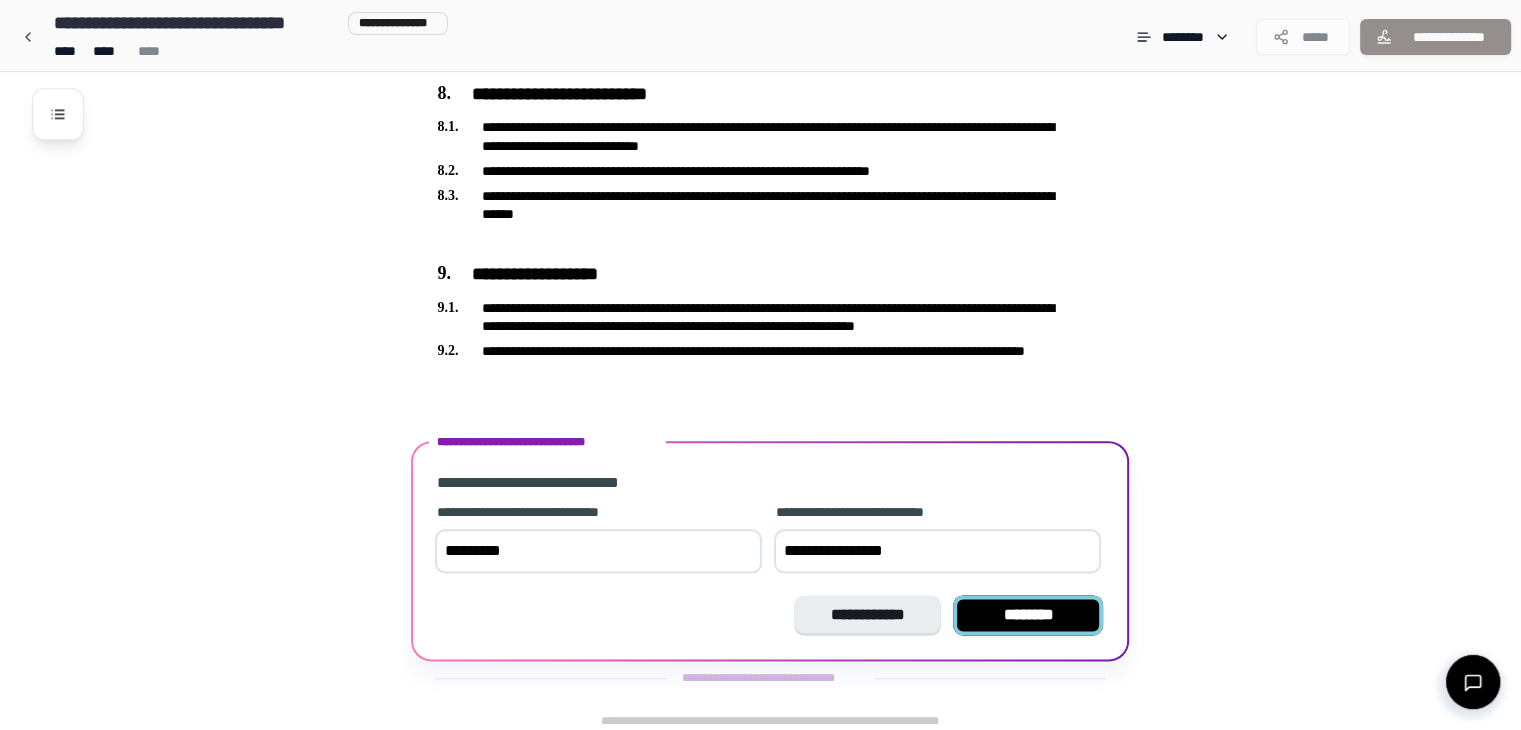 click on "********" at bounding box center (1028, 615) 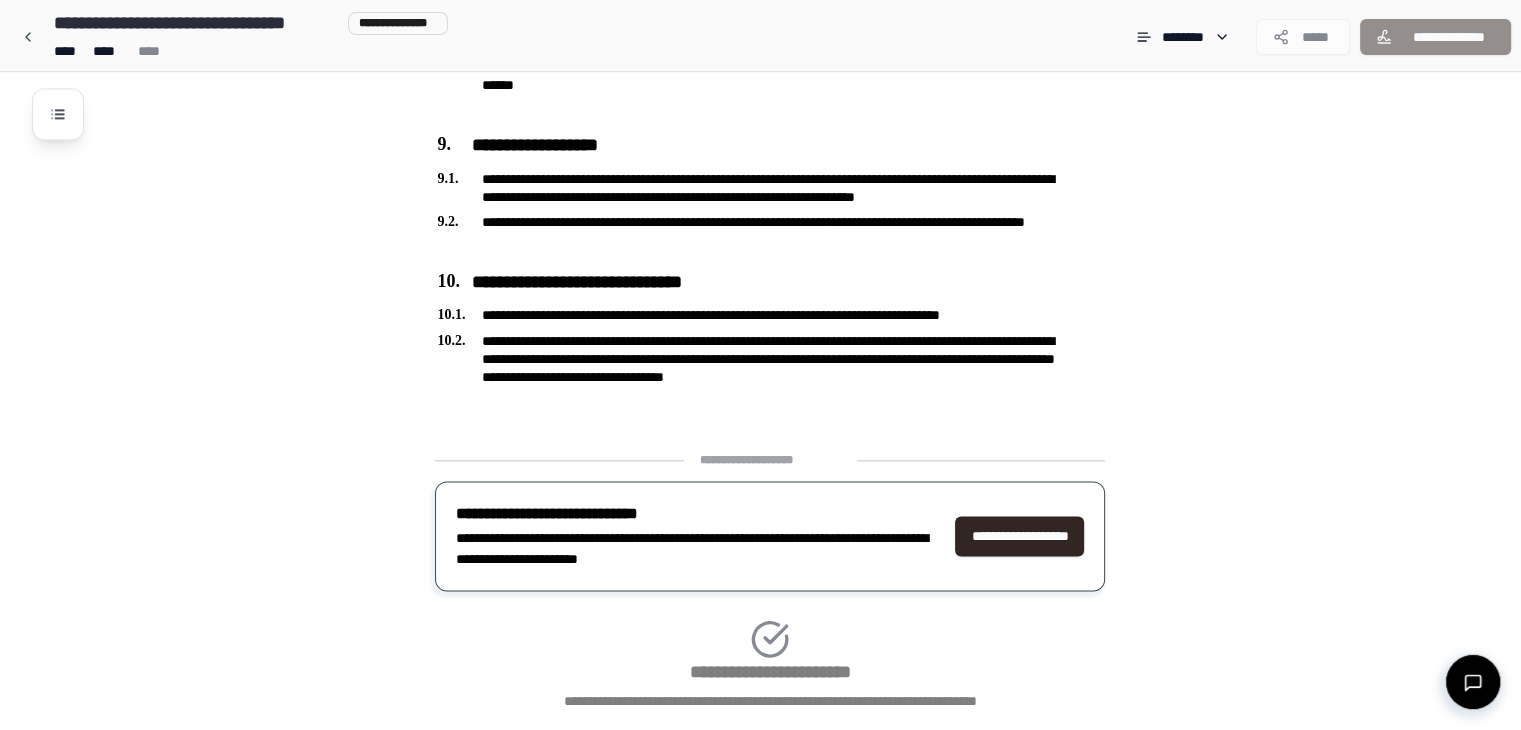 scroll, scrollTop: 2583, scrollLeft: 0, axis: vertical 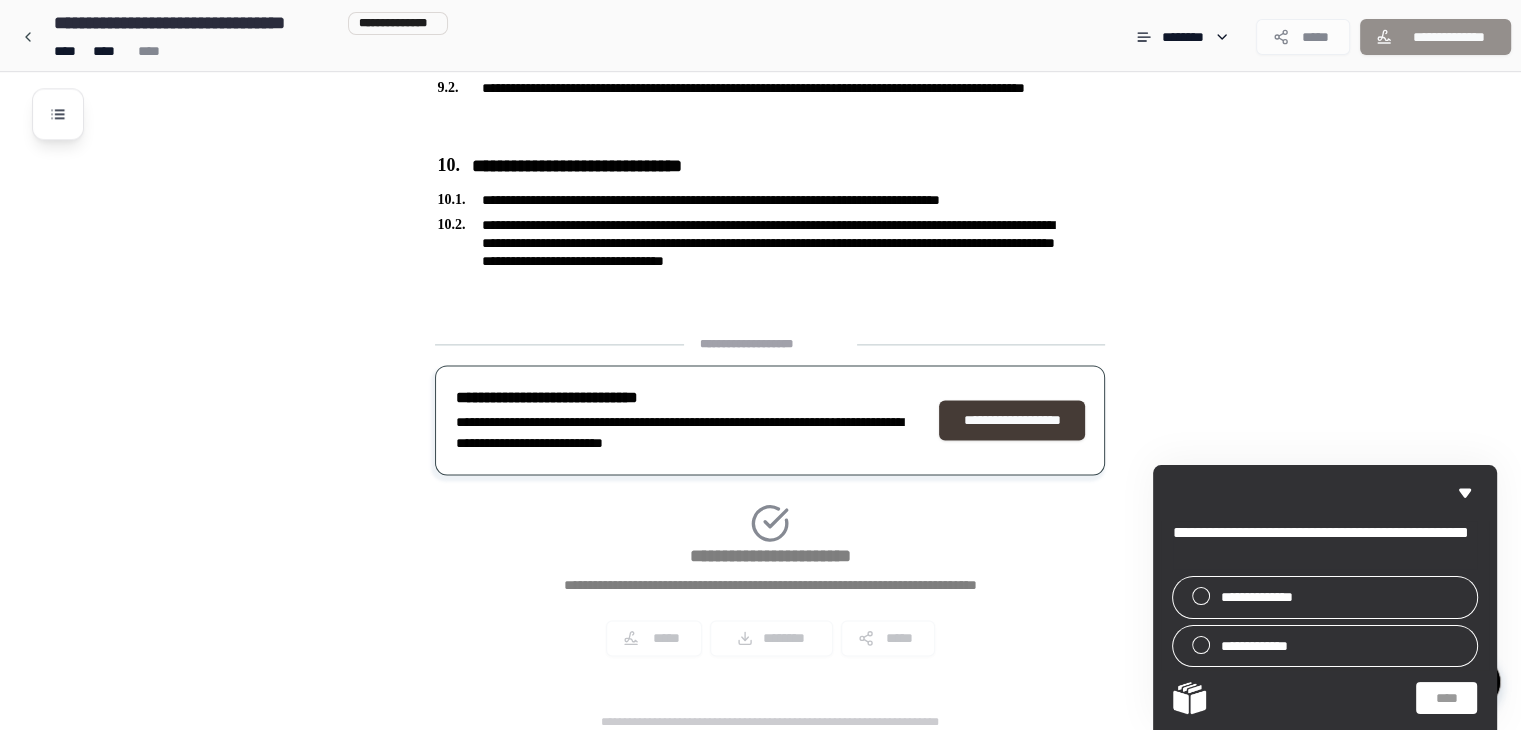 click on "**********" at bounding box center [1012, 420] 